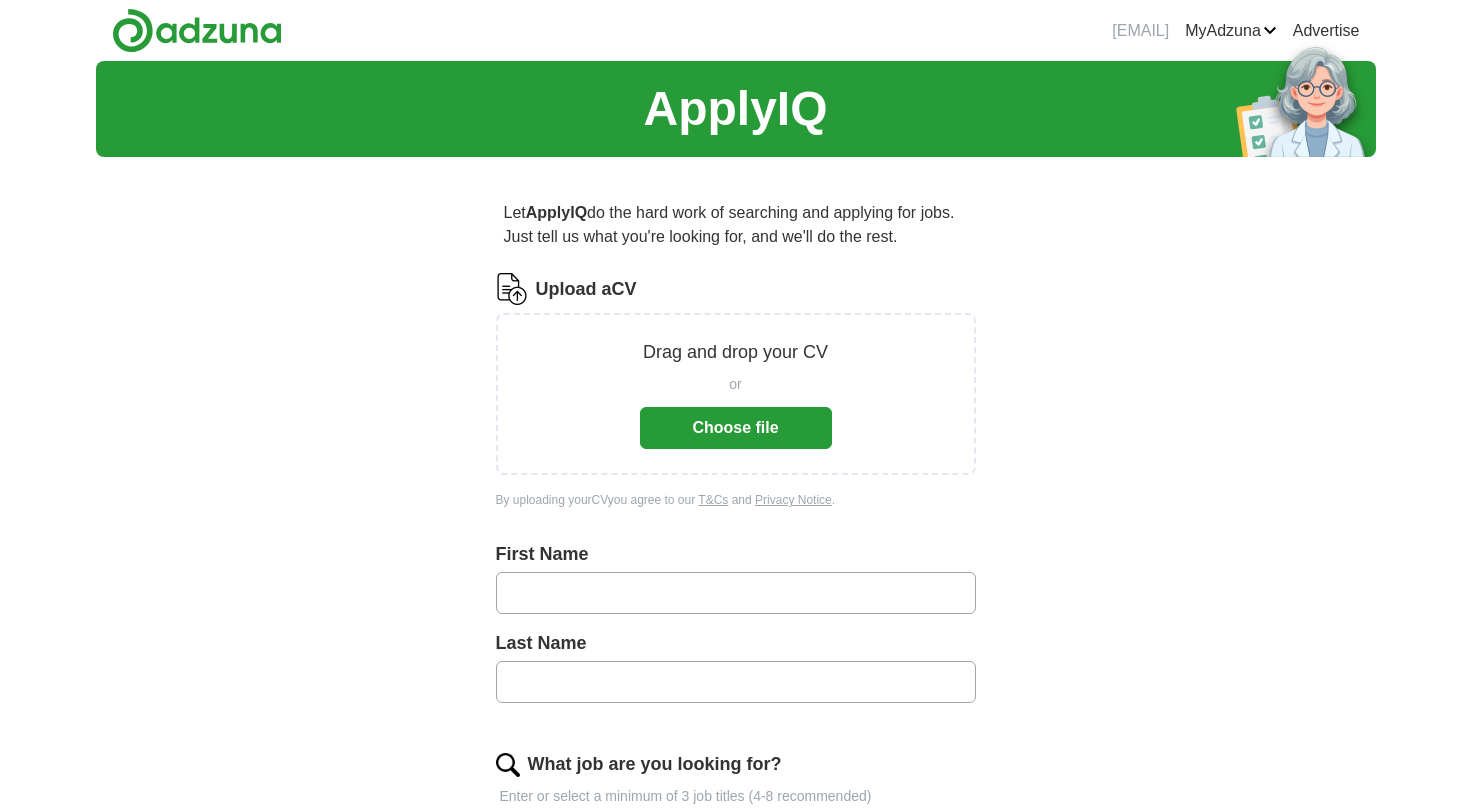 scroll, scrollTop: 0, scrollLeft: 0, axis: both 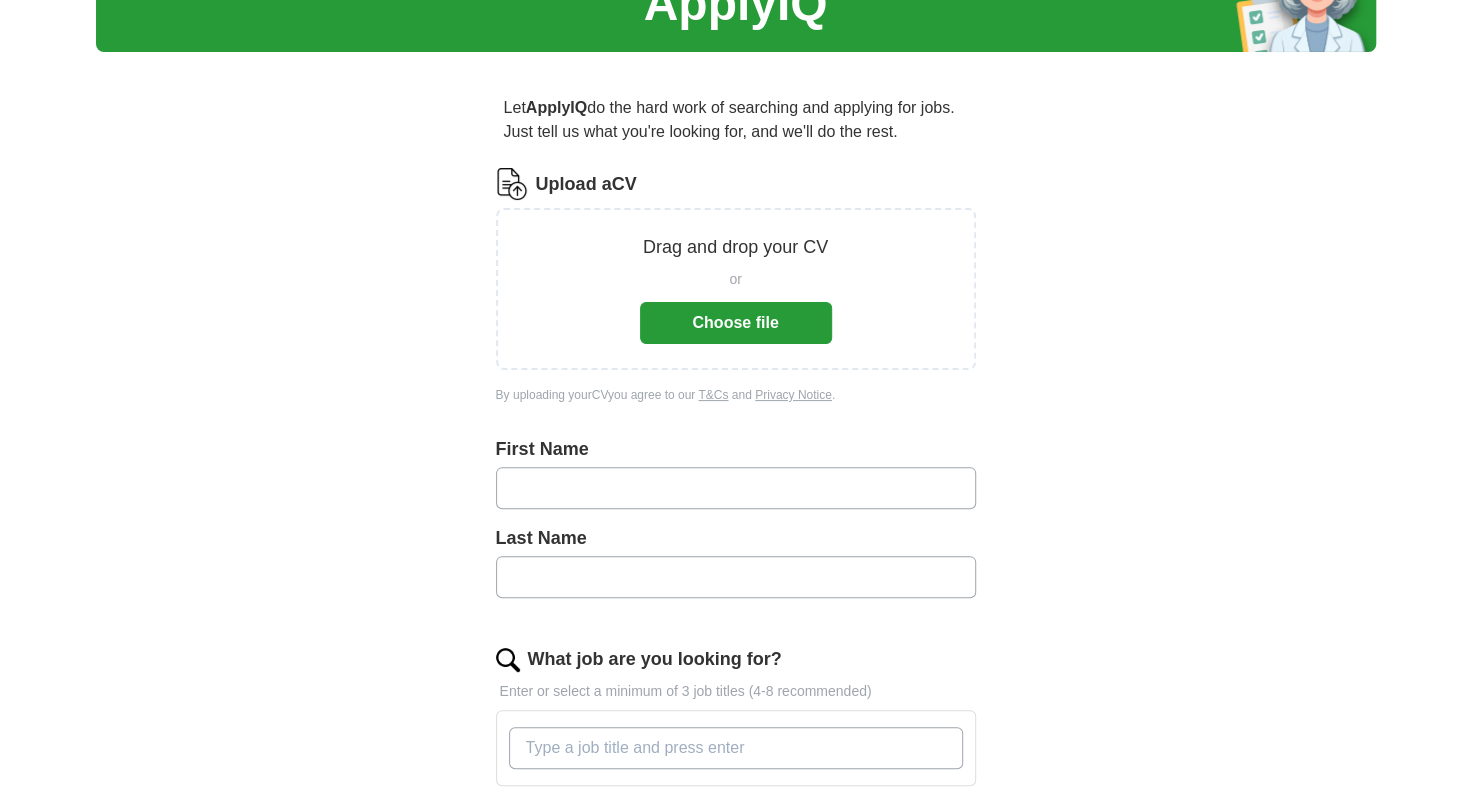 click on "First Name" at bounding box center [736, 449] 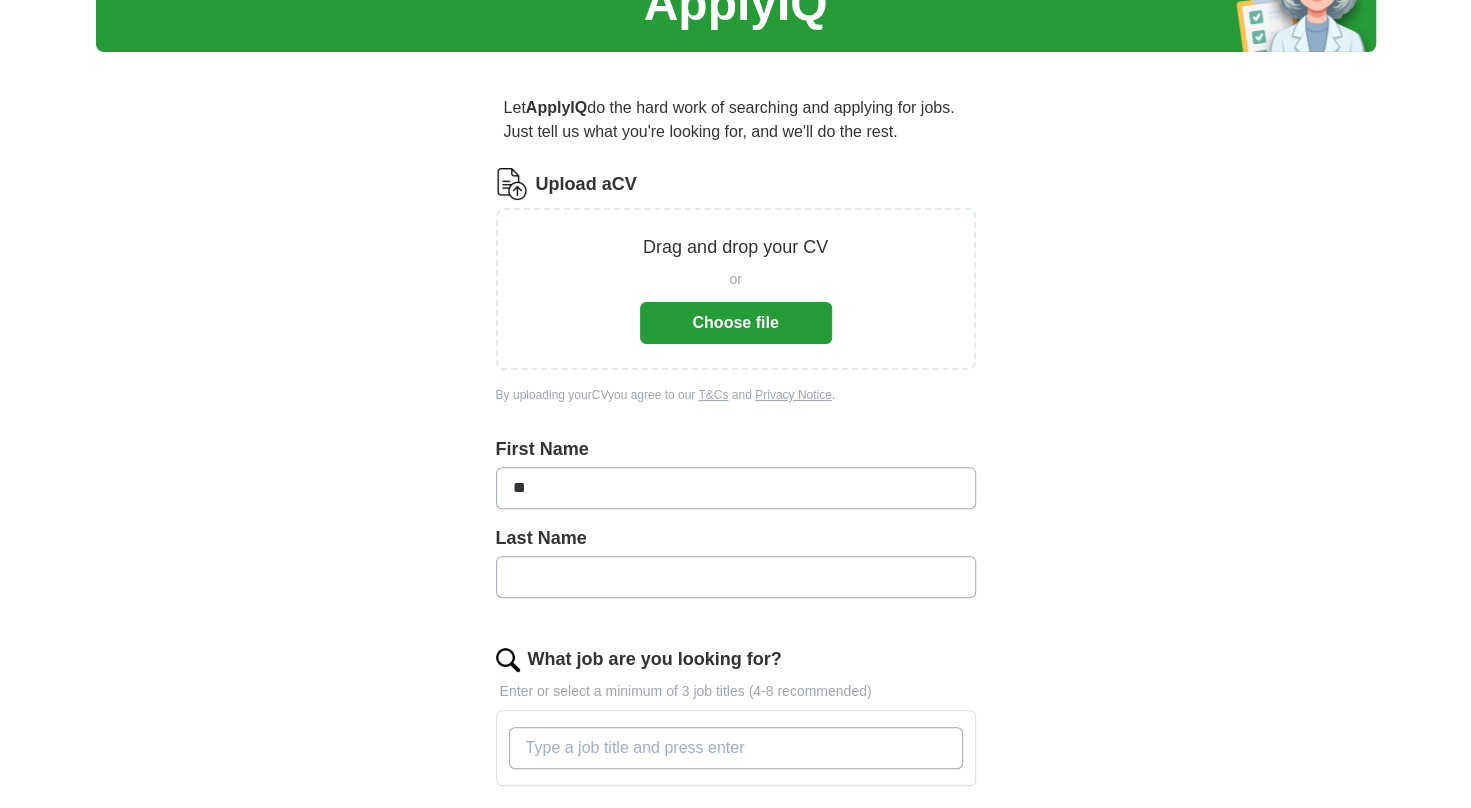 type on "*" 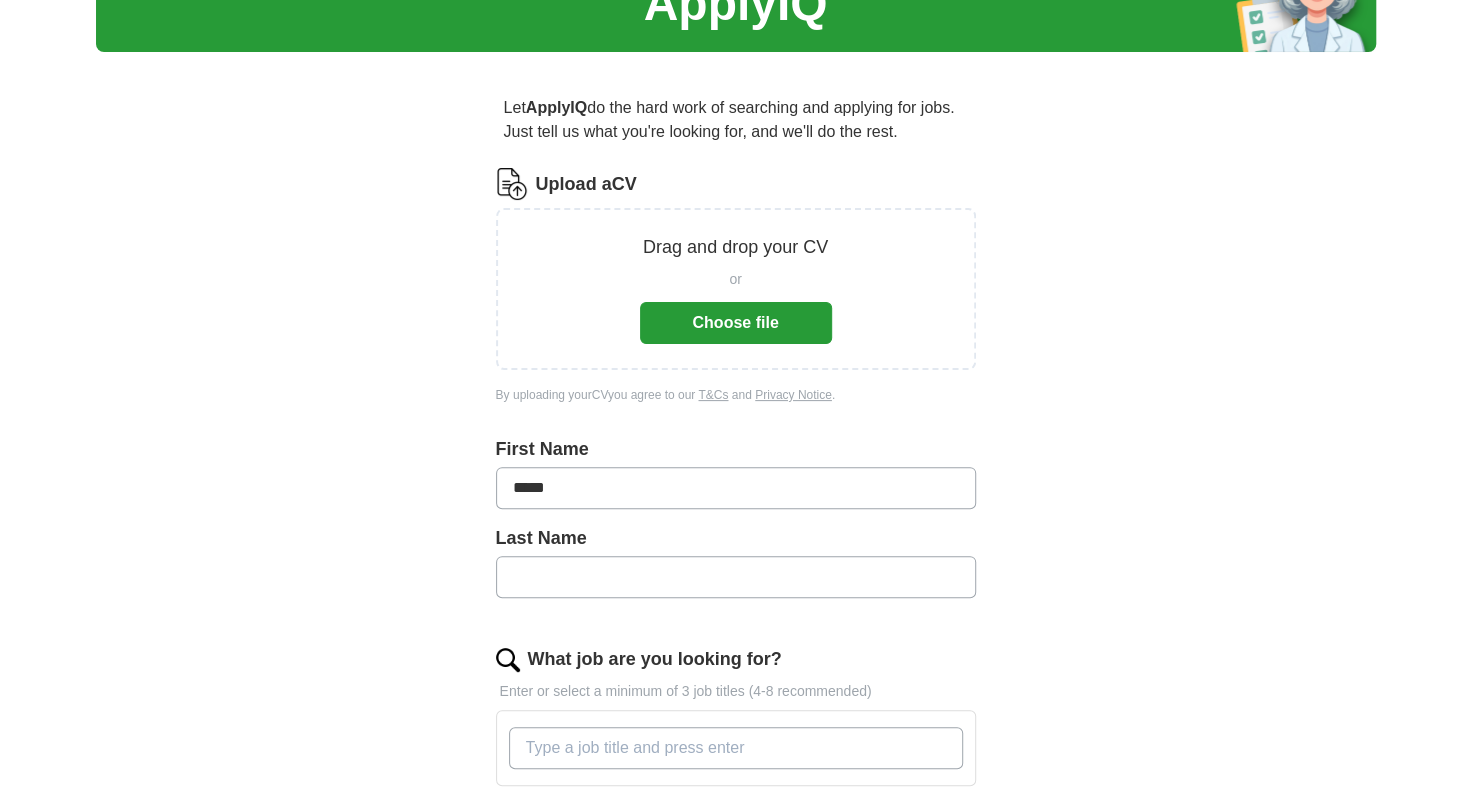 type on "*****" 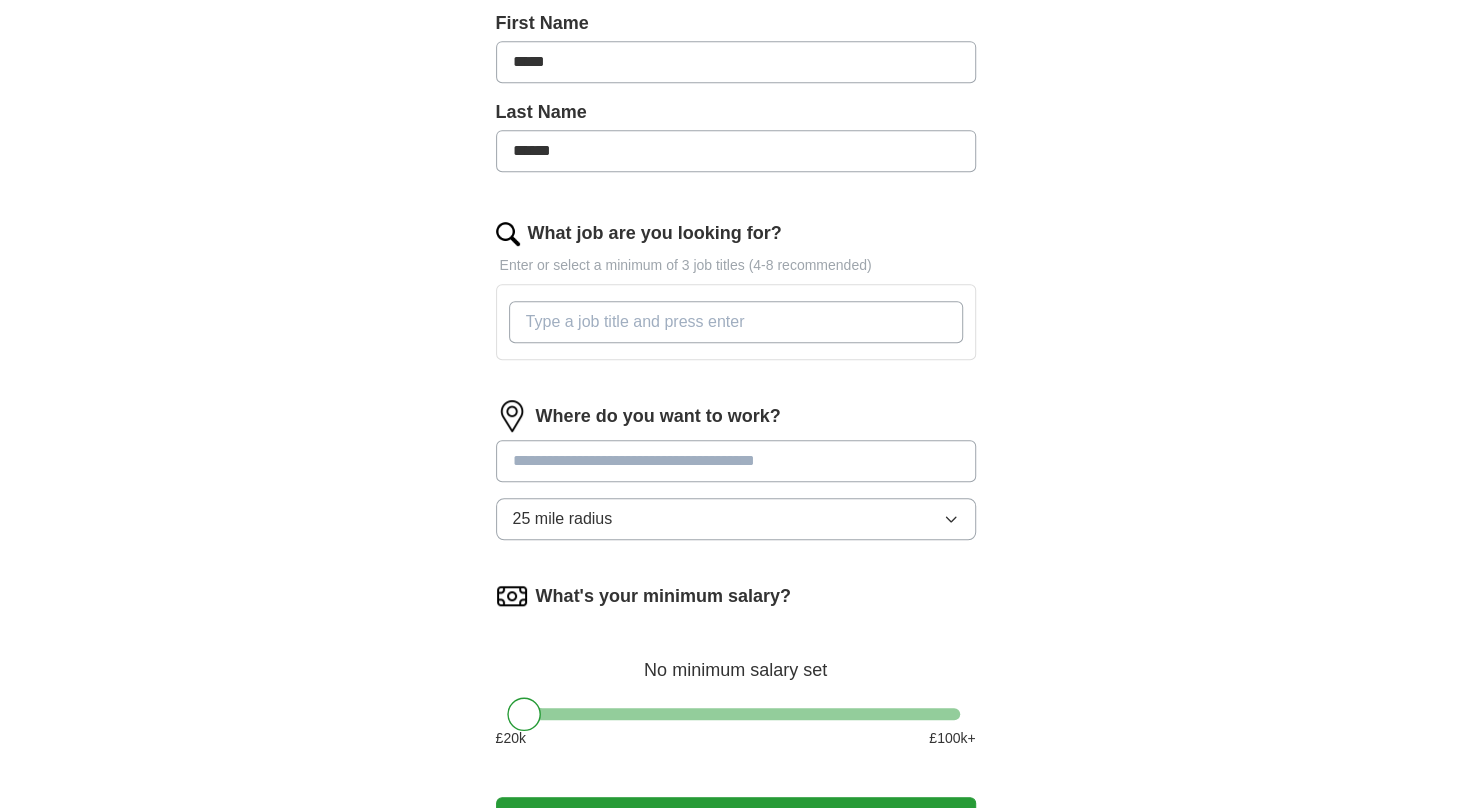 scroll, scrollTop: 642, scrollLeft: 0, axis: vertical 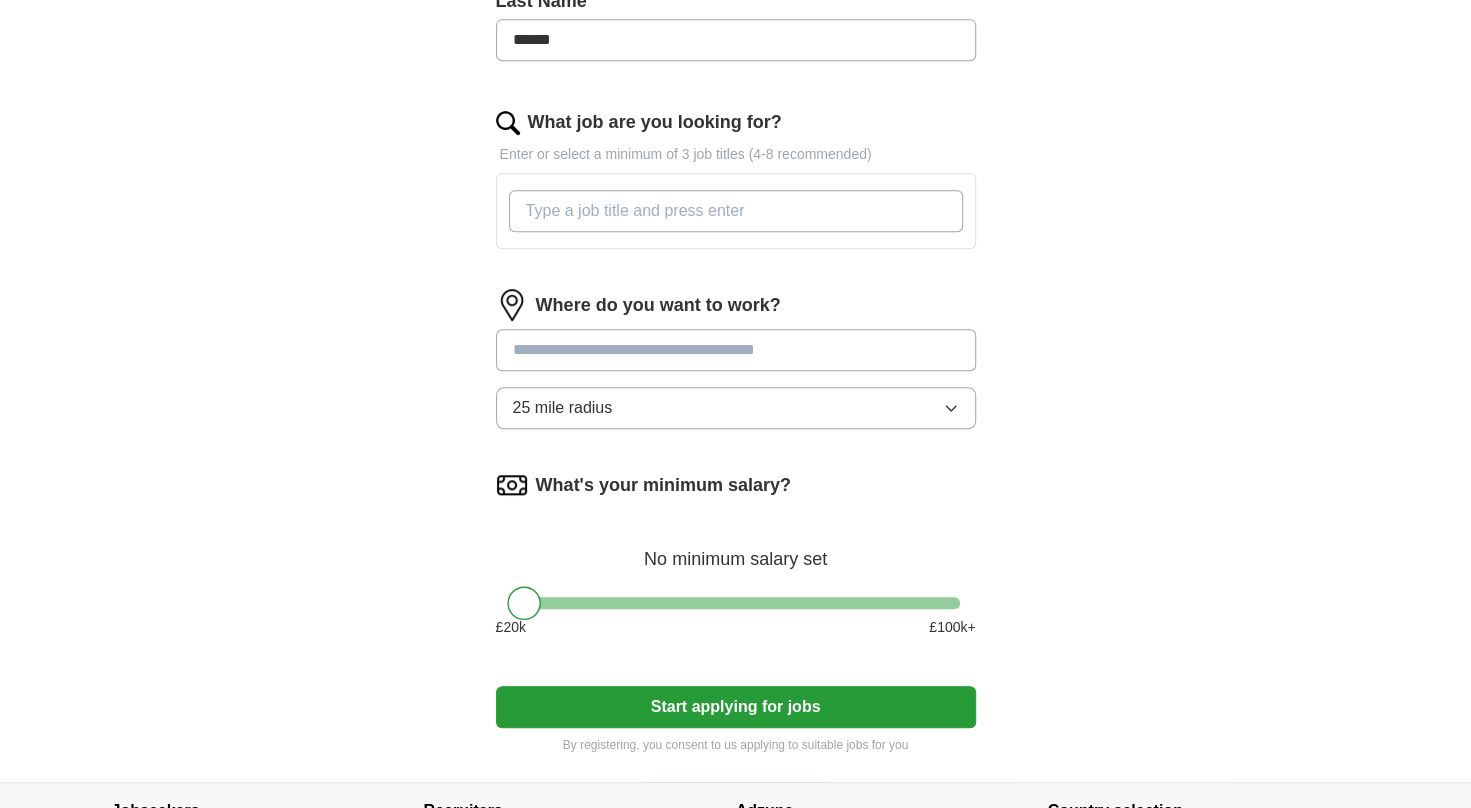 type on "*****" 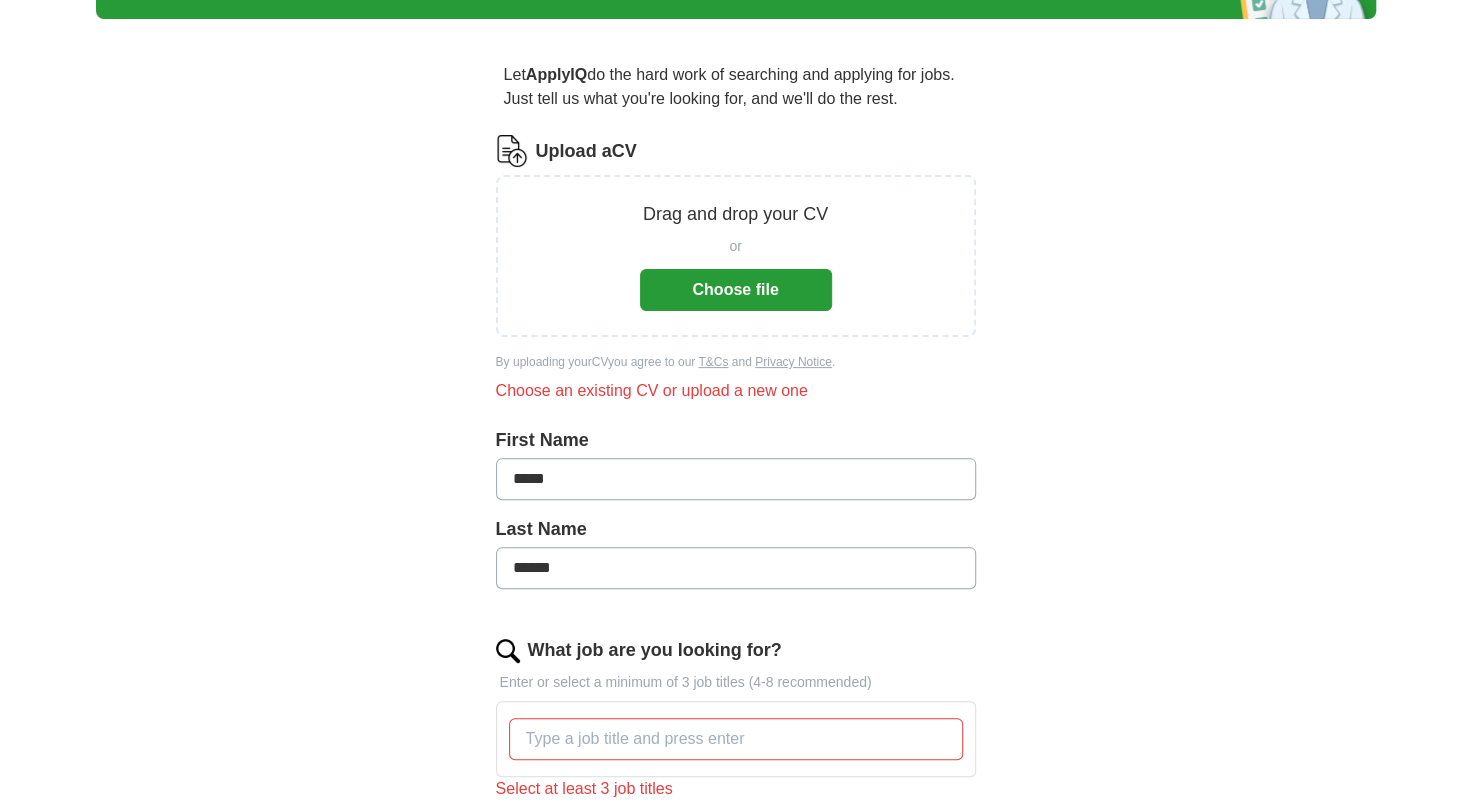 scroll, scrollTop: 135, scrollLeft: 0, axis: vertical 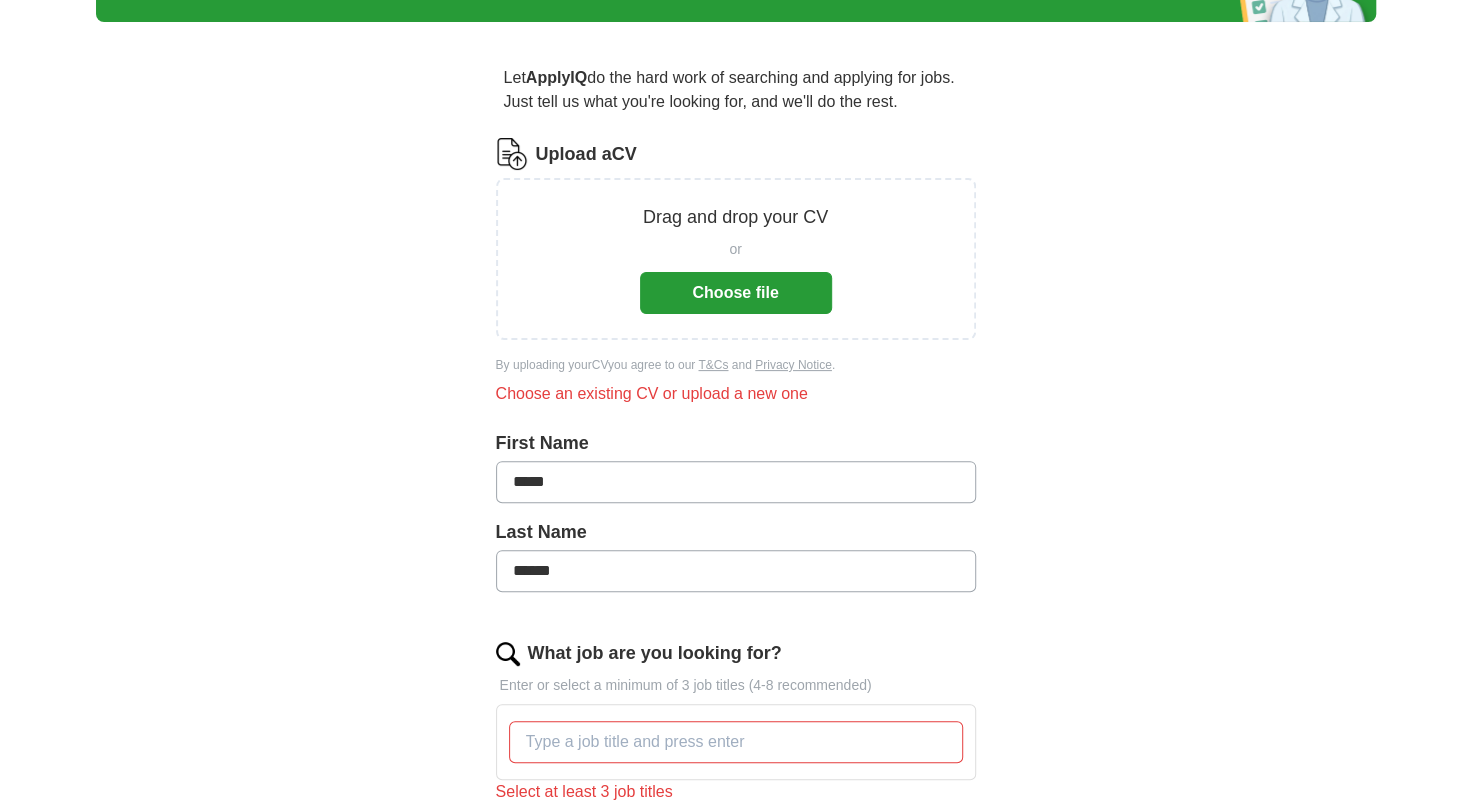 click on "Choose file" at bounding box center (736, 293) 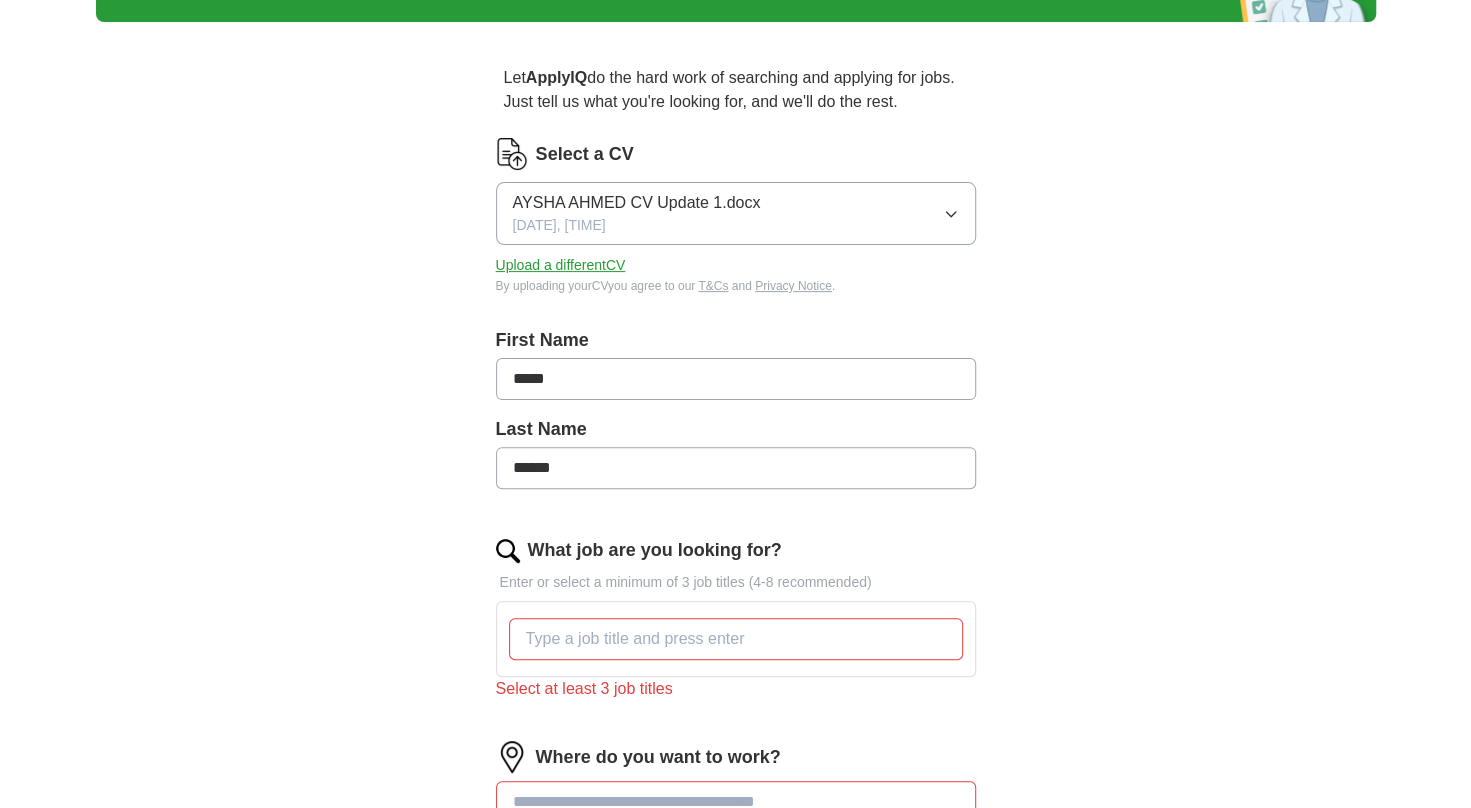scroll, scrollTop: 0, scrollLeft: 0, axis: both 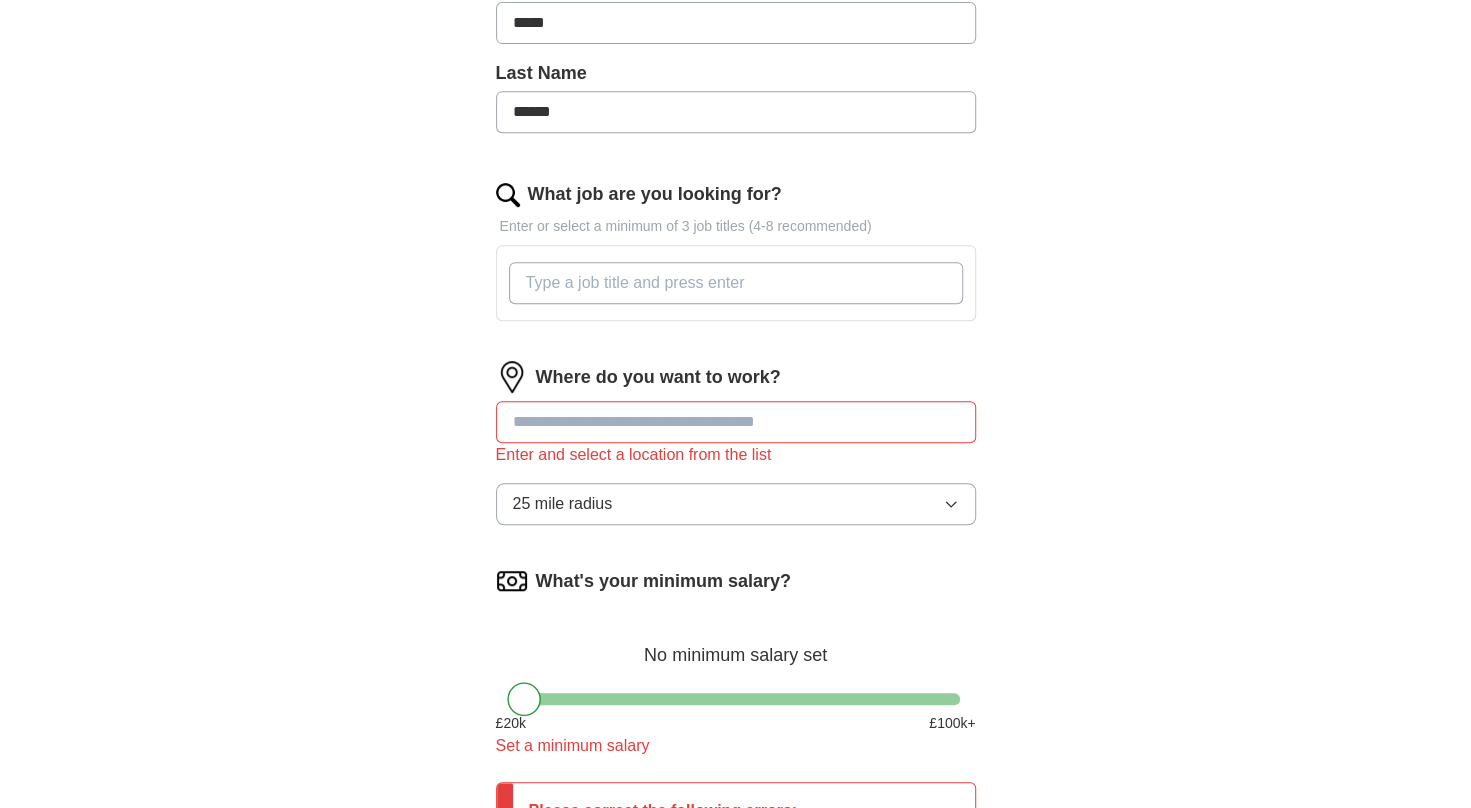 click on "What job are you looking for?" at bounding box center (736, 283) 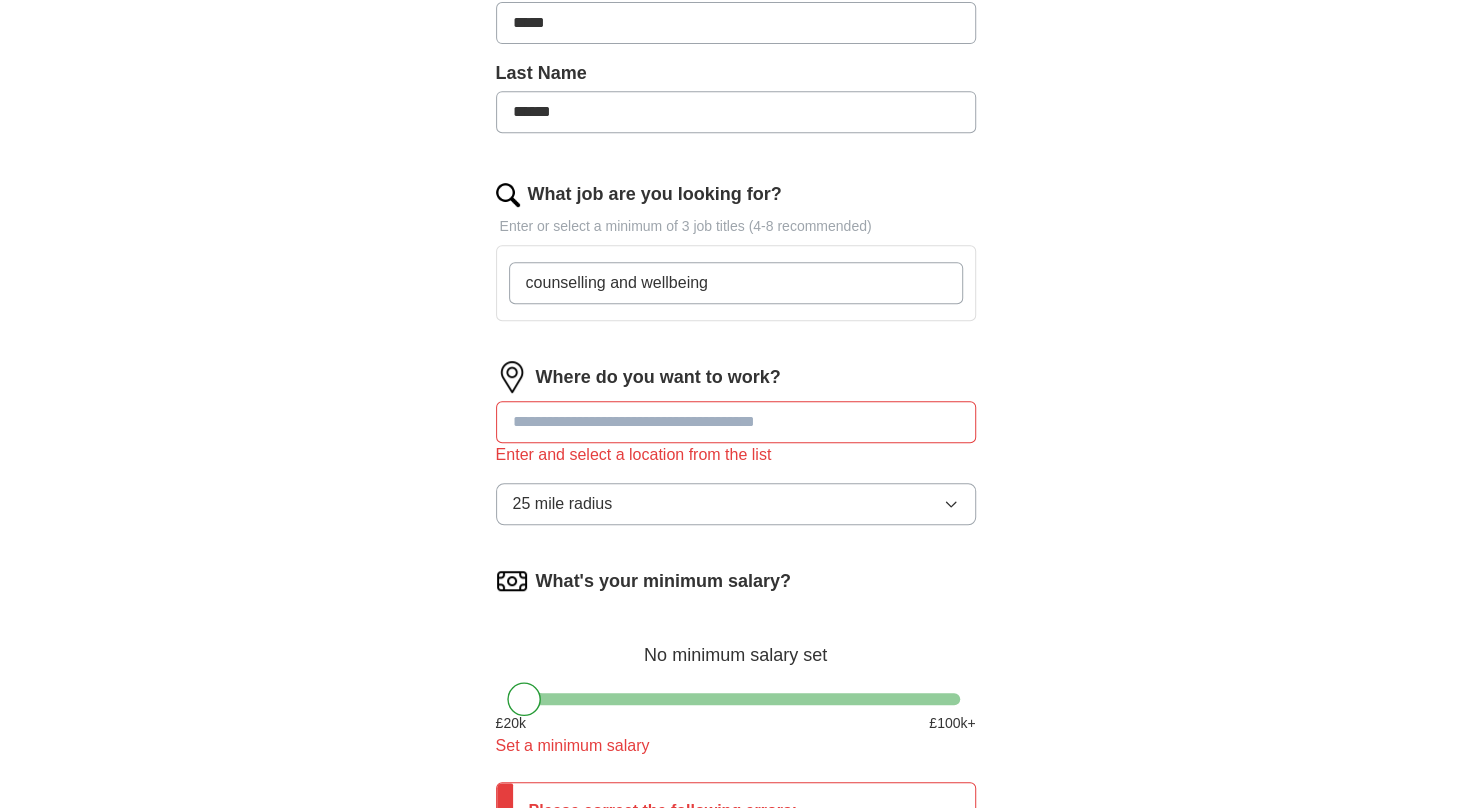 click on "Where do you want to work? Enter and select a location from the list 25 mile radius" at bounding box center (736, 451) 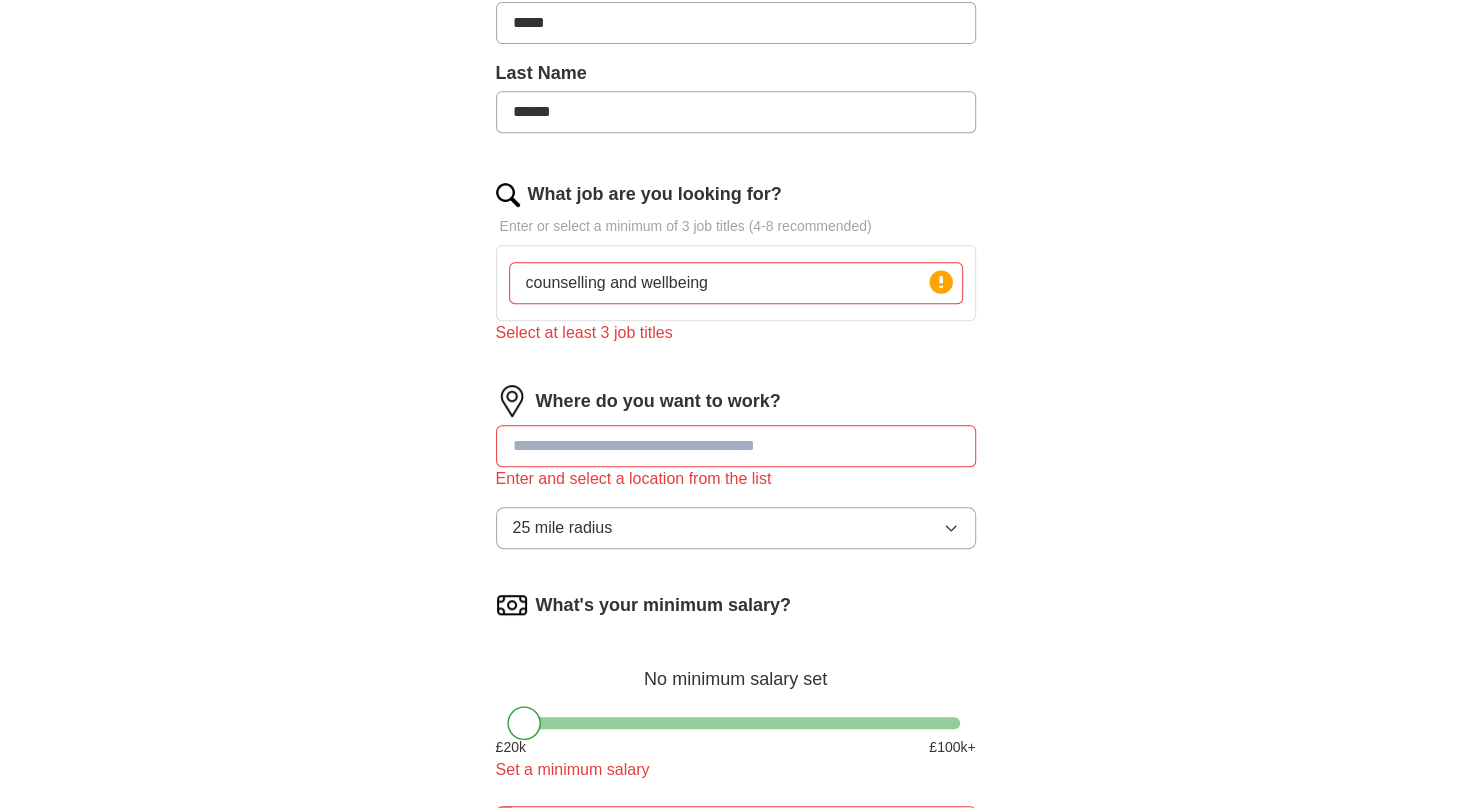 click on "counselling and wellbeing" at bounding box center (736, 283) 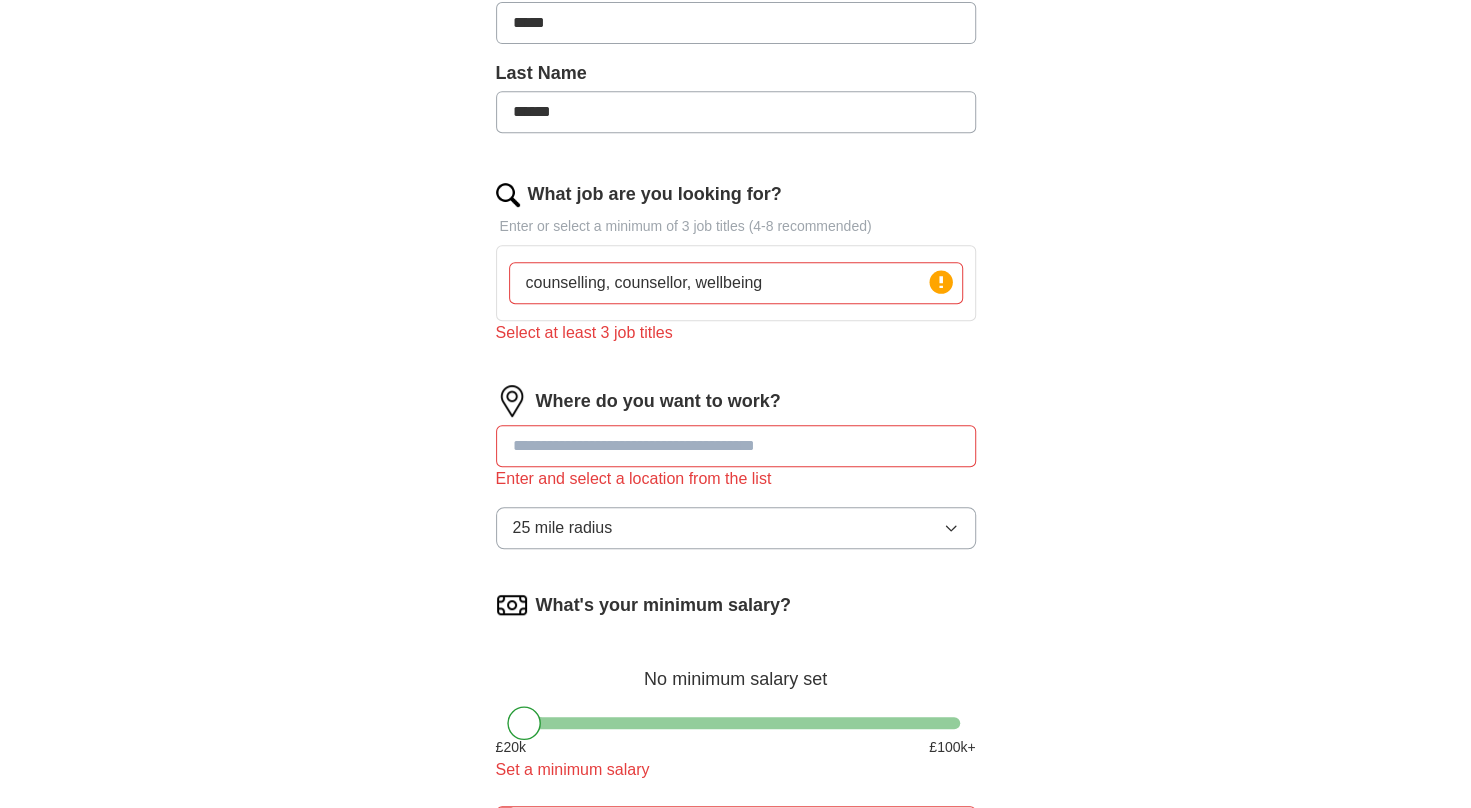 click on "counselling, counsellor, wellbeing" at bounding box center [736, 283] 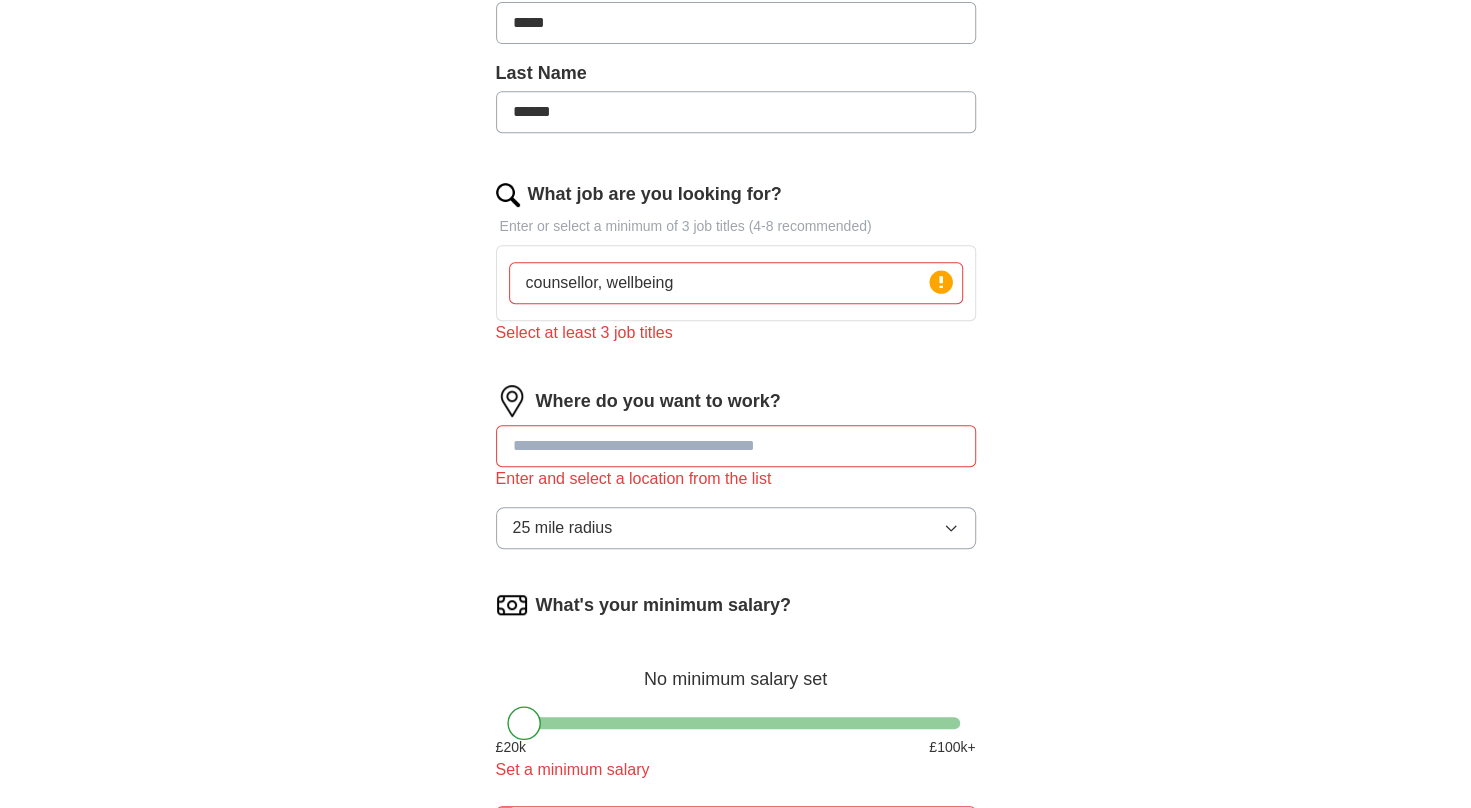 click on "counsellor, wellbeing" at bounding box center [736, 283] 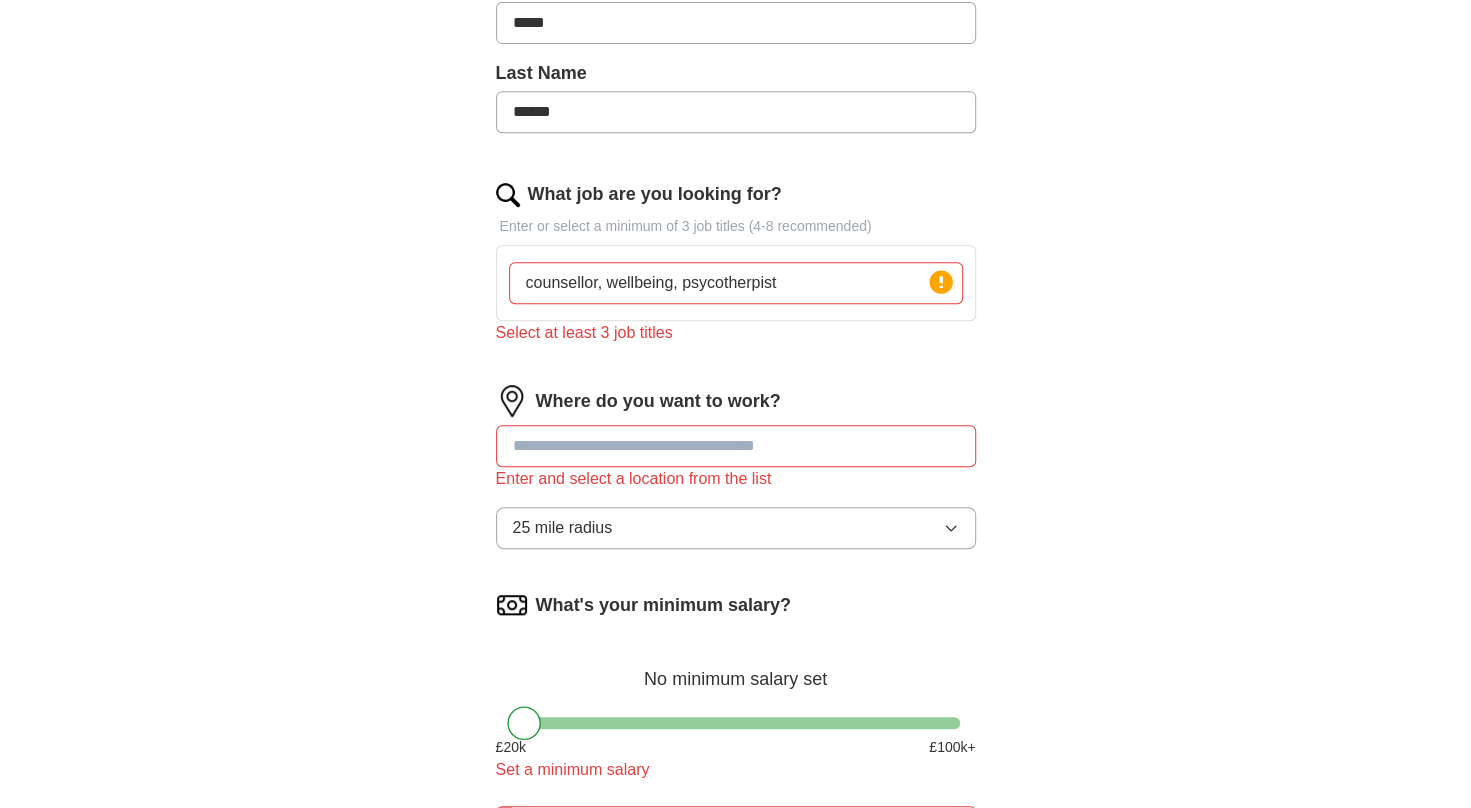 click on "counsellor, wellbeing, psycotherpist" at bounding box center [736, 283] 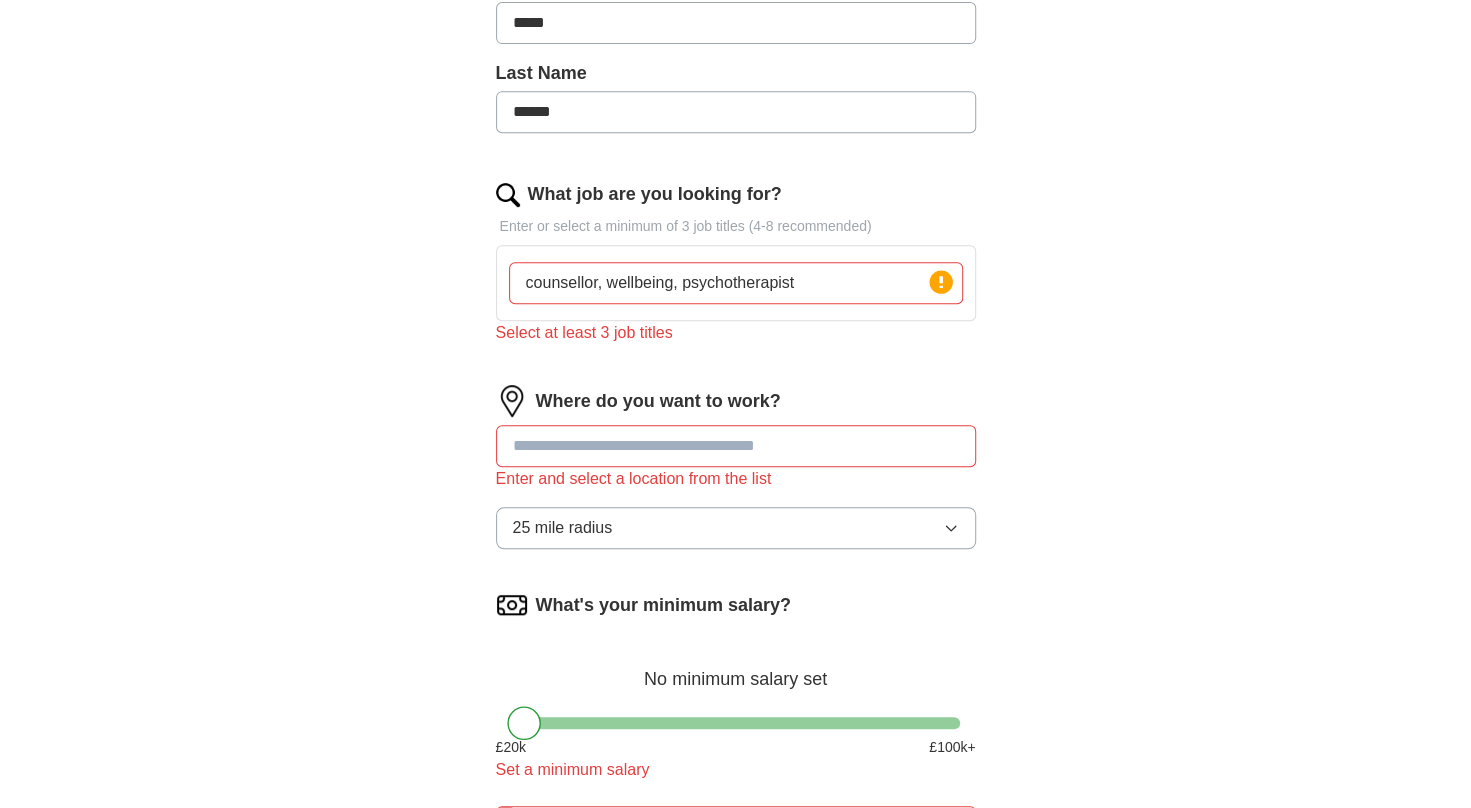 type on "counsellor, wellbeing, psychotherapist" 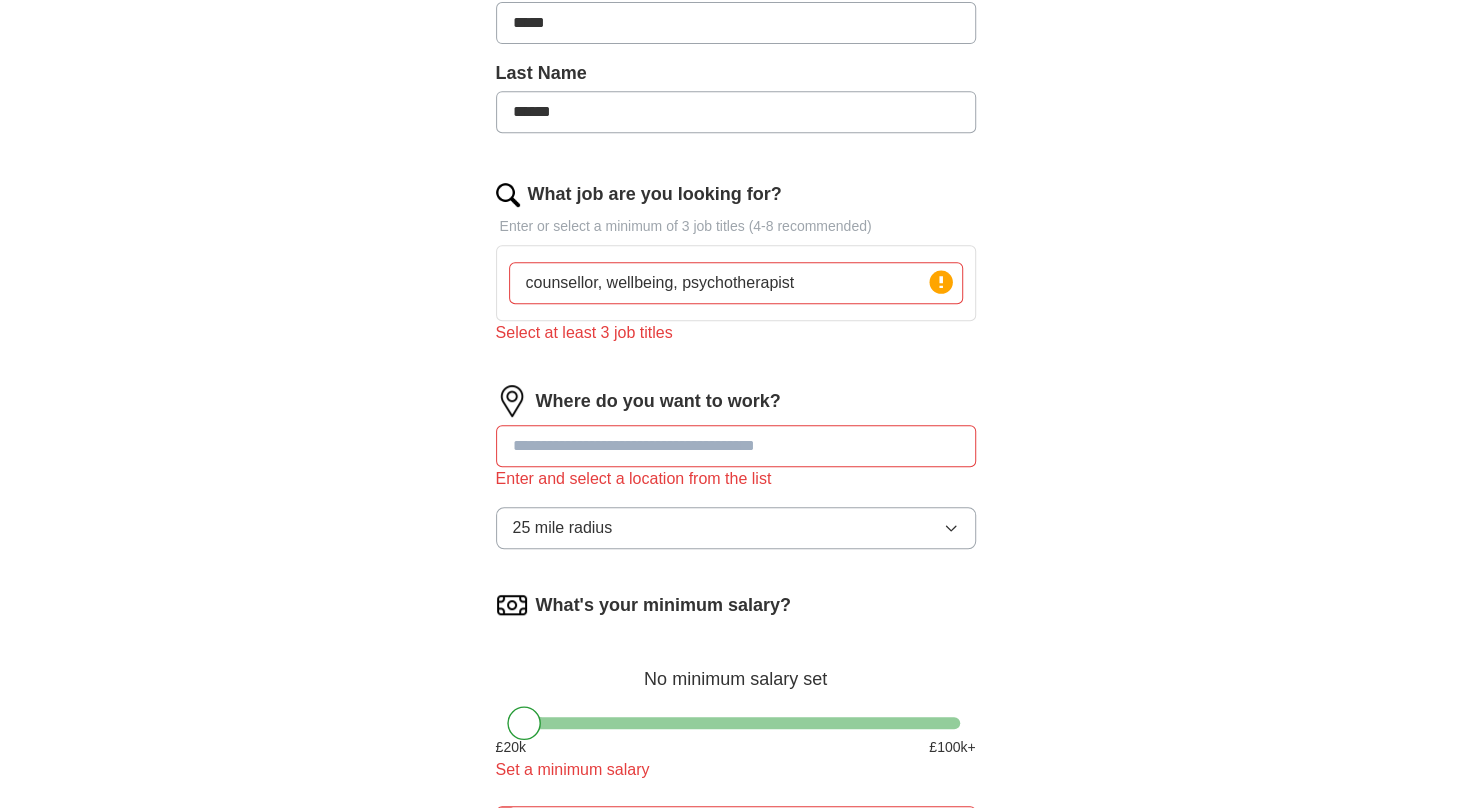 click at bounding box center [736, 446] 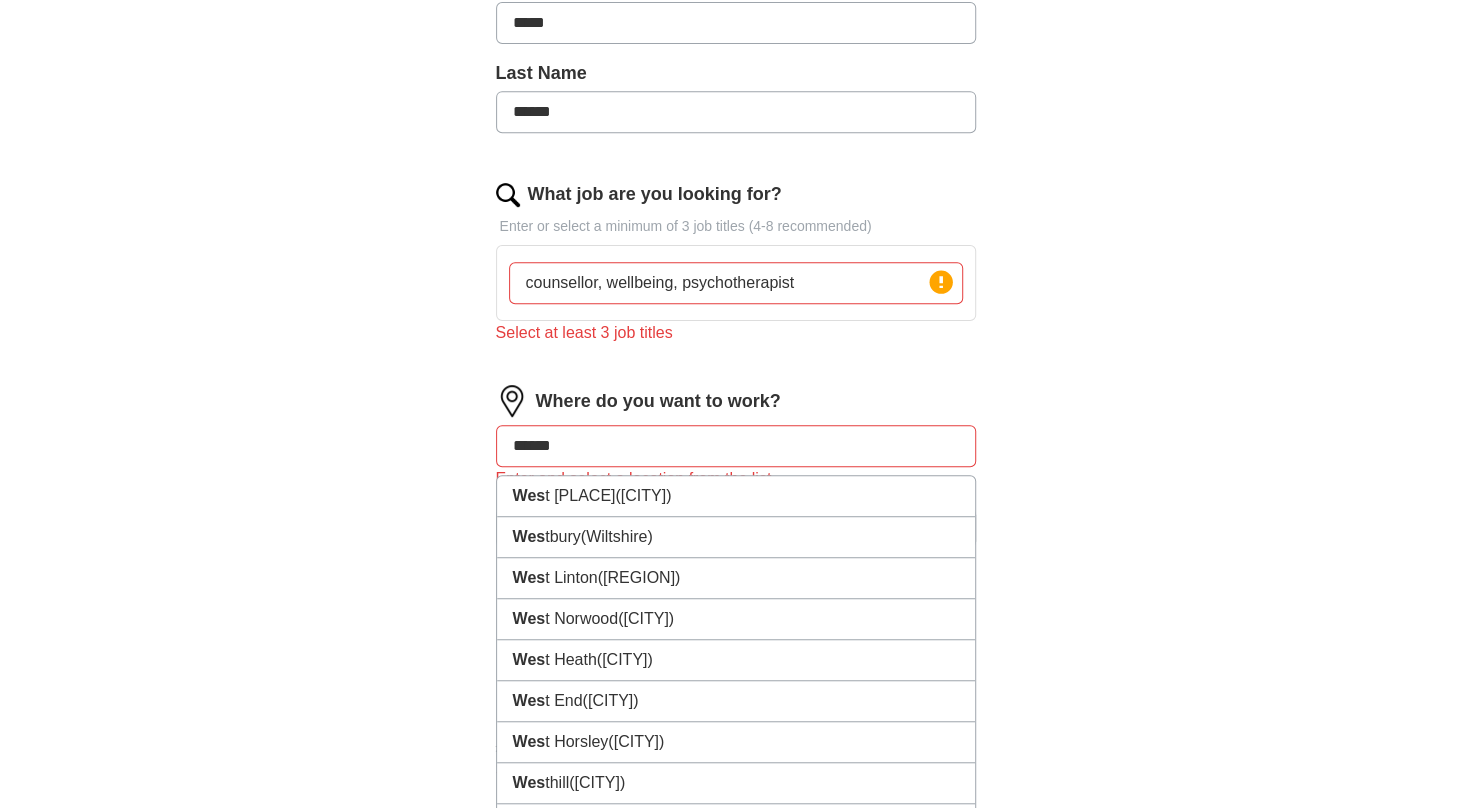 type on "*******" 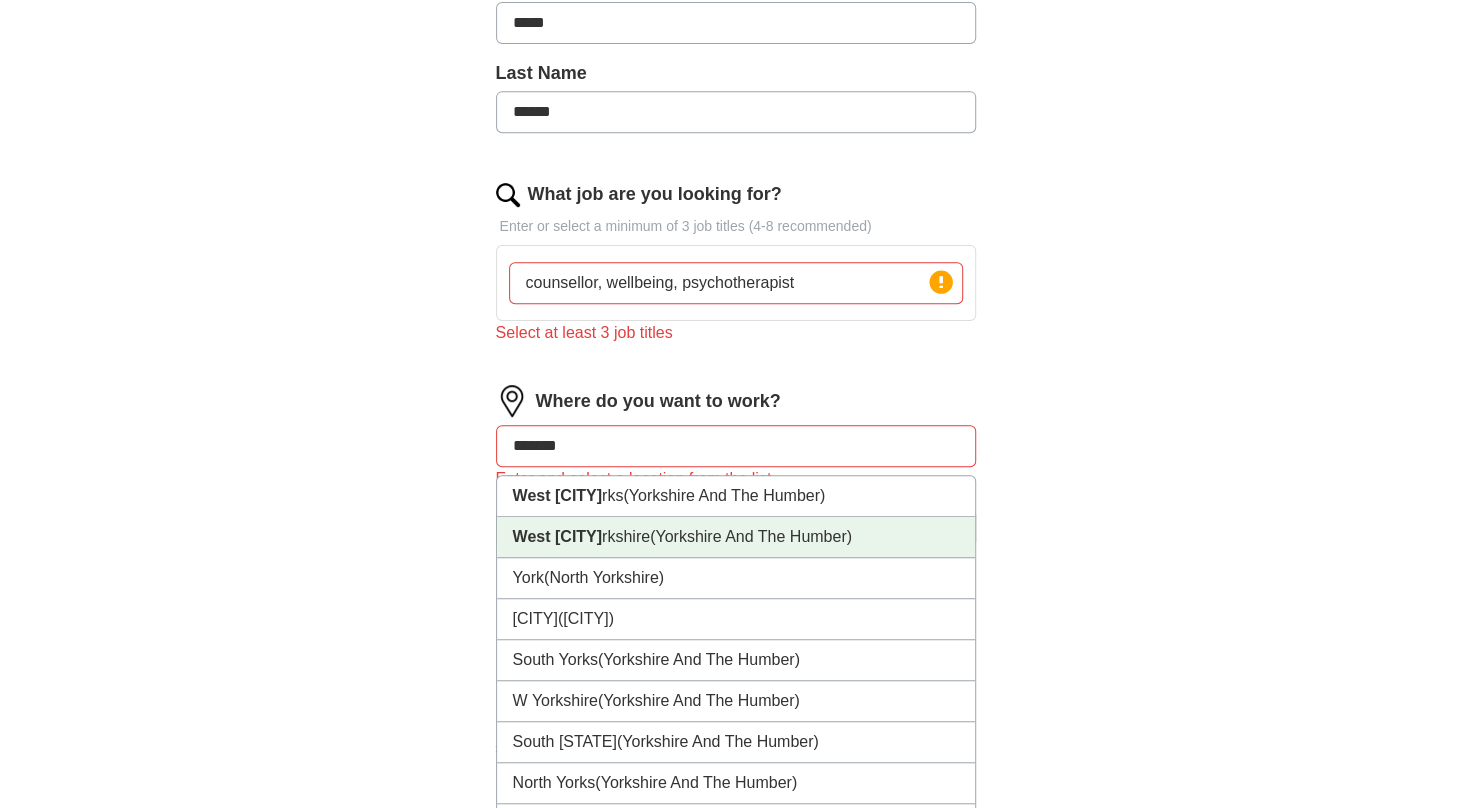 click on "[REGION] ([REGION])" at bounding box center (736, 537) 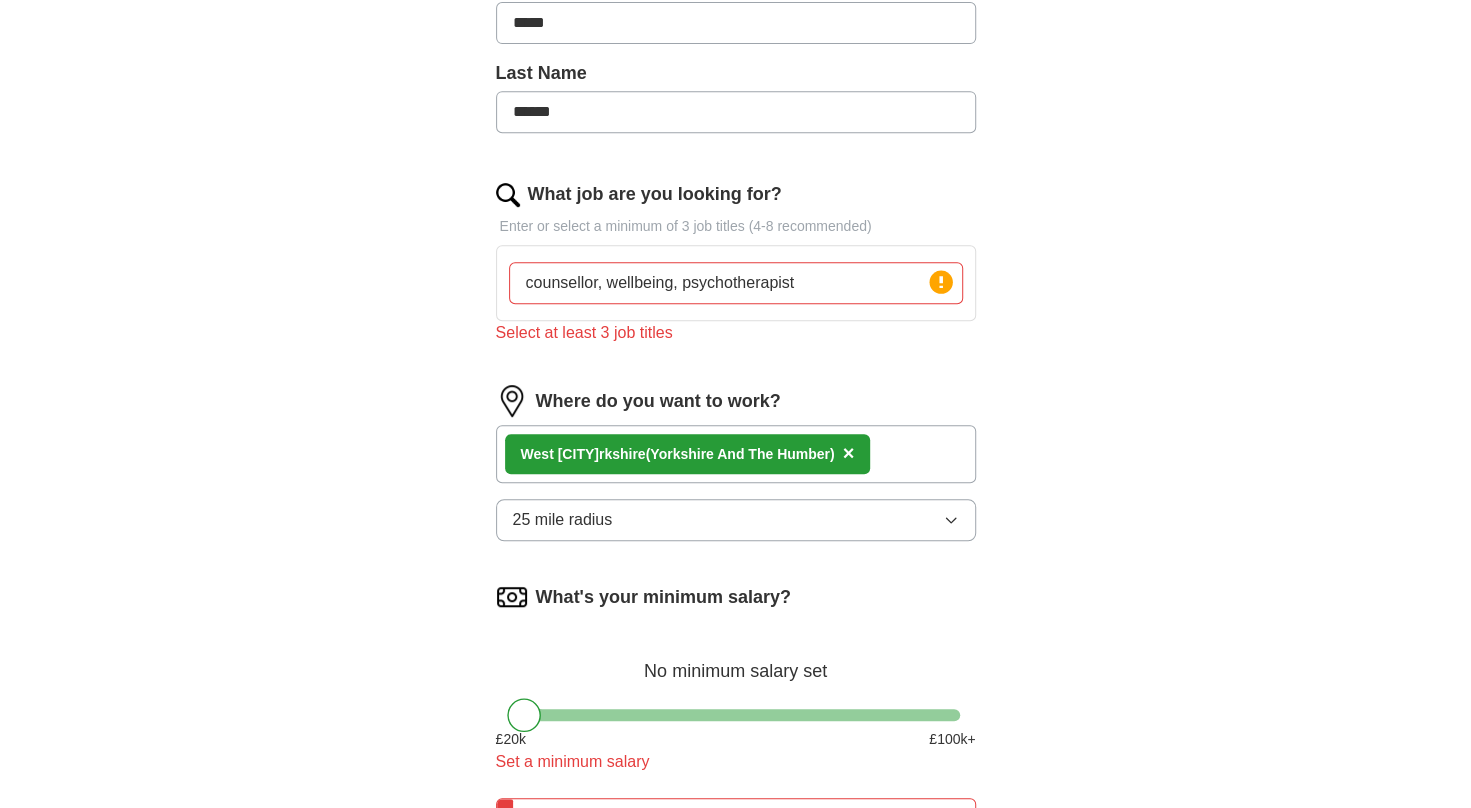 click on "West [STATE] ([REGION]) ×" at bounding box center (736, 454) 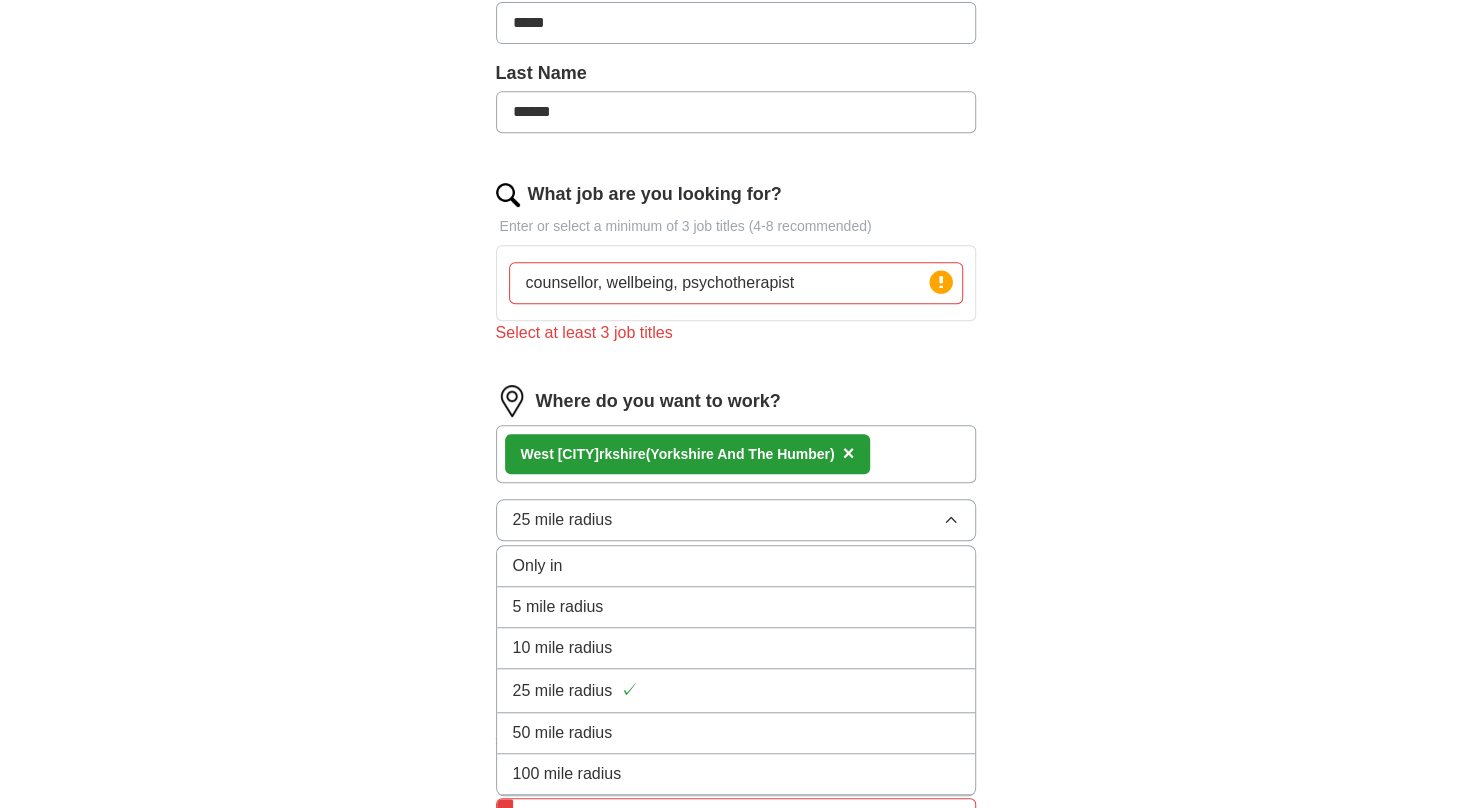 click on "50 mile radius" at bounding box center (563, 733) 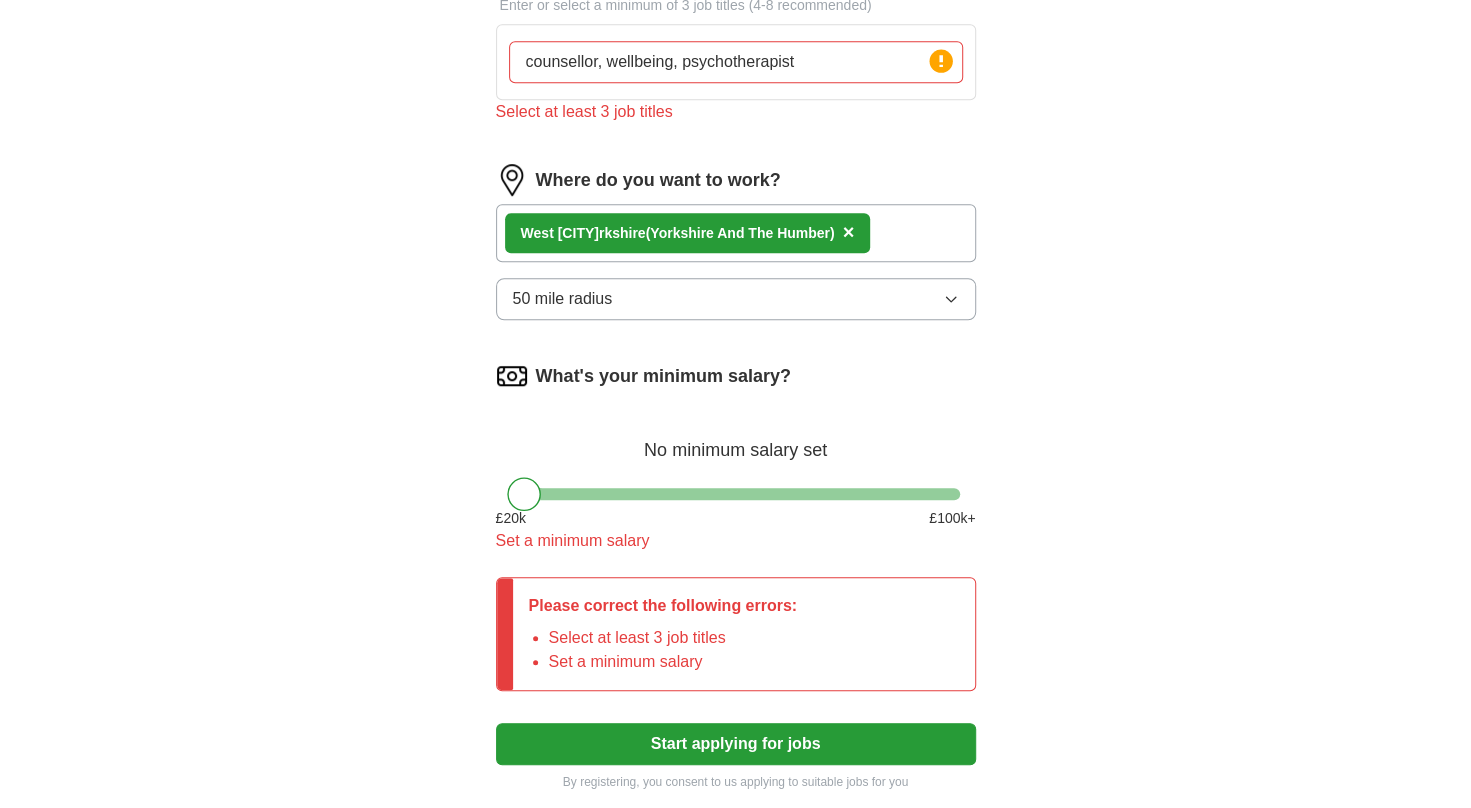 scroll, scrollTop: 713, scrollLeft: 0, axis: vertical 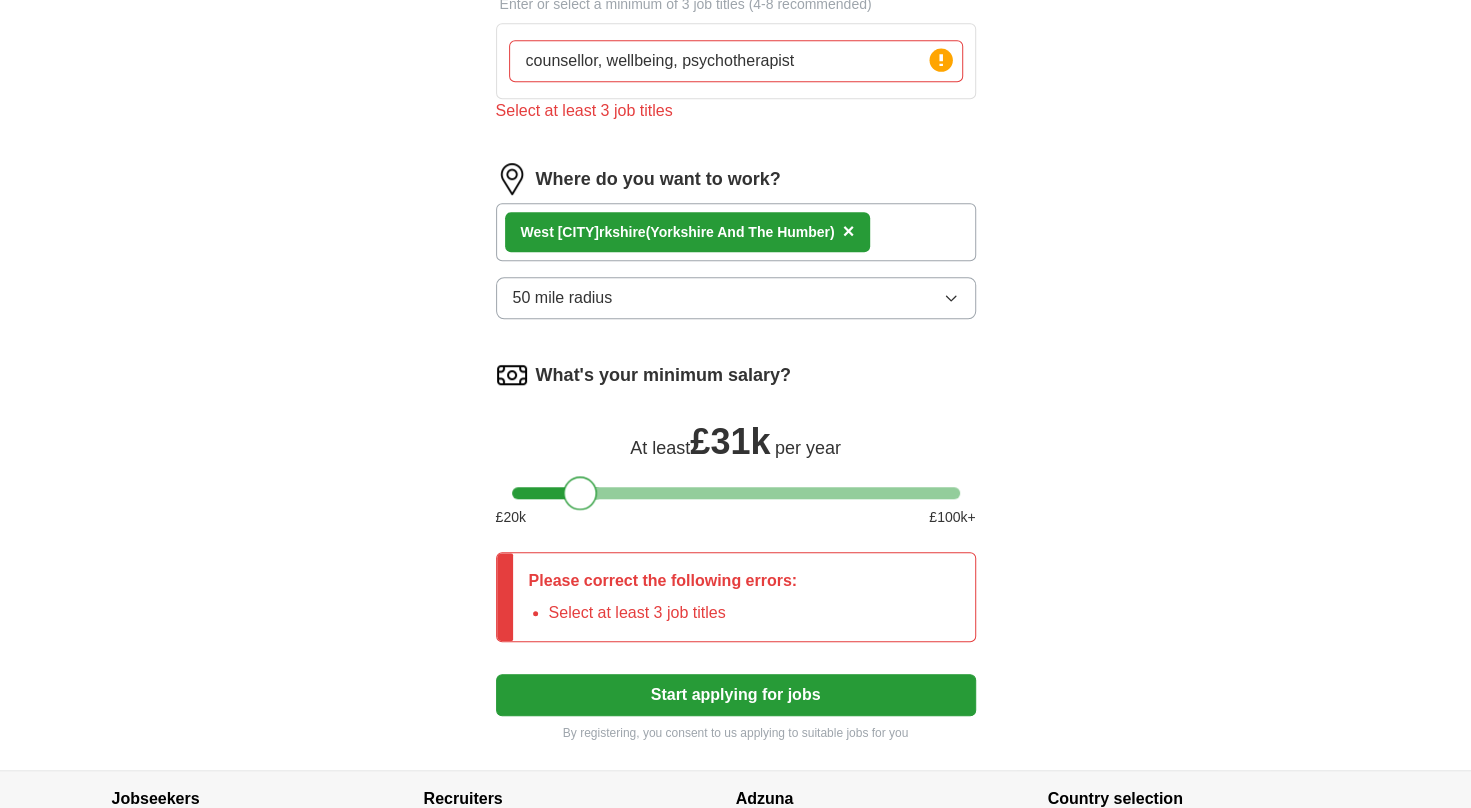 drag, startPoint x: 526, startPoint y: 492, endPoint x: 582, endPoint y: 502, distance: 56.88585 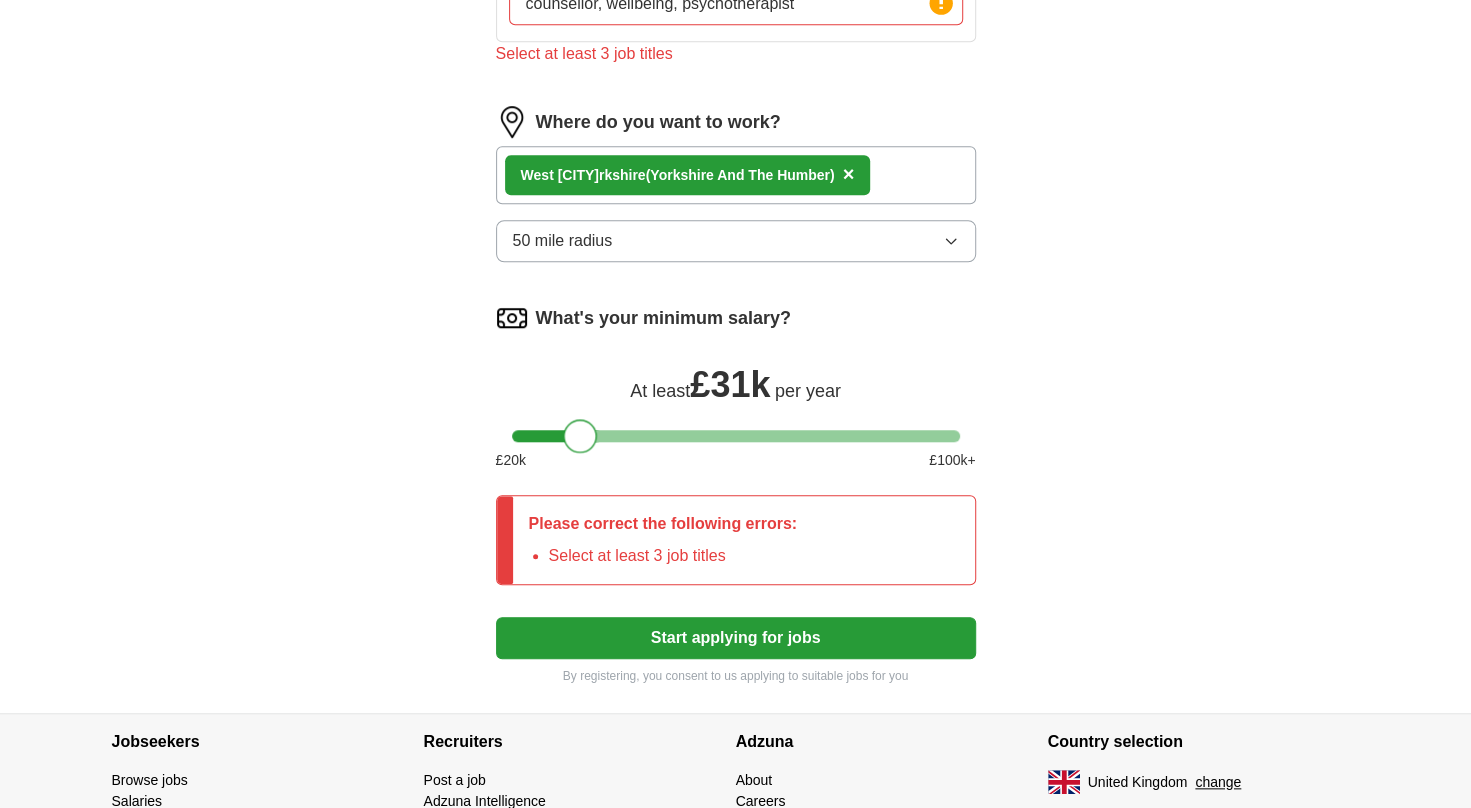 scroll, scrollTop: 784, scrollLeft: 0, axis: vertical 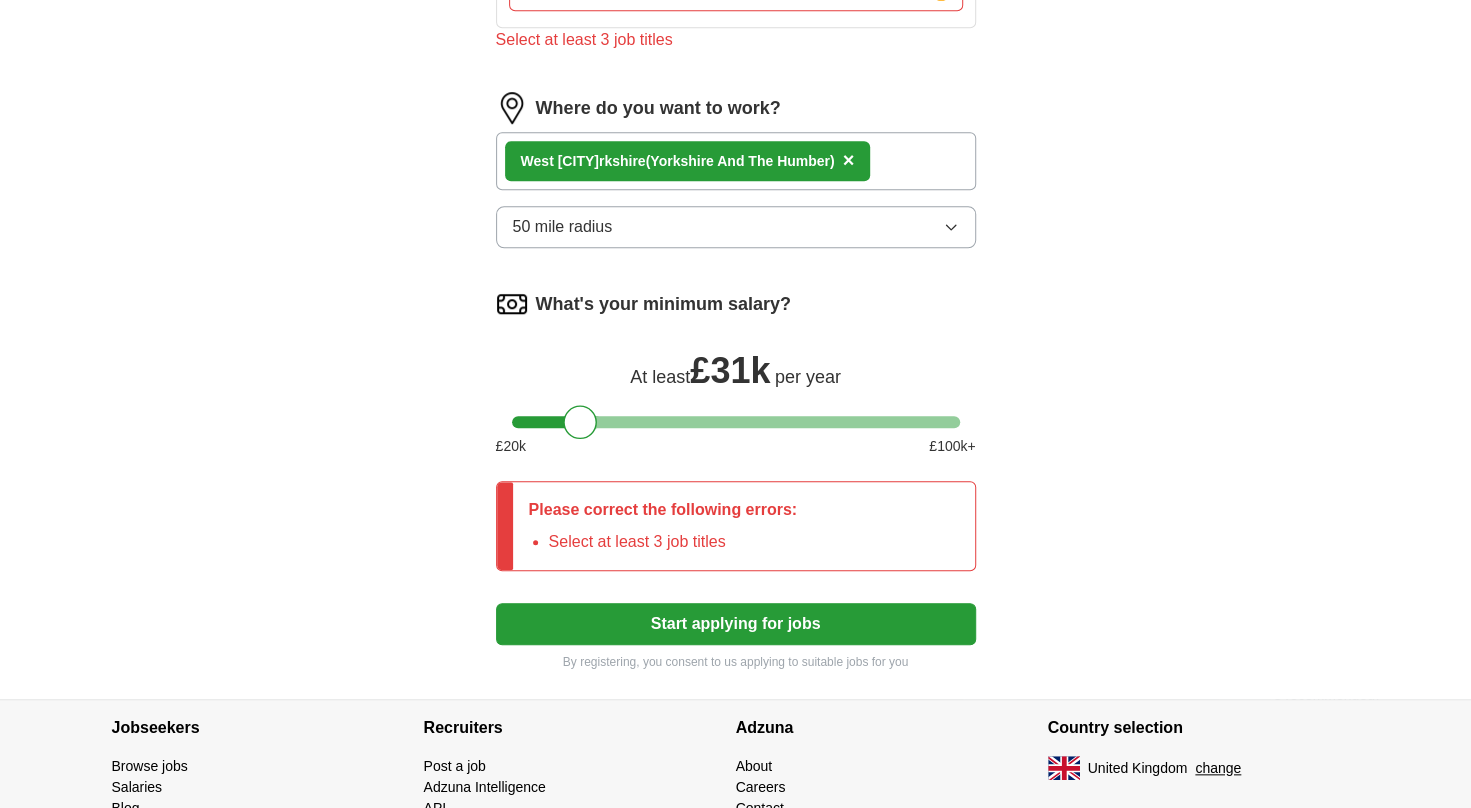 click on "Start applying for jobs" at bounding box center (736, 624) 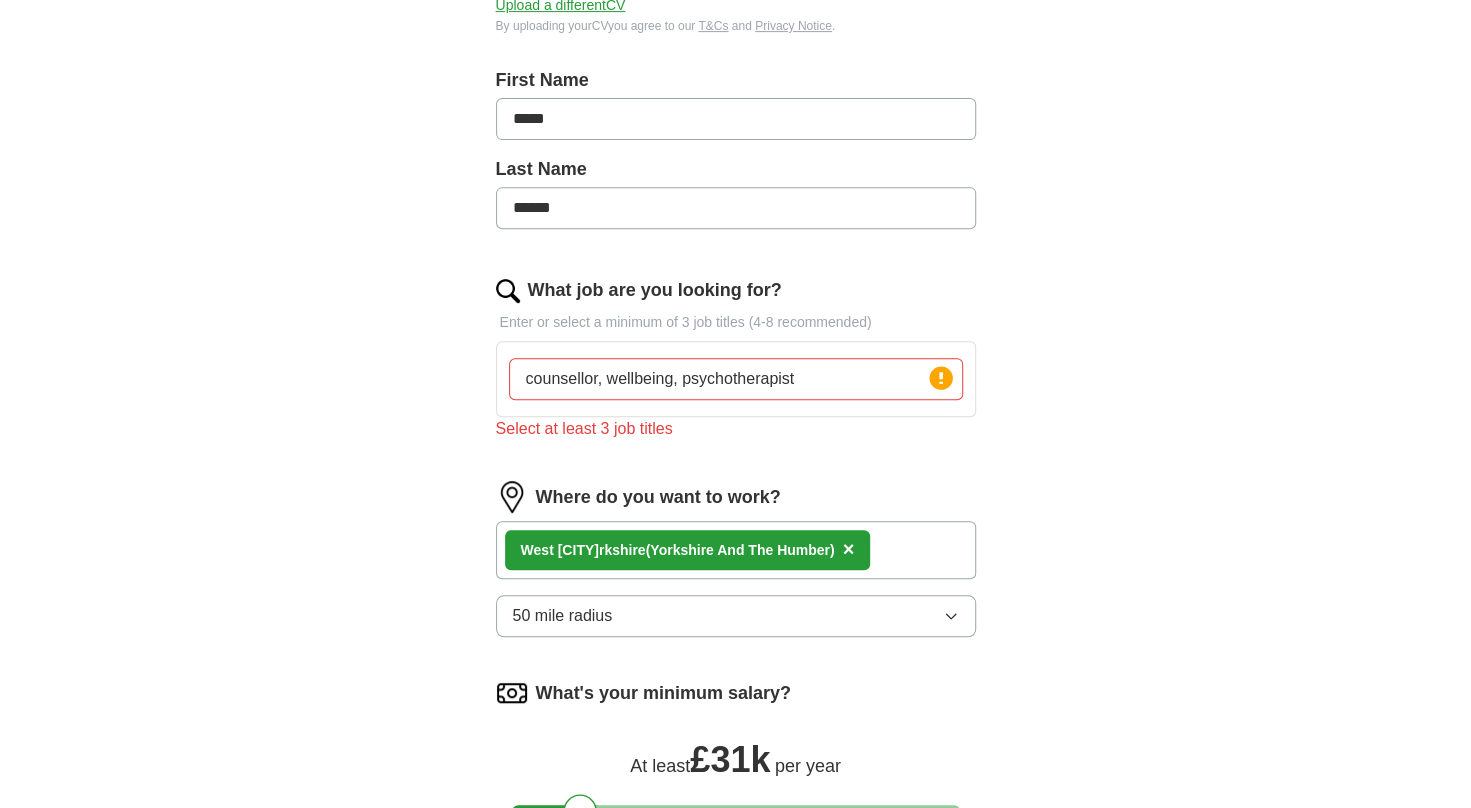 scroll, scrollTop: 402, scrollLeft: 0, axis: vertical 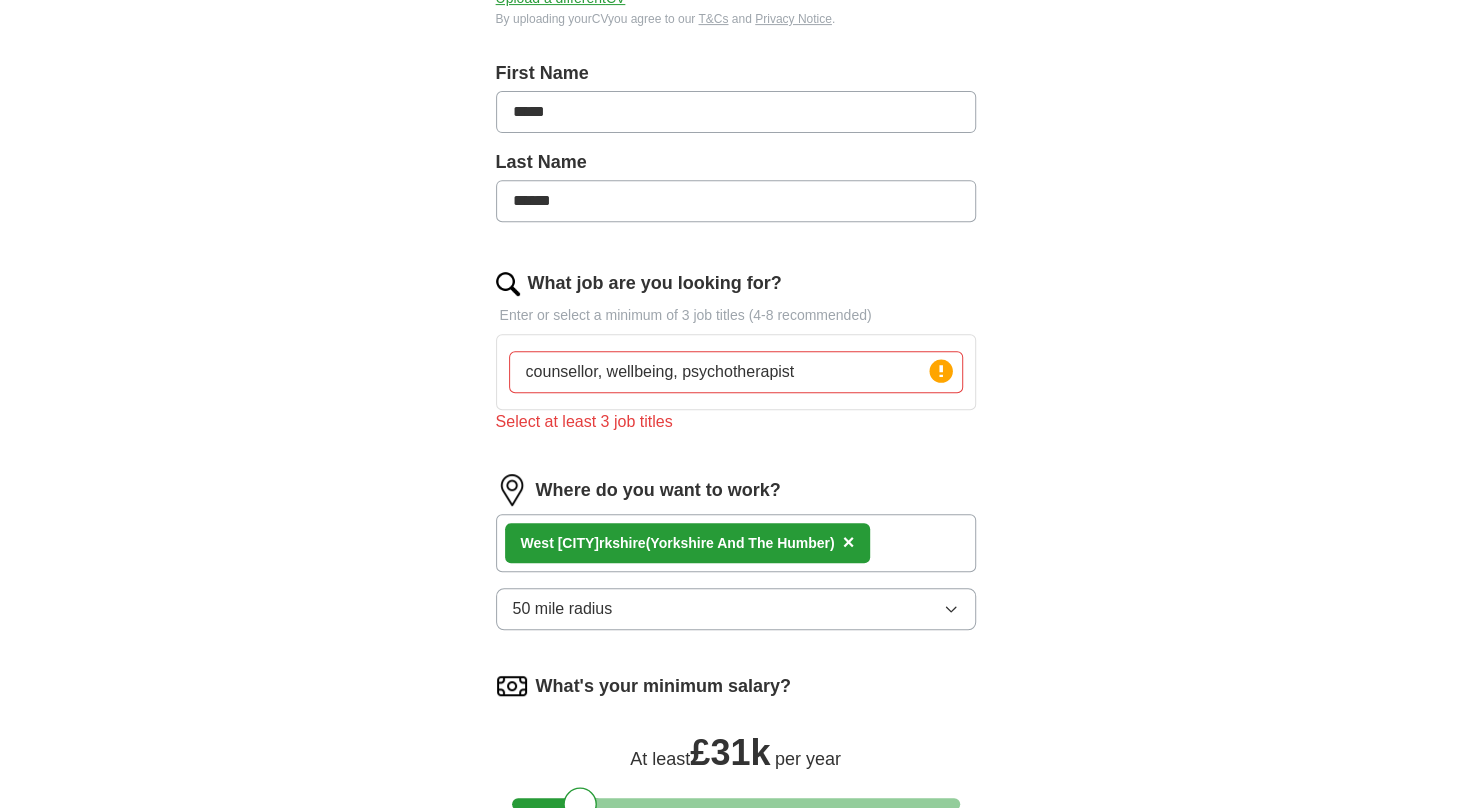 click on "Select at least 3 job titles" at bounding box center [736, 422] 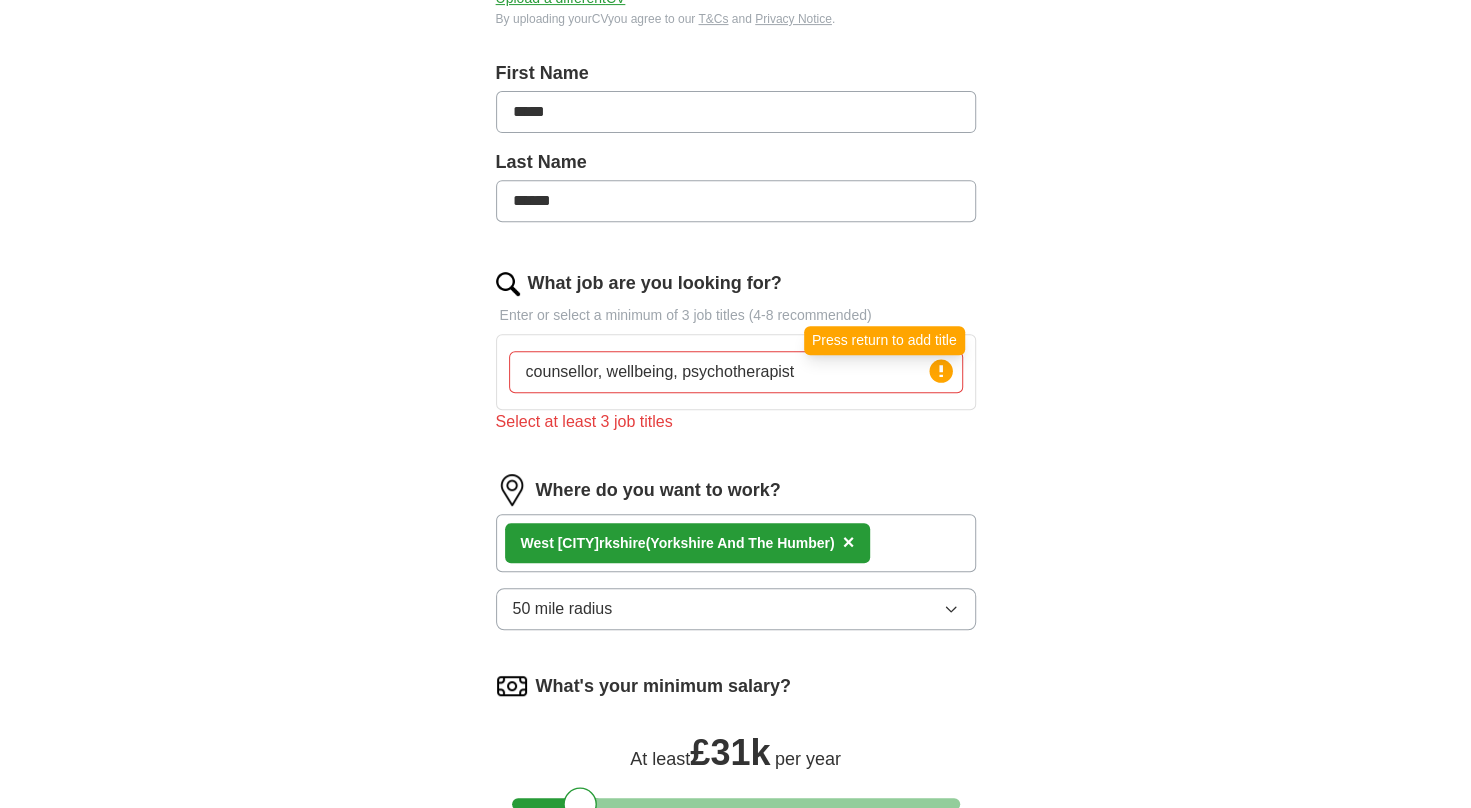 click 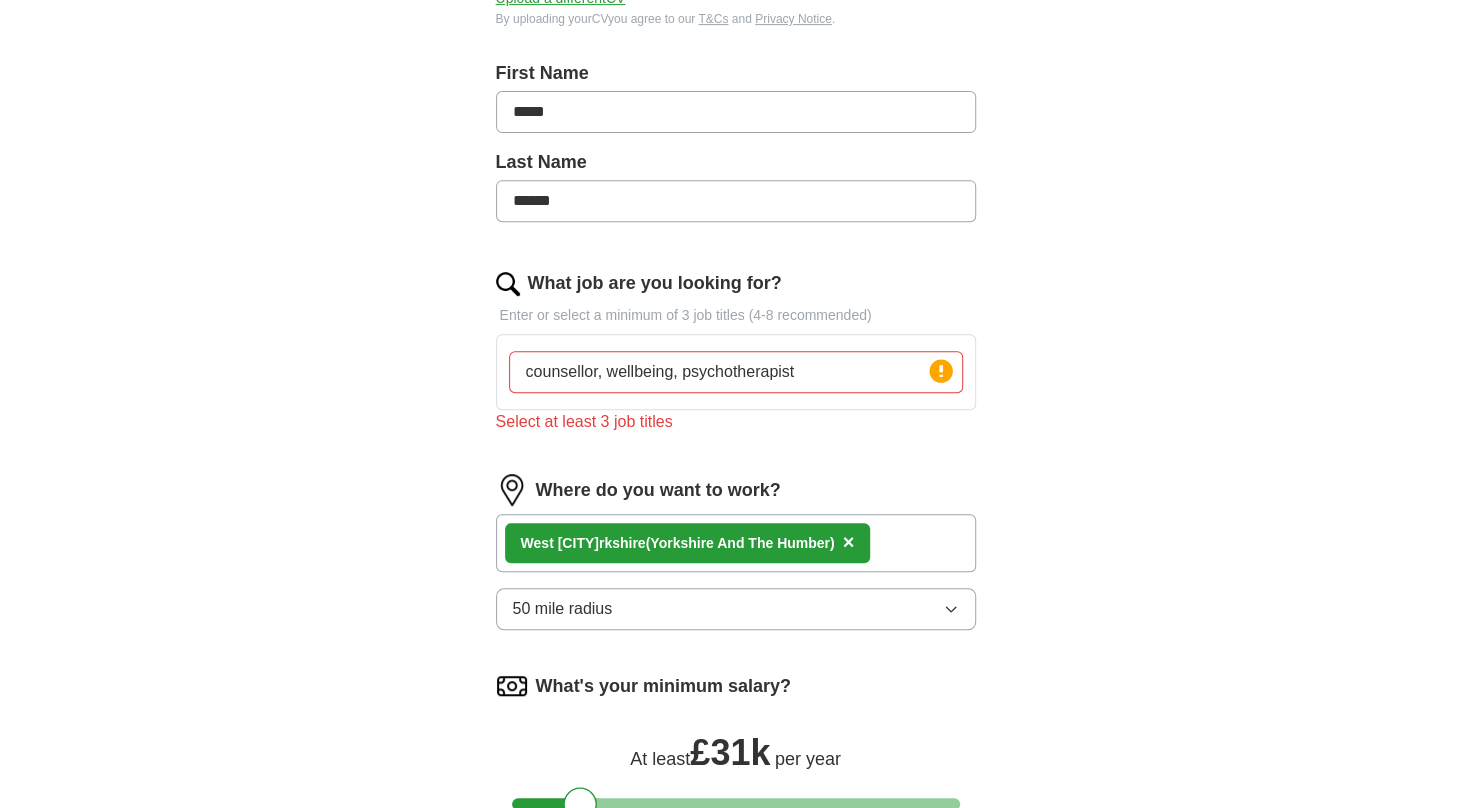 click 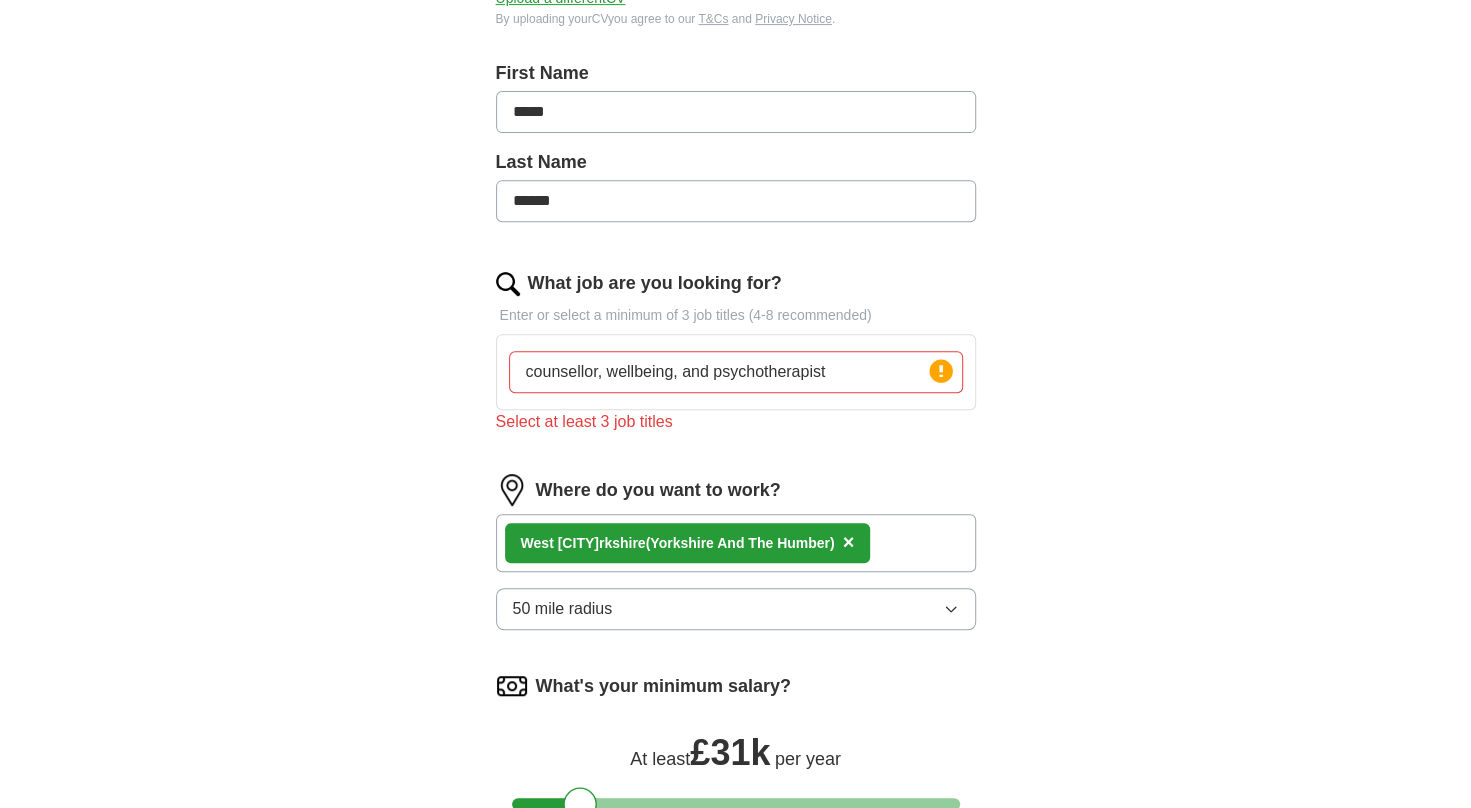 click on "Select a CV [FIRST] [LAST] CV Update [DATE], [TIME] Upload a different CV By uploading your CV you agree to our T&Cs and Privacy Notice . First Name ***** Last Name ***** What job are you looking for? Enter or select a minimum of 3 job titles (4-8 recommended) counsellor, wellbeing, and psychotherapist Press return to add title Select at least 3 job titles Where do you want to work? [REGION] ([REGION]) × 50 mile radius What's your minimum salary? At least £ 31k per year £ 20 k £ 100 k+ Please correct the following errors: Select at least 3 job titles Start applying for jobs By registering, you consent to us applying to suitable jobs for you" at bounding box center [736, 462] 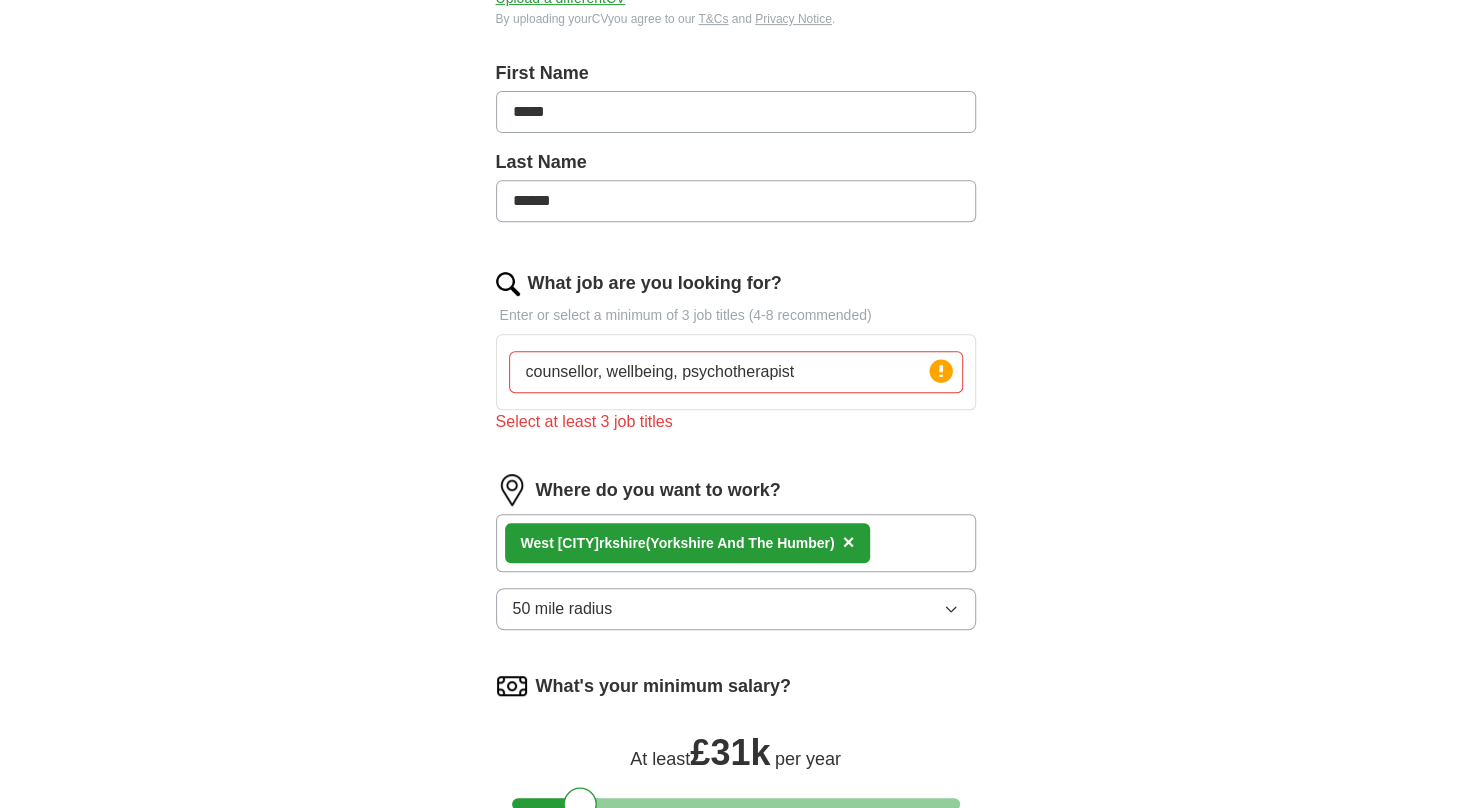 click on "counsellor, wellbeing, psychotherapist" at bounding box center (736, 372) 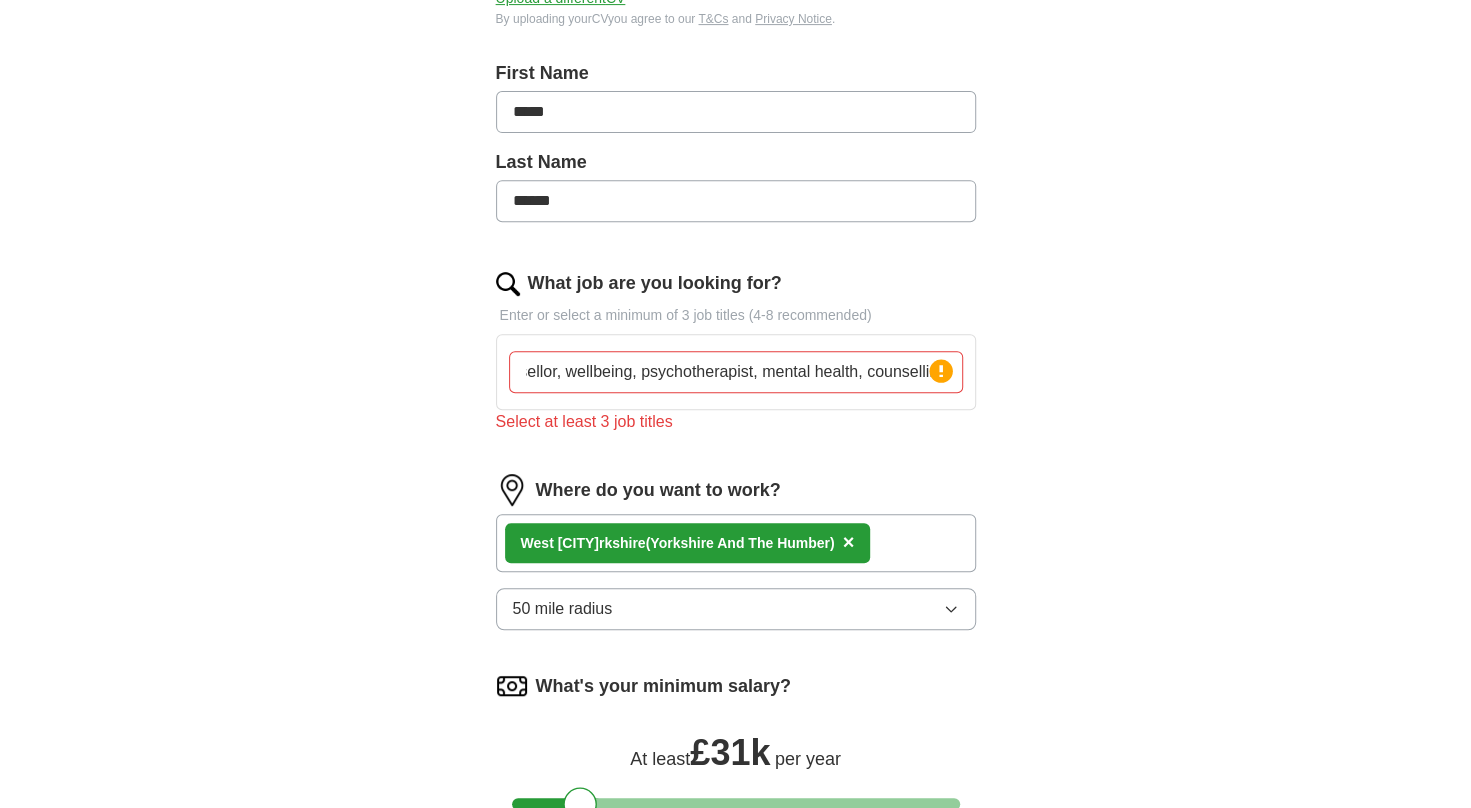 scroll, scrollTop: 0, scrollLeft: 45, axis: horizontal 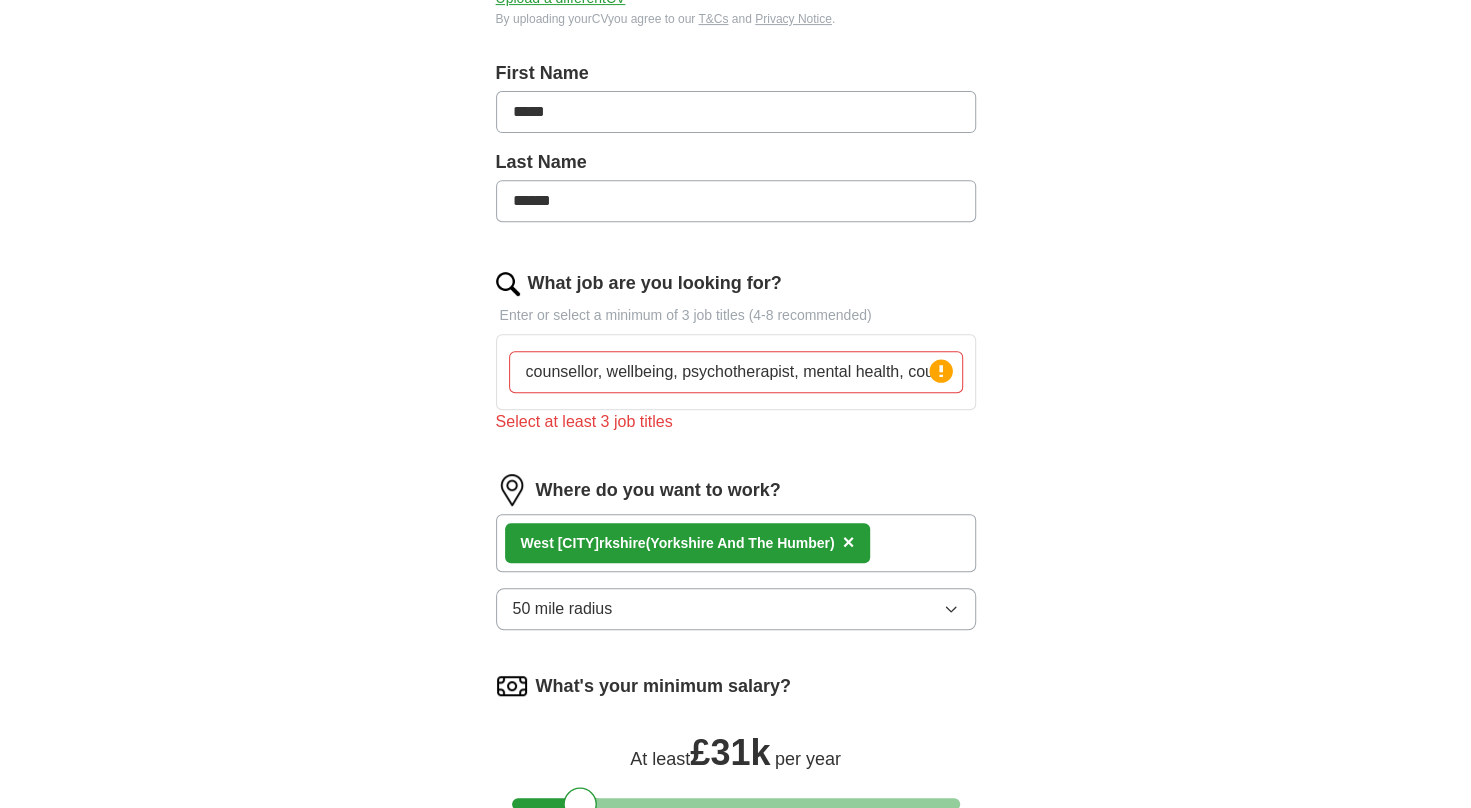 click on "ApplyIQ Let  ApplyIQ  do the hard work of searching and applying for jobs. Just tell us what you're looking for, and we'll do the rest. Select a CV AYSHA AHMED CV Update 1.docx 29/07/2025, 23:25 Upload a different  CV By uploading your  CV  you agree to our   T&Cs   and   Privacy Notice . First Name ***** Last Name ***** What job are you looking for? Enter or select a minimum of 3 job titles (4-8 recommended) counsellor, wellbeing, psychotherapist, mental health, counselling Press return to add title Select at least 3 job titles Where do you want to work? West [STATE] ([REGION]) × 50 mile radius What's your minimum salary? At least  £ 31k   per year £ 20 k £ 100 k+ Please correct the following errors: Select at least 3 job titles Start applying for jobs By registering, you consent to us applying to suitable jobs for you" at bounding box center (736, 370) 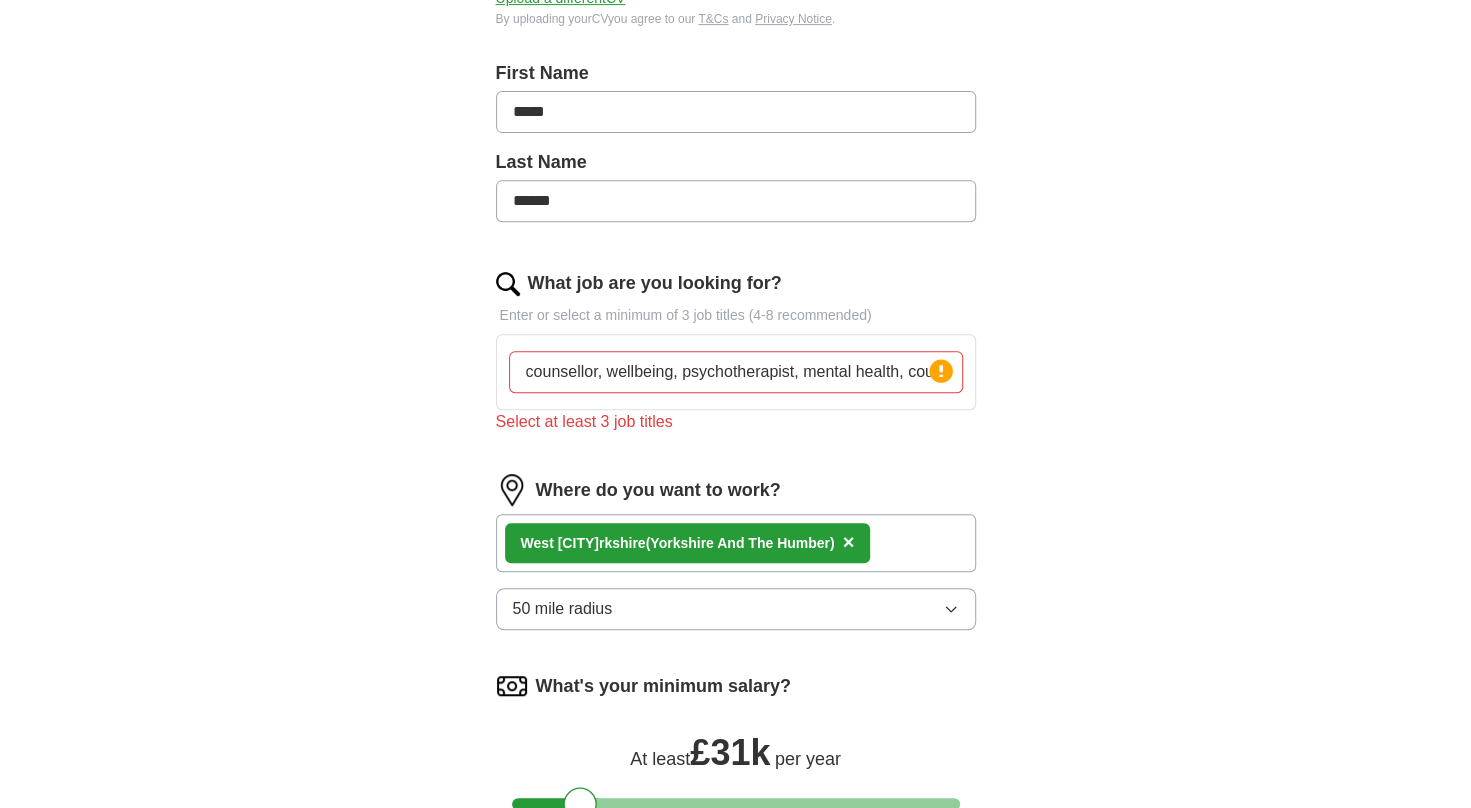 click on "counsellor, wellbeing, psychotherapist, mental health, counselling" at bounding box center [736, 372] 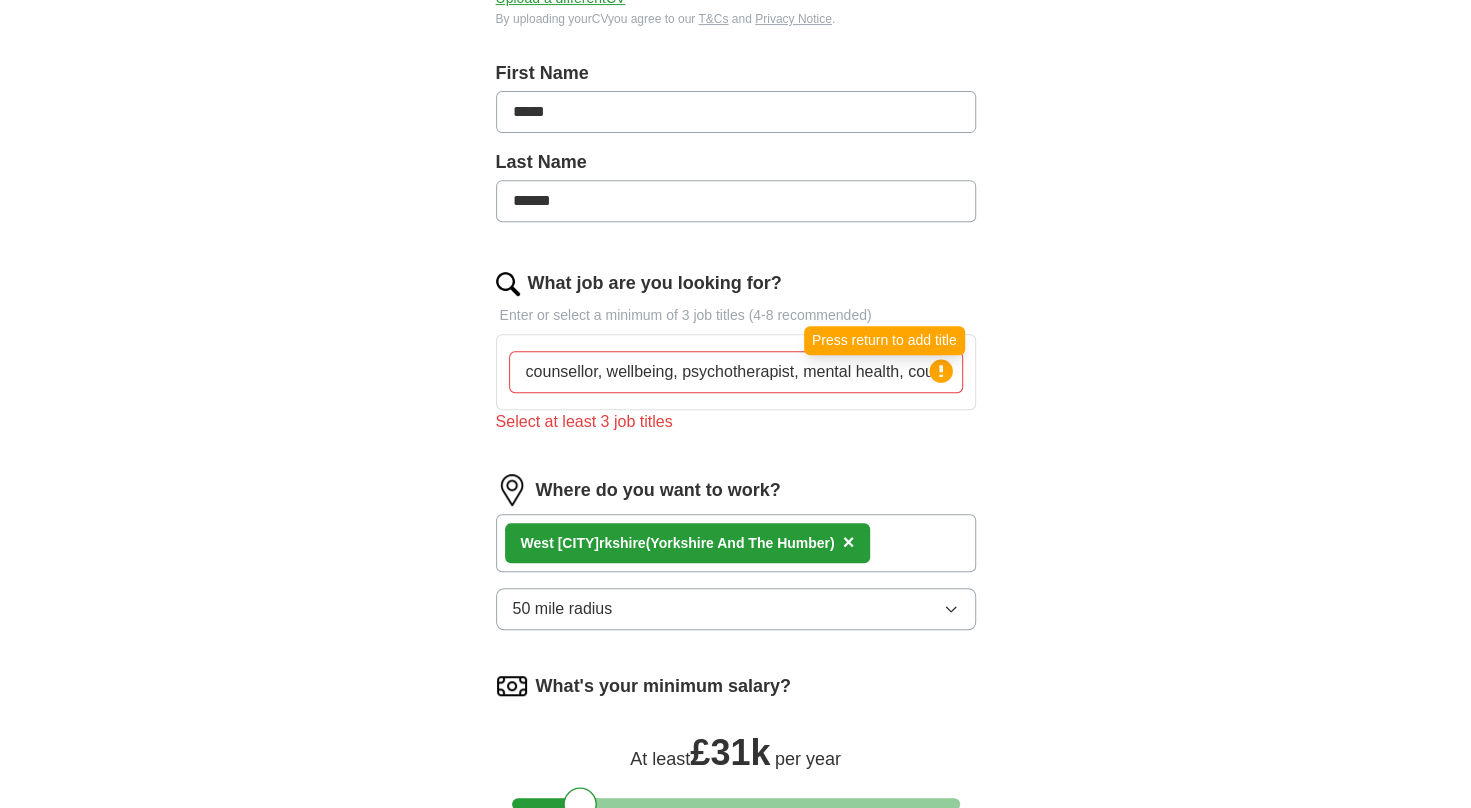 click 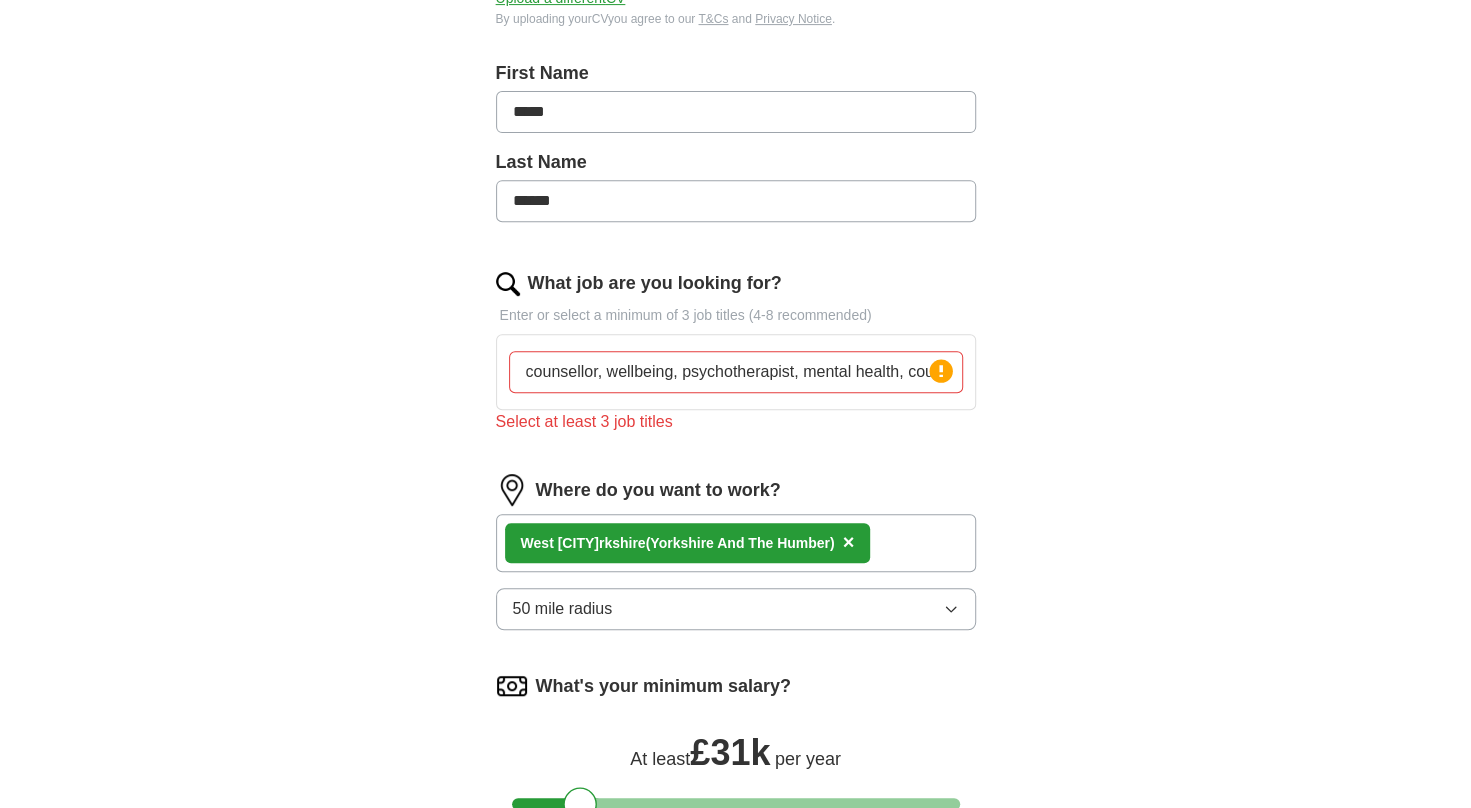 click 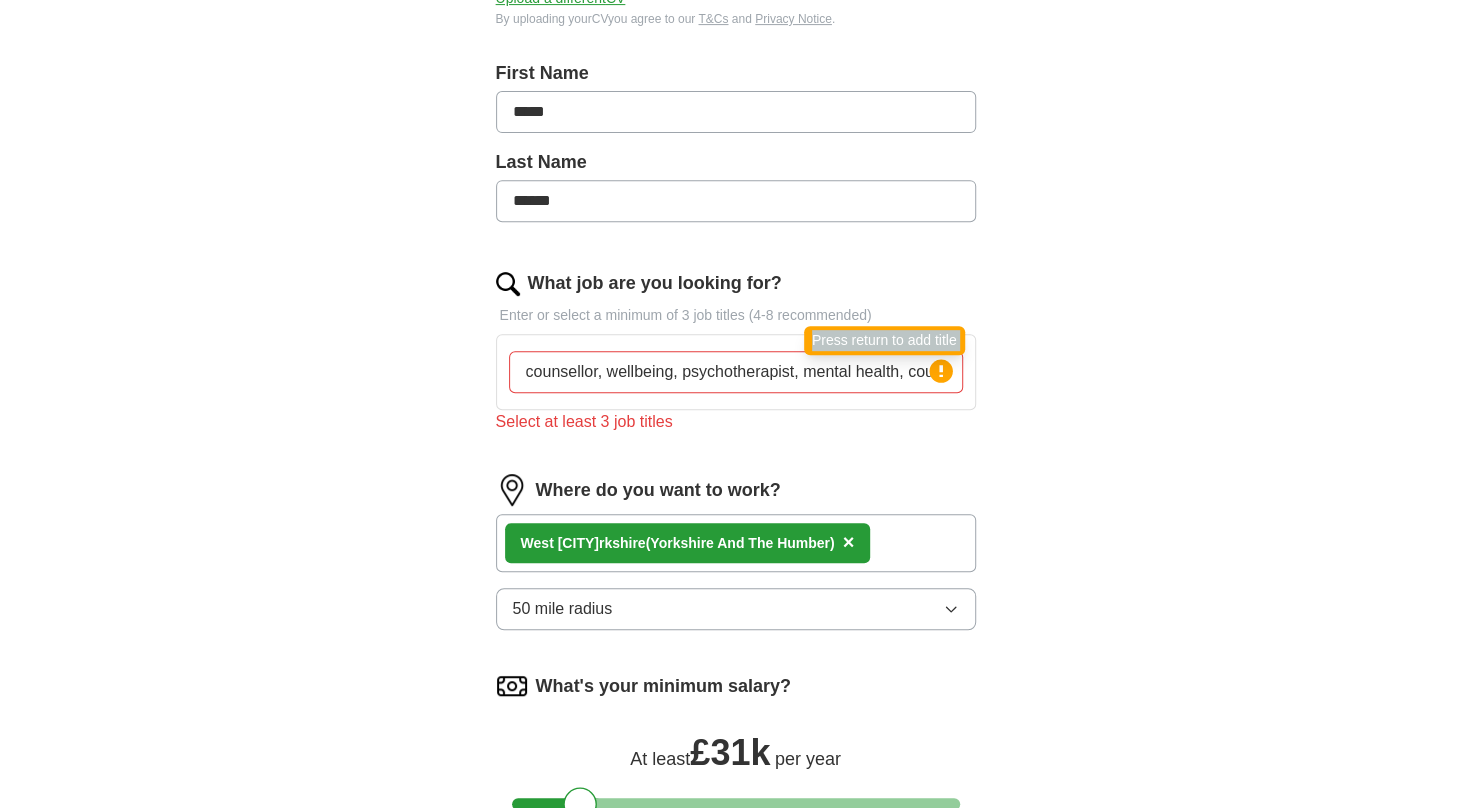 click 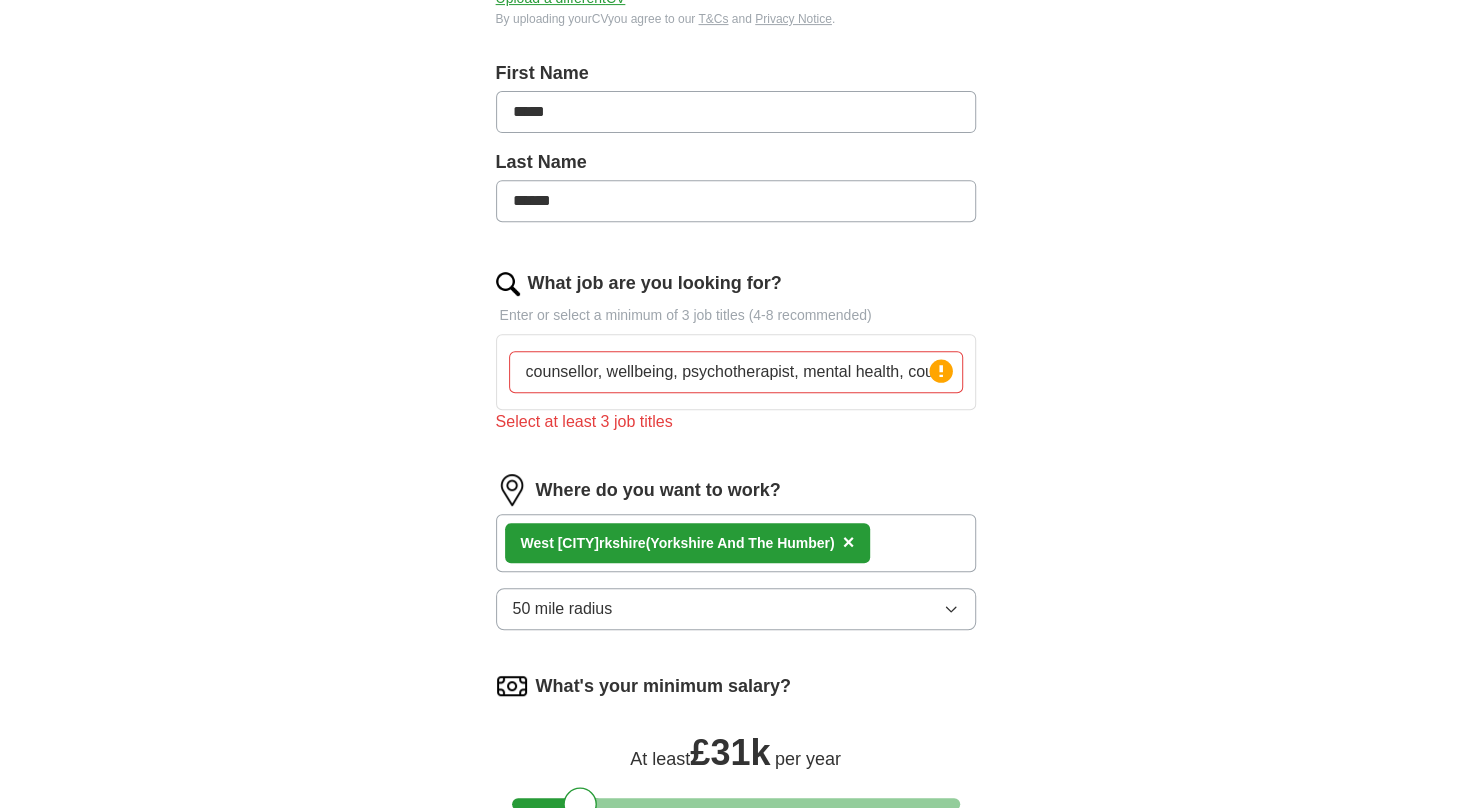 click 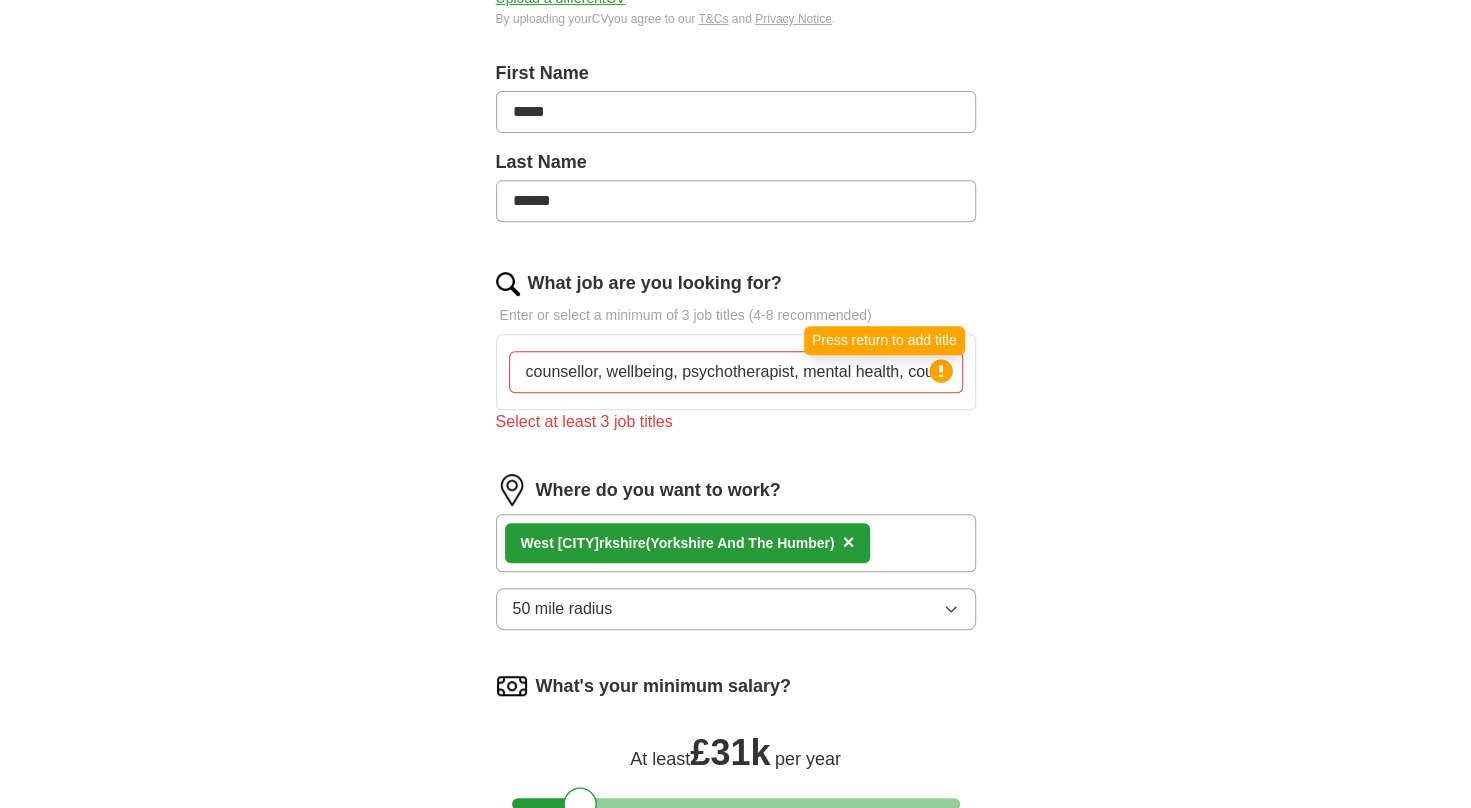 click 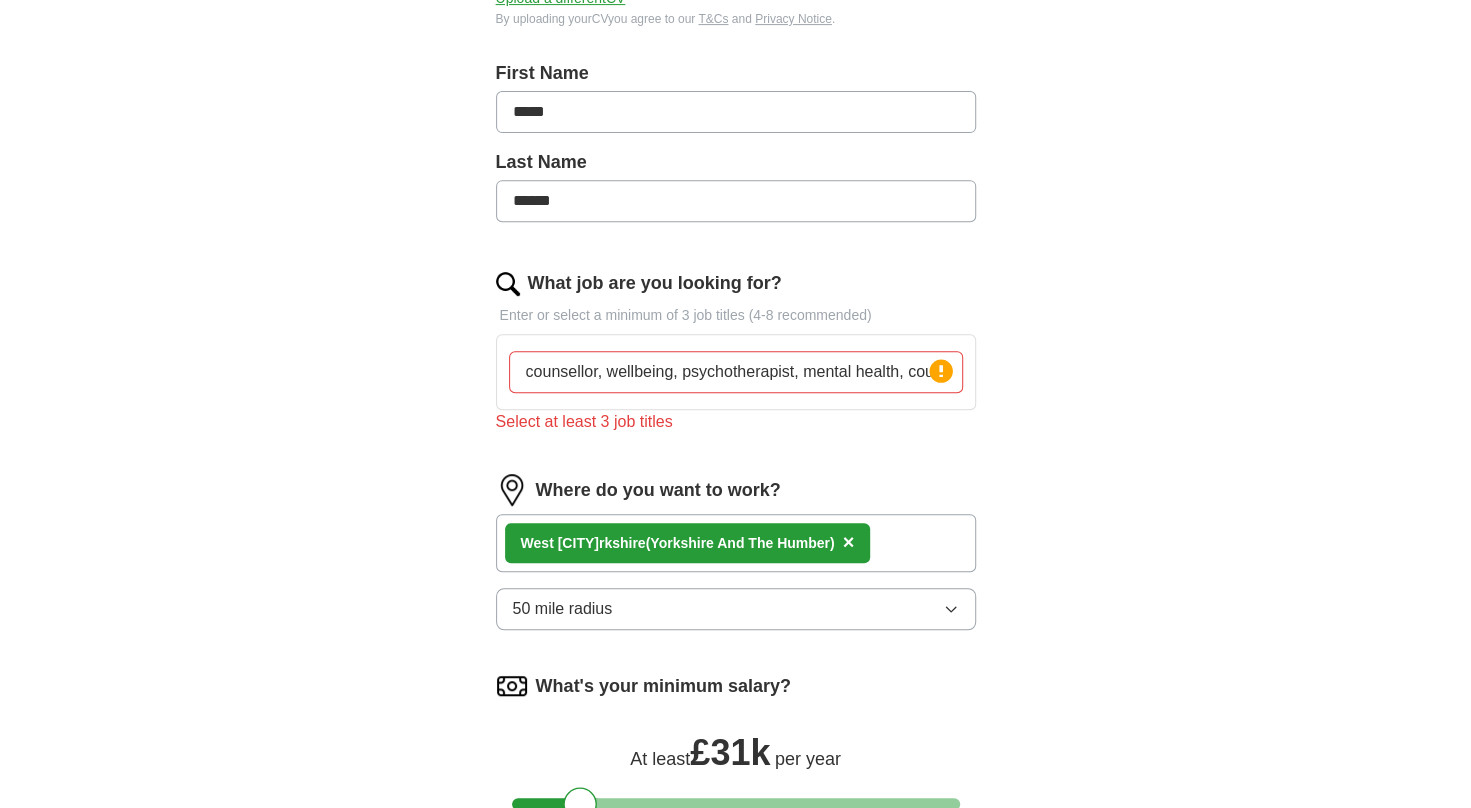 click on "Select at least 3 job titles" at bounding box center [736, 422] 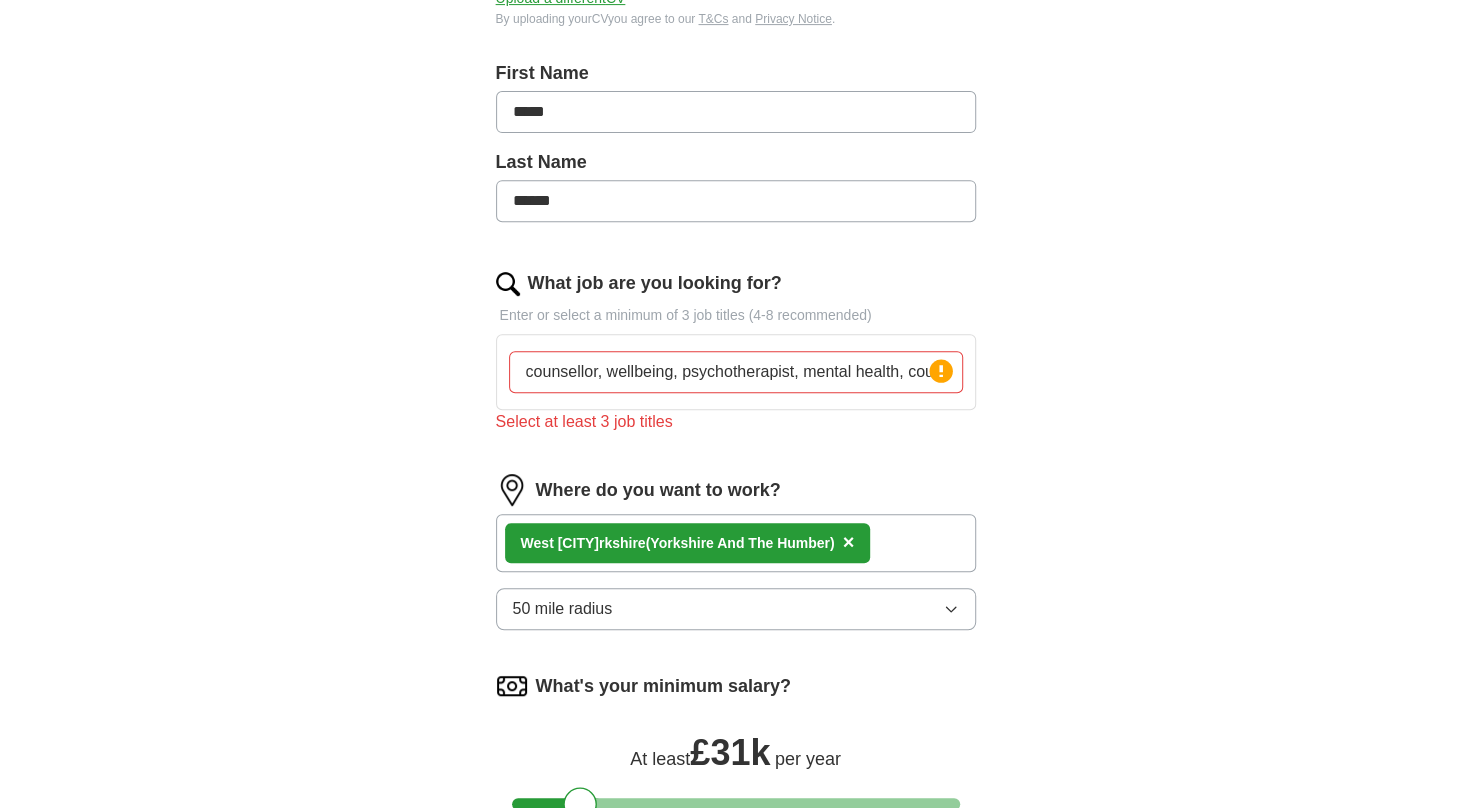 click on "counsellor, wellbeing, psychotherapist, mental health, counselling Press return to add title" at bounding box center [736, 372] 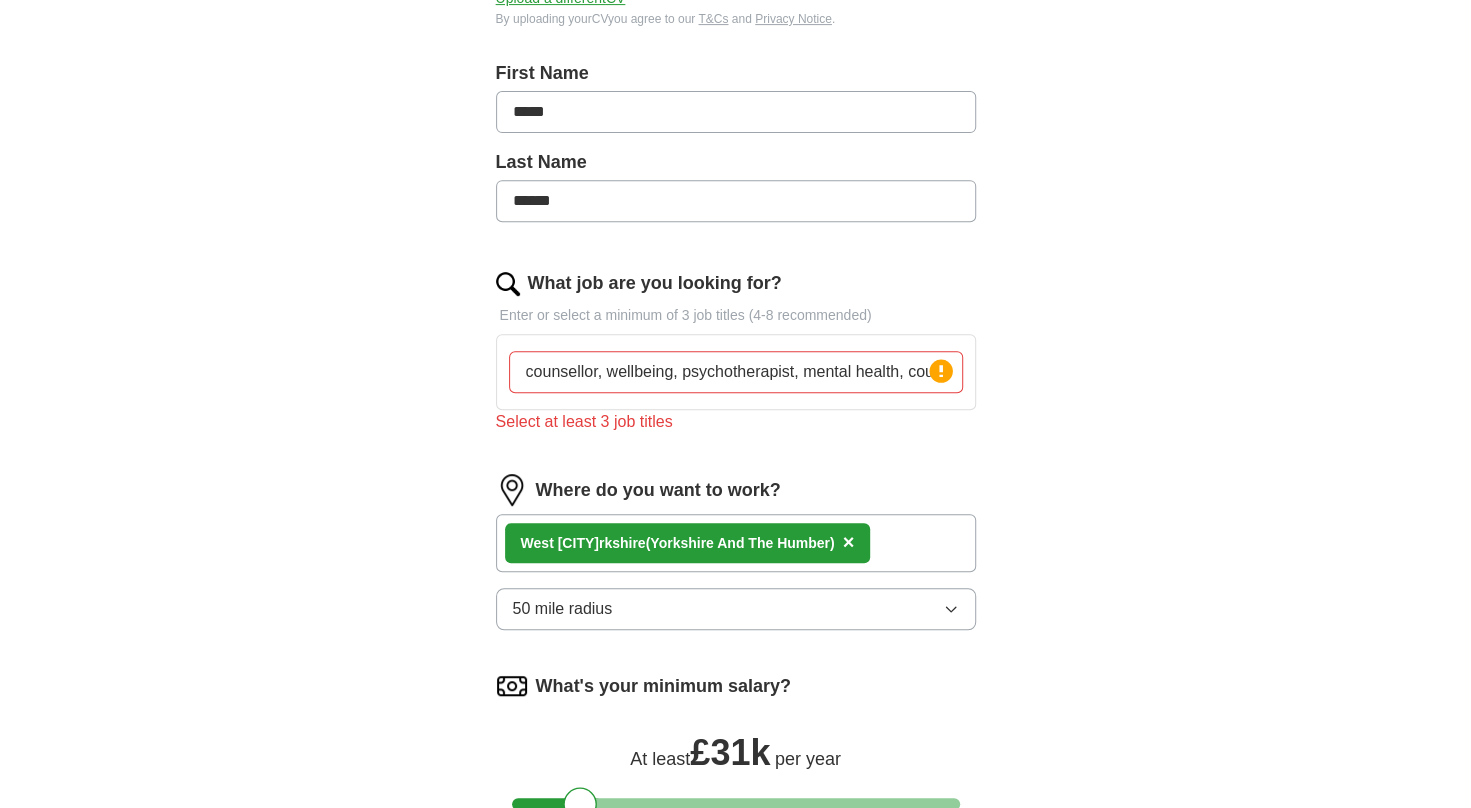 click on "Enter or select a minimum of 3 job titles (4-8 recommended)" at bounding box center (736, 315) 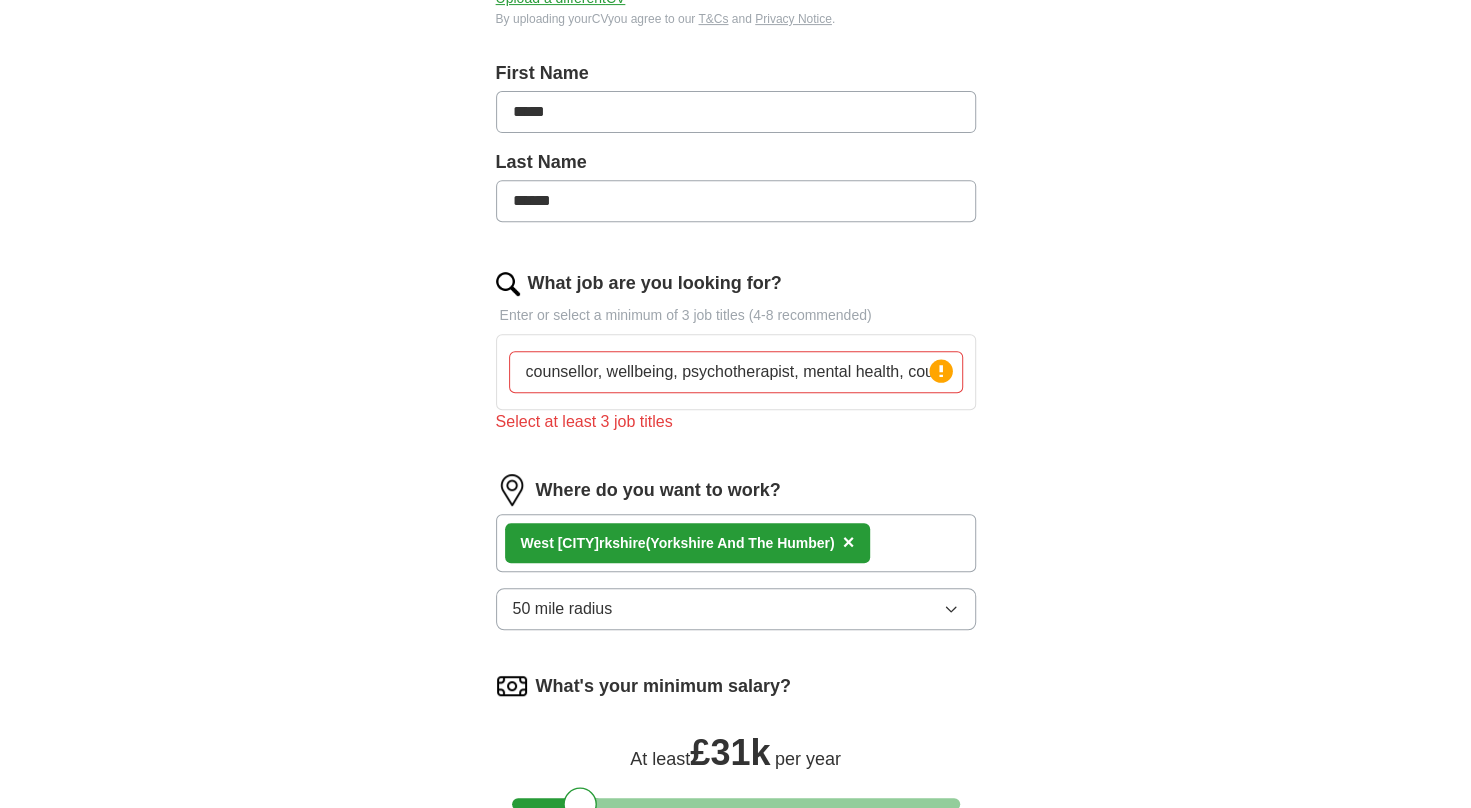 click on "Enter or select a minimum of 3 job titles (4-8 recommended)" at bounding box center (736, 315) 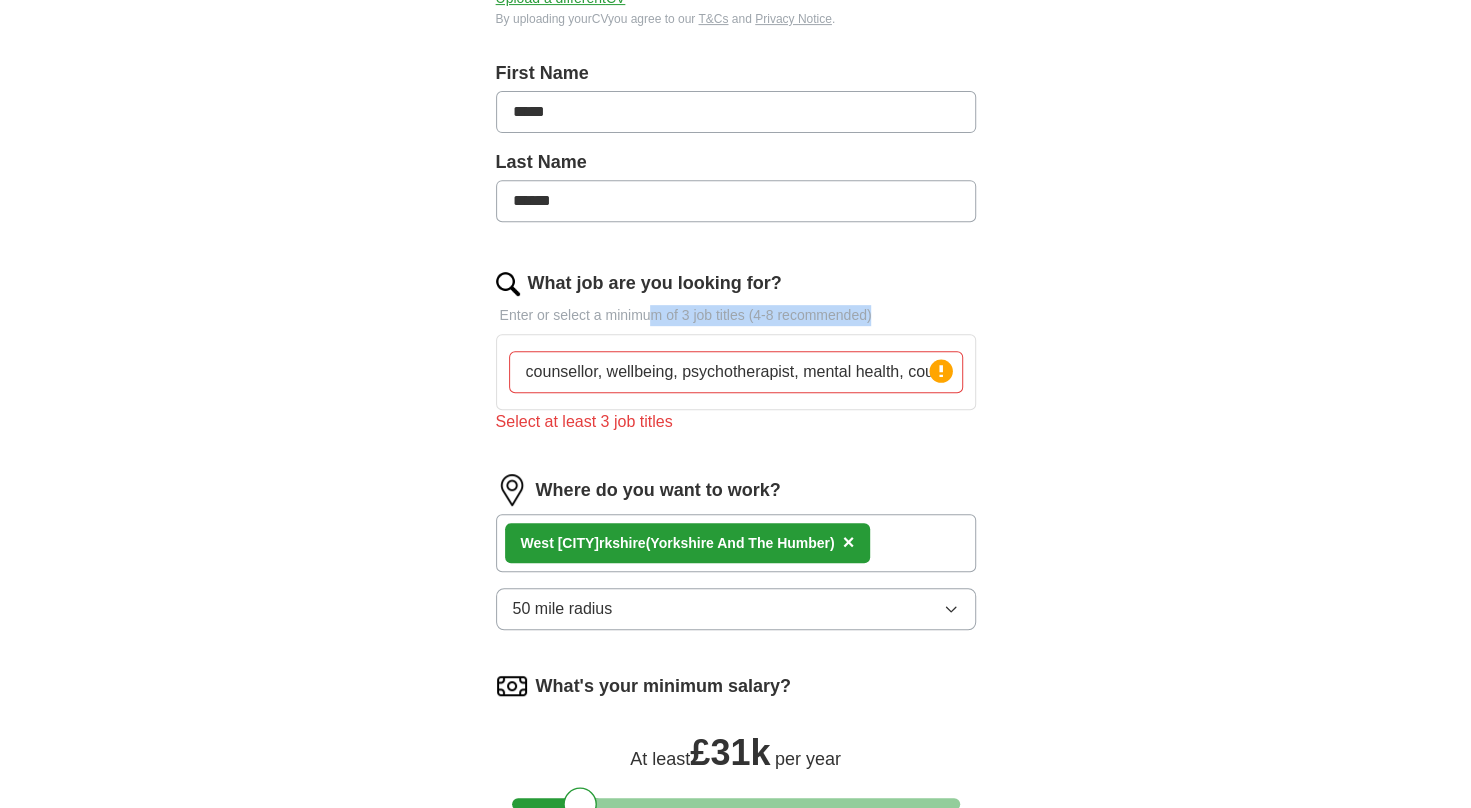 drag, startPoint x: 651, startPoint y: 300, endPoint x: 842, endPoint y: 354, distance: 198.48677 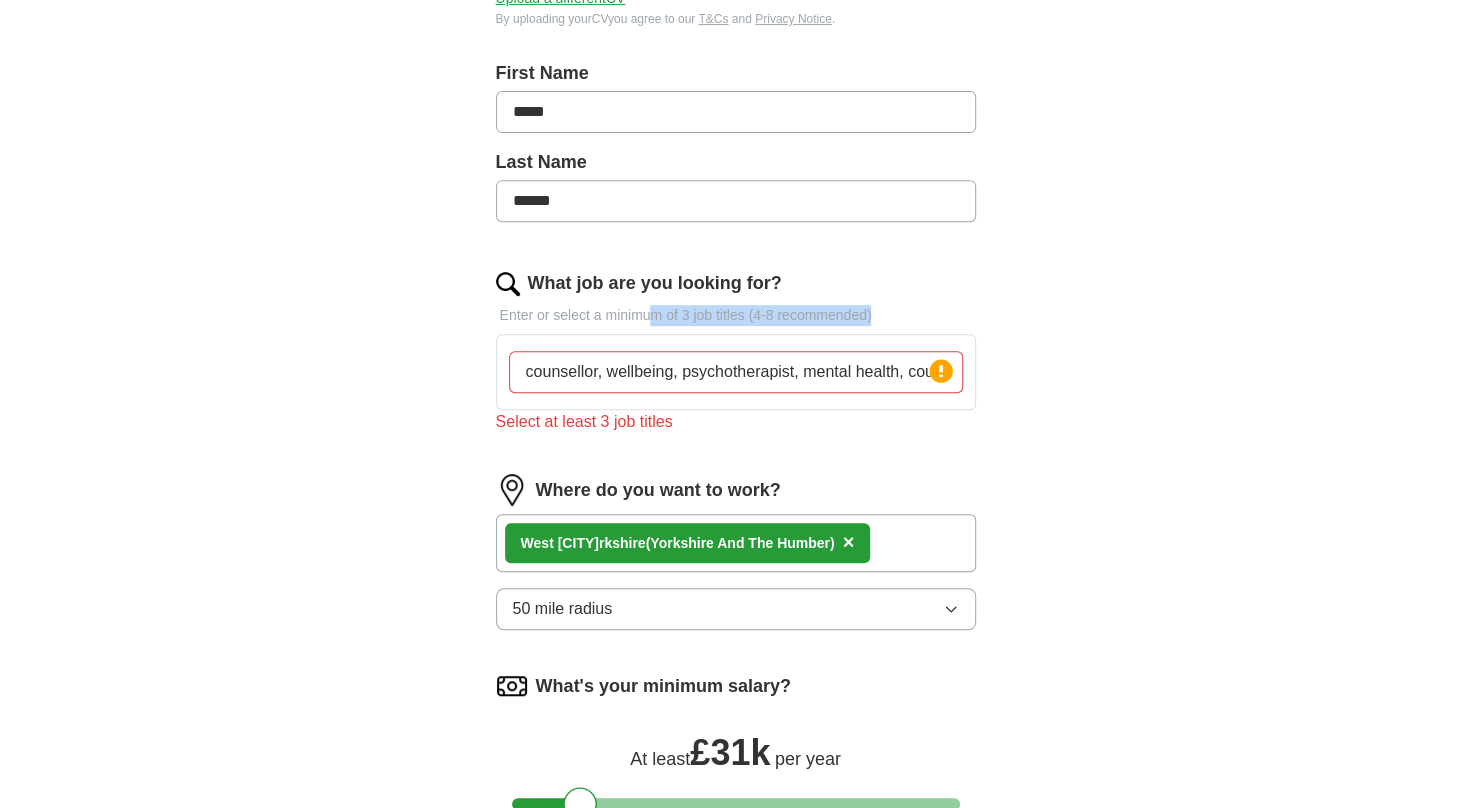 click on "What job are you looking for? Enter or select a minimum of 3 job titles (4-8 recommended) counsellor, wellbeing, psychotherapist, mental health, counselling Press return to add title Select at least 3 job titles" at bounding box center [736, 360] 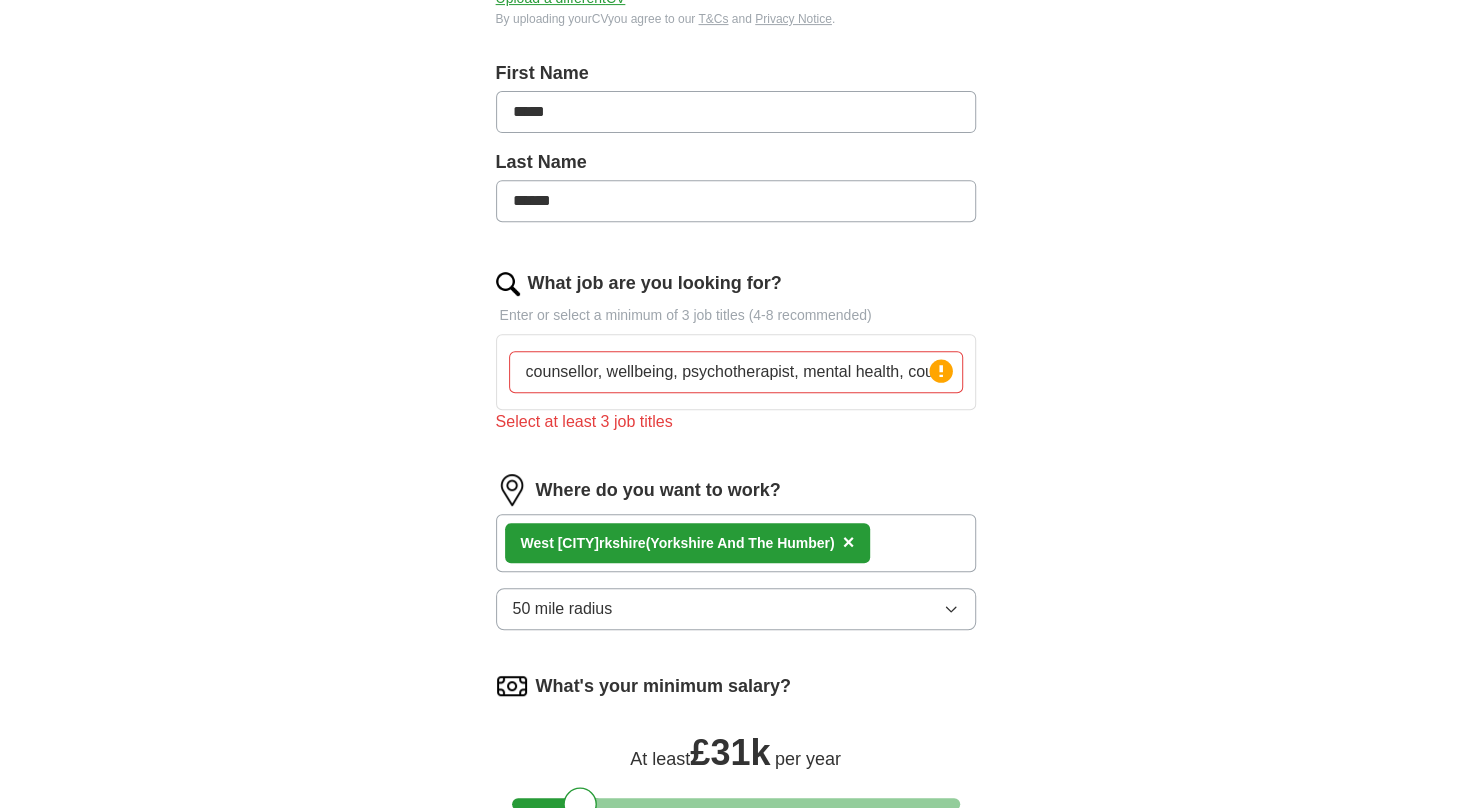 click on "What job are you looking for? Enter or select a minimum of 3 job titles (4-8 recommended) counsellor, wellbeing, psychotherapist, mental health, counselling Press return to add title Select at least 3 job titles" at bounding box center (736, 360) 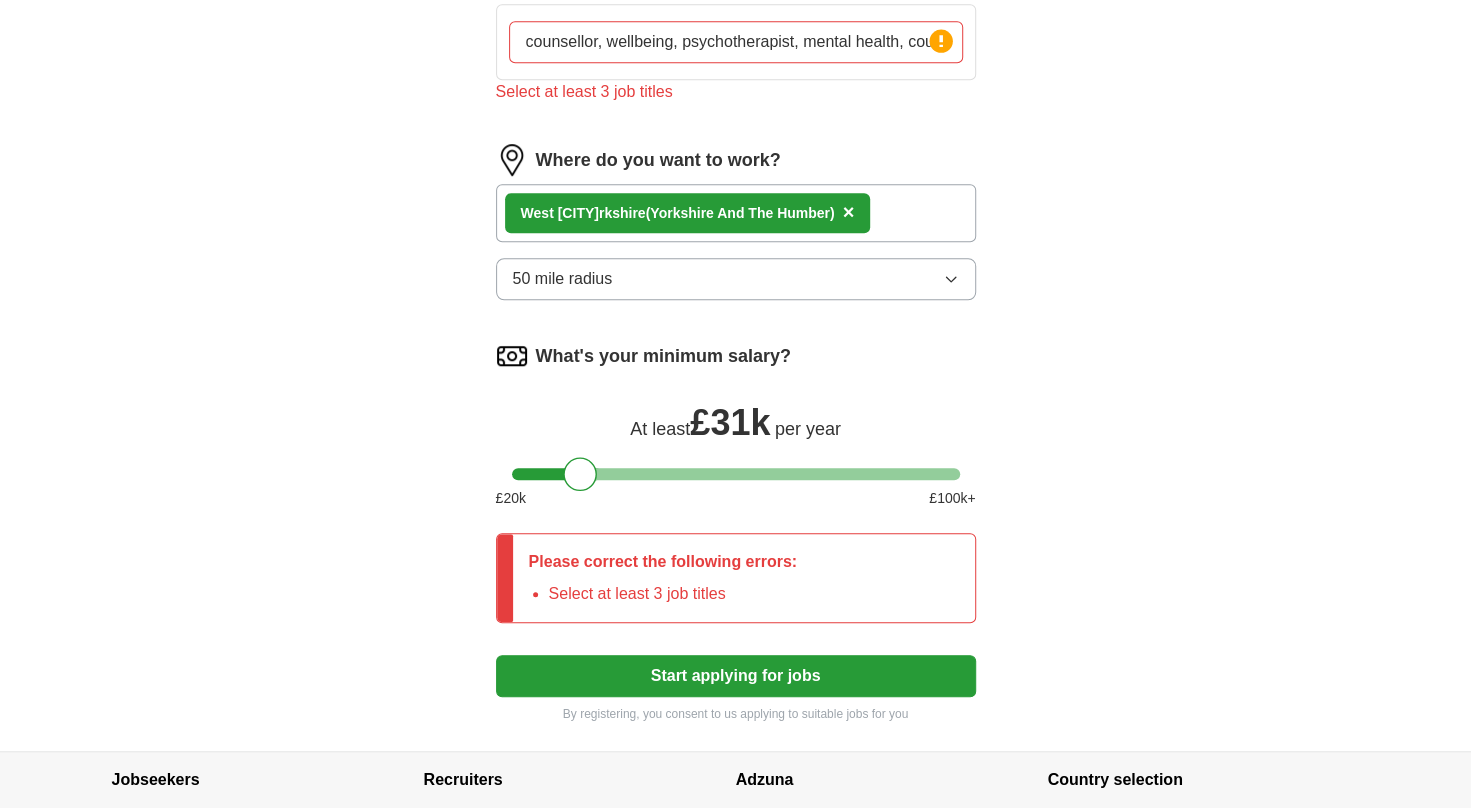 scroll, scrollTop: 733, scrollLeft: 0, axis: vertical 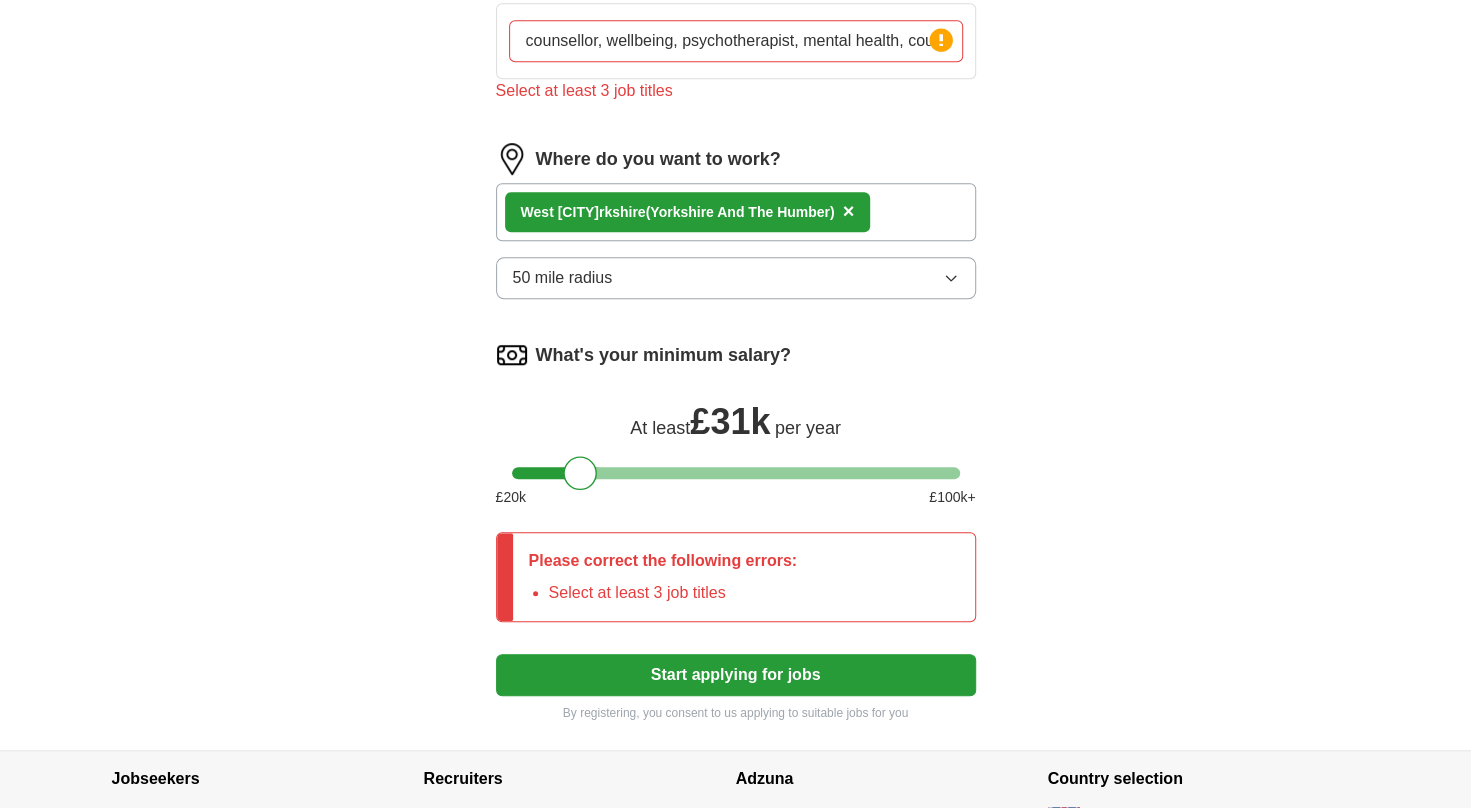 click on "Start applying for jobs" at bounding box center [736, 675] 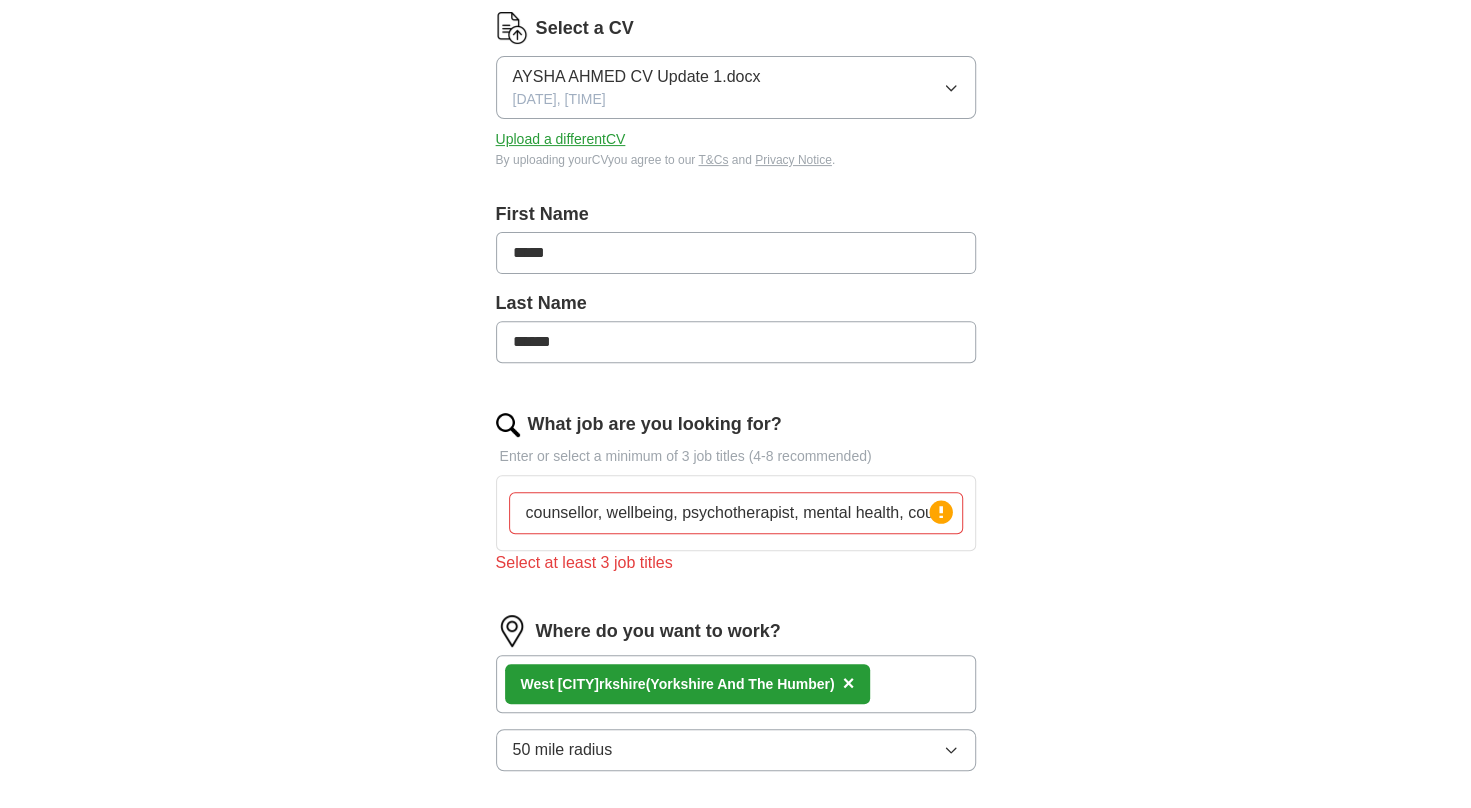 scroll, scrollTop: 264, scrollLeft: 0, axis: vertical 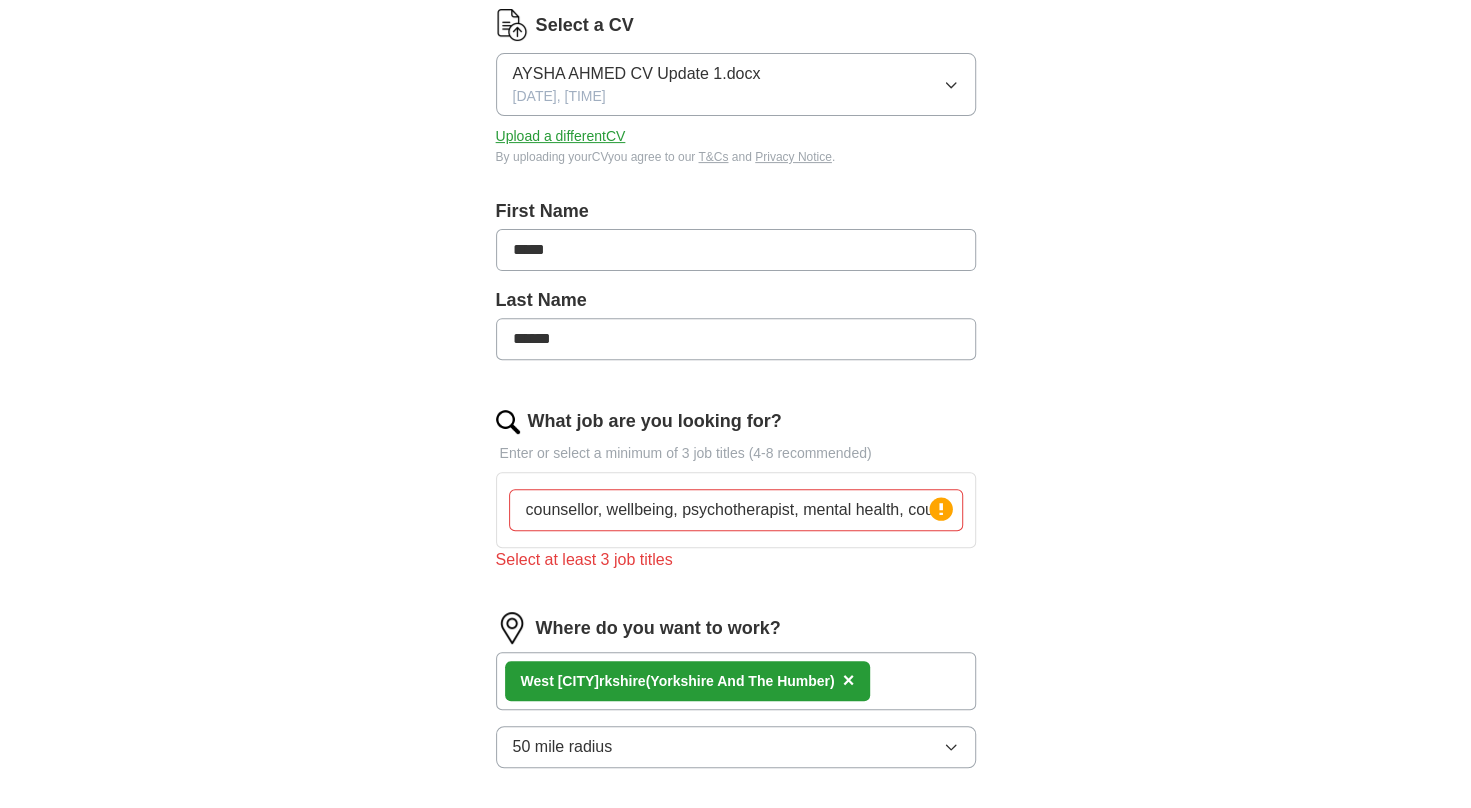 click on "counsellor, wellbeing, psychotherapist, mental health, counselling" at bounding box center [736, 510] 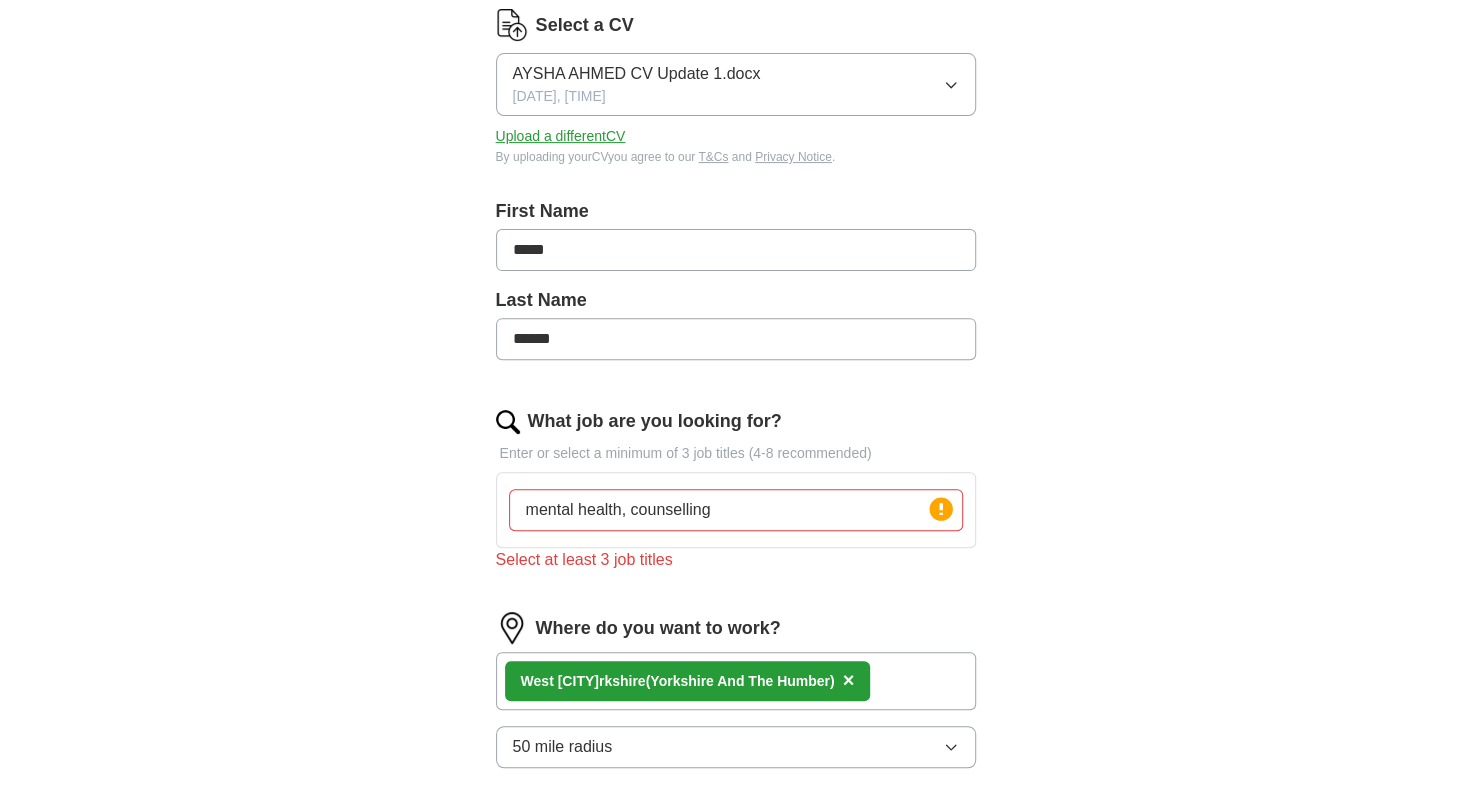 click on "mental health, counselling" at bounding box center [736, 510] 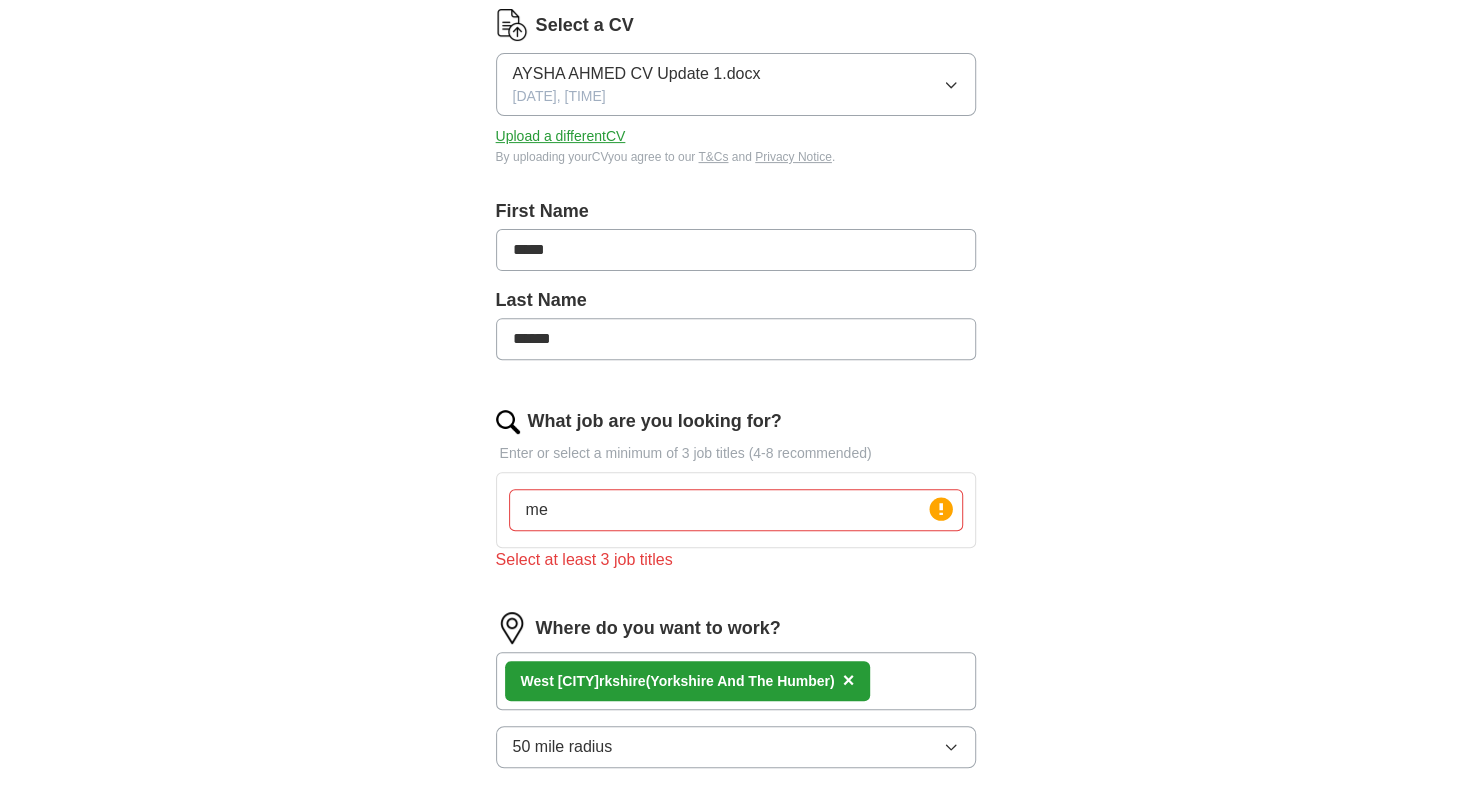 type on "m" 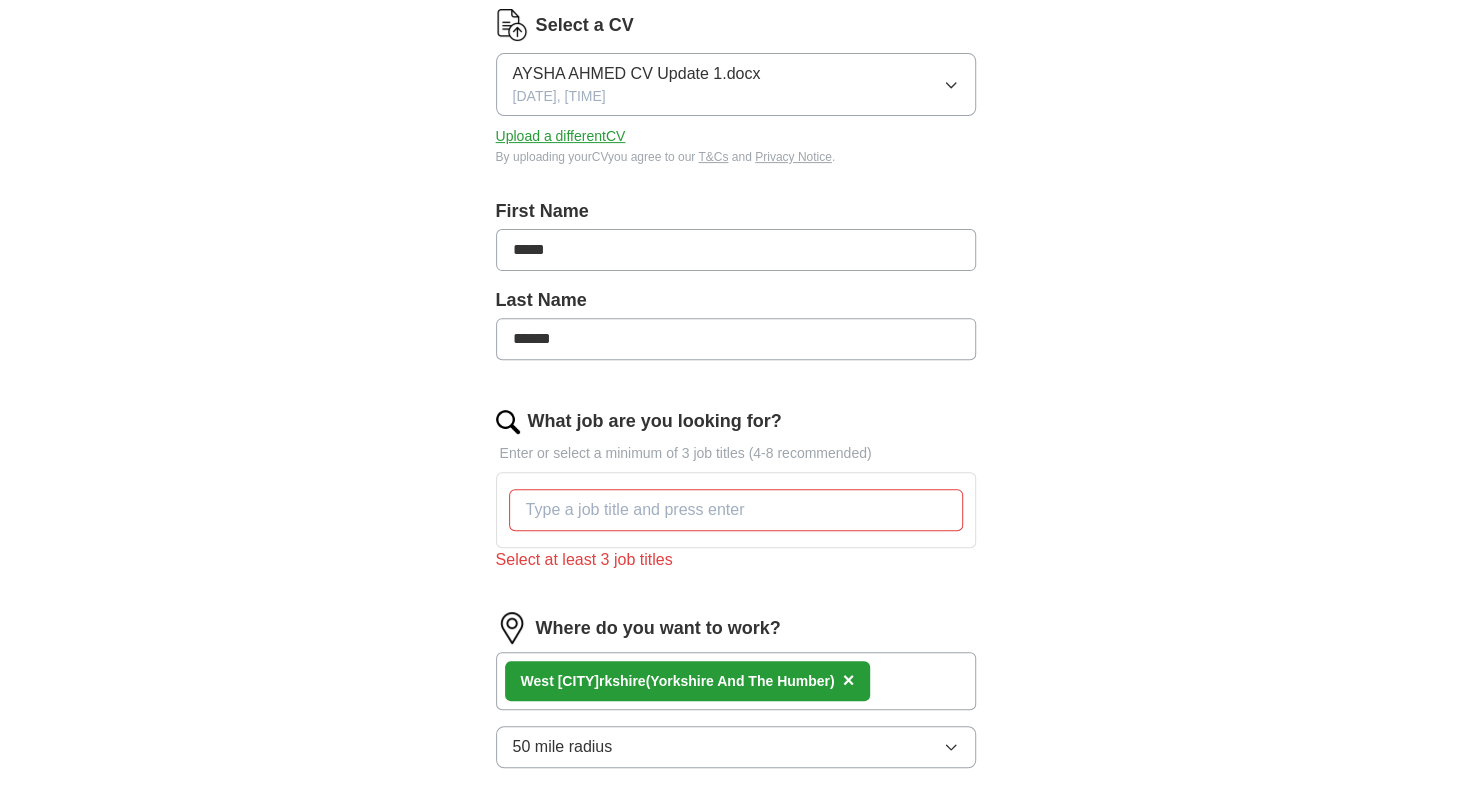 click on "ApplyIQ Let ApplyIQ do the hard work of searching and applying for jobs. Just tell us what you're looking for, and we'll do the rest. Select a CV [FIRST] [LAST] CV Update [DATE], [TIME] Upload a different CV By uploading your CV you agree to our T&Cs and Privacy Notice . First Name ***** Last Name ***** What job are you looking for? Enter or select a minimum of 3 job titles (4-8 recommended) Select at least 3 job titles Where do you want to work? [REGION] ([REGION]) × 50 mile radius What's your minimum salary? At least £ 31k per year £ 20 k £ 100 k+ Please correct the following errors: Select at least 3 job titles Start applying for jobs By registering, you consent to us applying to suitable jobs for you" at bounding box center [736, 508] 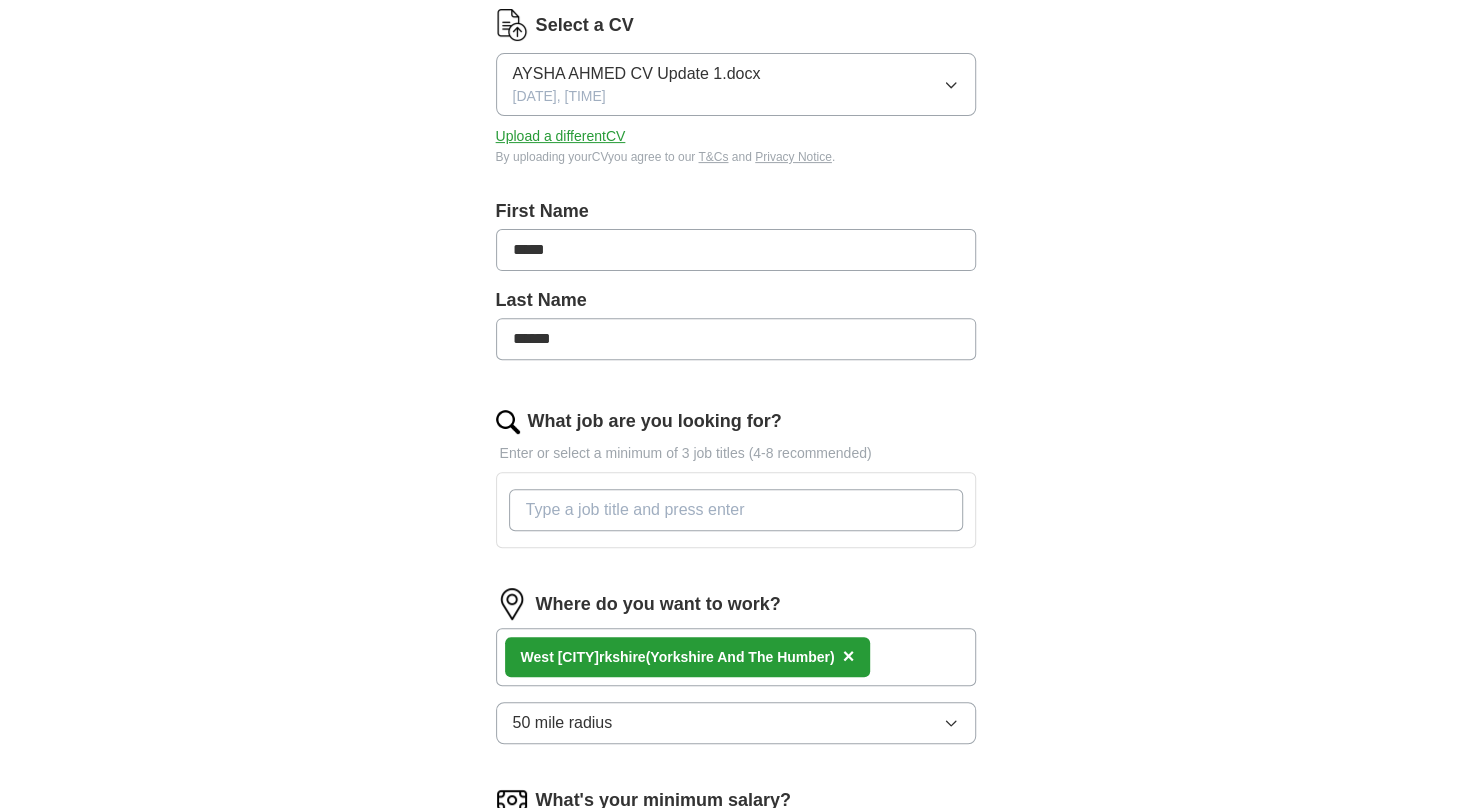 click on "What job are you looking for?" at bounding box center [736, 510] 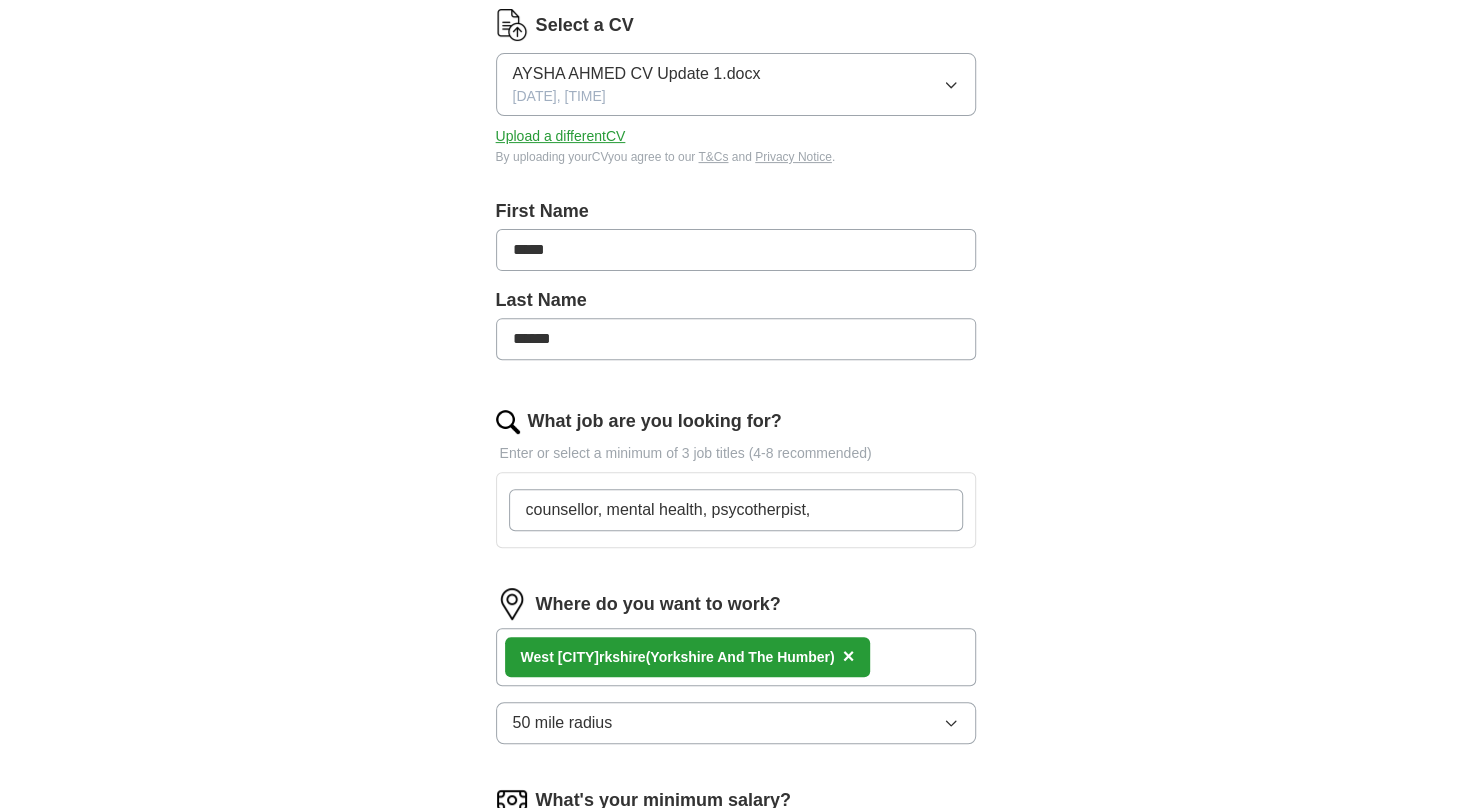 click on "counsellor, mental health, psycotherpist," at bounding box center [736, 510] 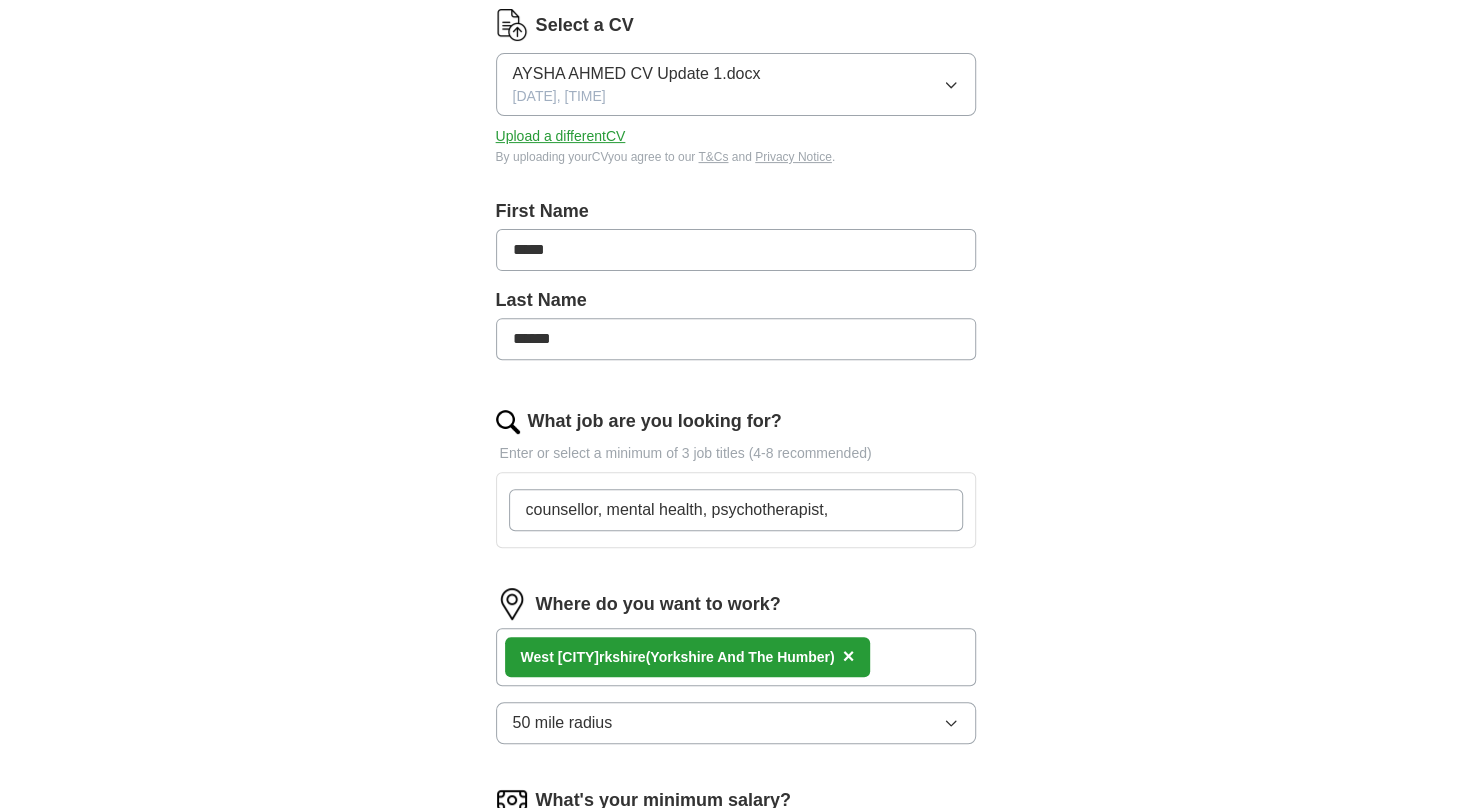 click on "counsellor, mental health, psychotherapist," at bounding box center (736, 510) 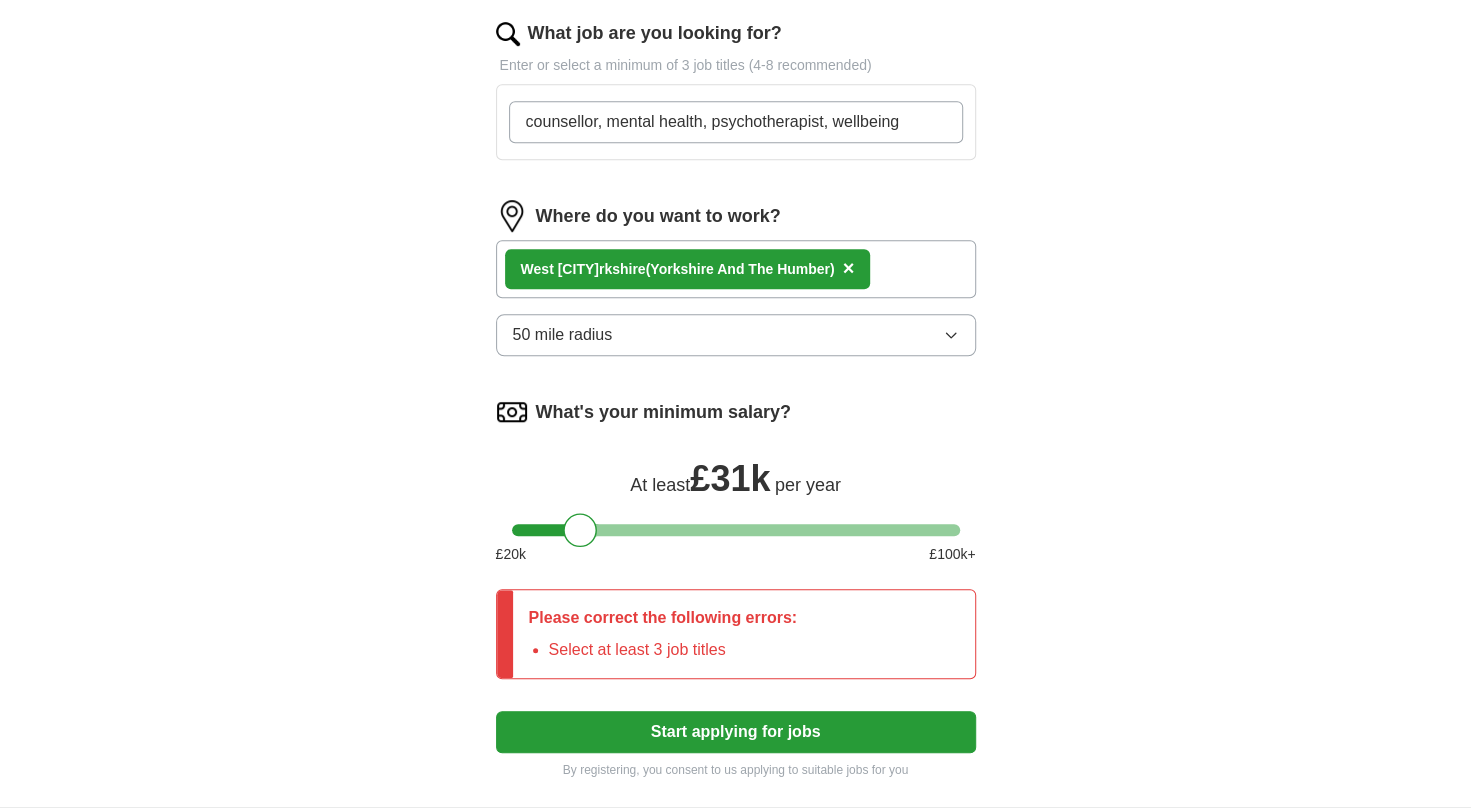 scroll, scrollTop: 706, scrollLeft: 0, axis: vertical 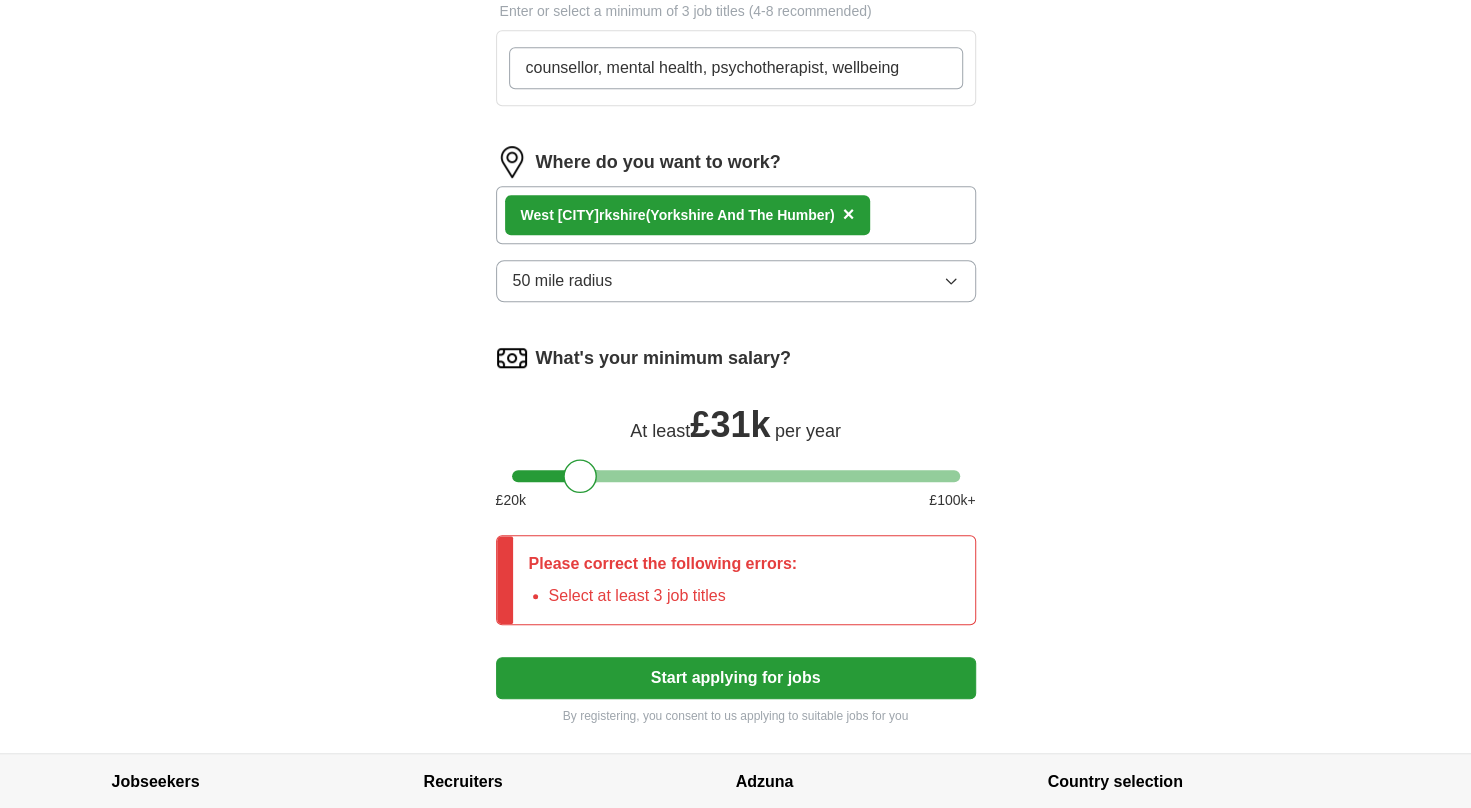click on "Select a CV [FIRST] [LAST] CV Update [DATE], [TIME] Upload a different CV By uploading your CV you agree to our T&Cs and Privacy Notice . First Name ***** Last Name ***** What job are you looking for? Enter or select a minimum of 3 job titles (4-8 recommended) counsellor, mental health, psychotherapist, wellbeing Where do you want to work? [REGION] ([REGION]) × 50 mile radius What's your minimum salary? At least £ 31k per year £ 20 k £ 100 k+ Please correct the following errors: Select at least 3 job titles Start applying for jobs By registering, you consent to us applying to suitable jobs for you" at bounding box center (736, 146) 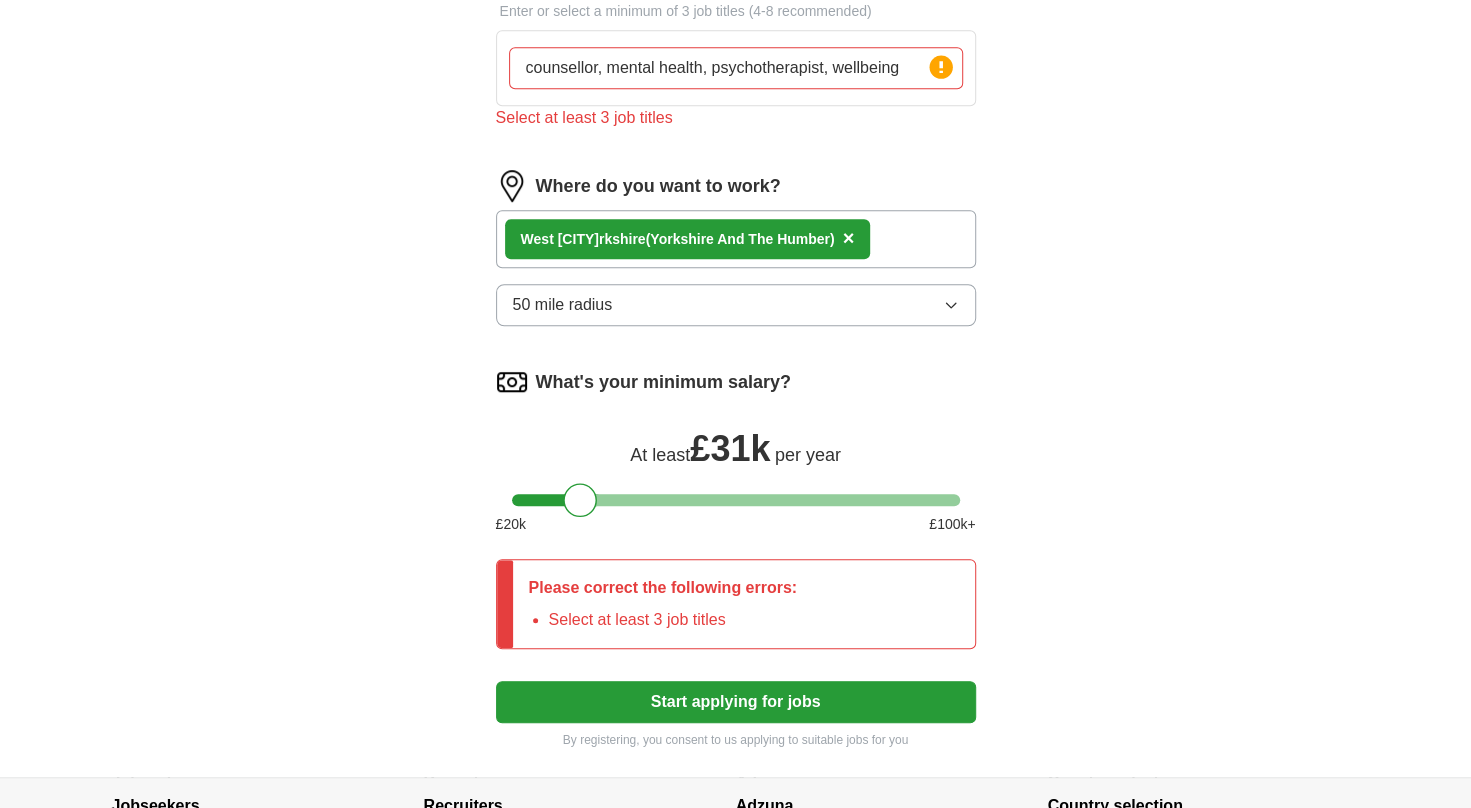 click on "Select a CV AYSHA AHMED CV Update 1.docx 29/07/2025, 23:25 Upload a different  CV By uploading your  CV  you agree to our   T&Cs   and   Privacy Notice . First Name ***** Last Name ***** What job are you looking for? Enter or select a minimum of 3 job titles (4-8 recommended) counsellor, mental health, psychotherapist, wellbeing Press return to add title Select at least 3 job titles Where do you want to work? West [STATE] ([REGION]) × 50 mile radius What's your minimum salary? At least  £ 31k   per year £ 20 k £ 100 k+ Please correct the following errors: Select at least 3 job titles Start applying for jobs By registering, you consent to us applying to suitable jobs for you" at bounding box center (736, 158) 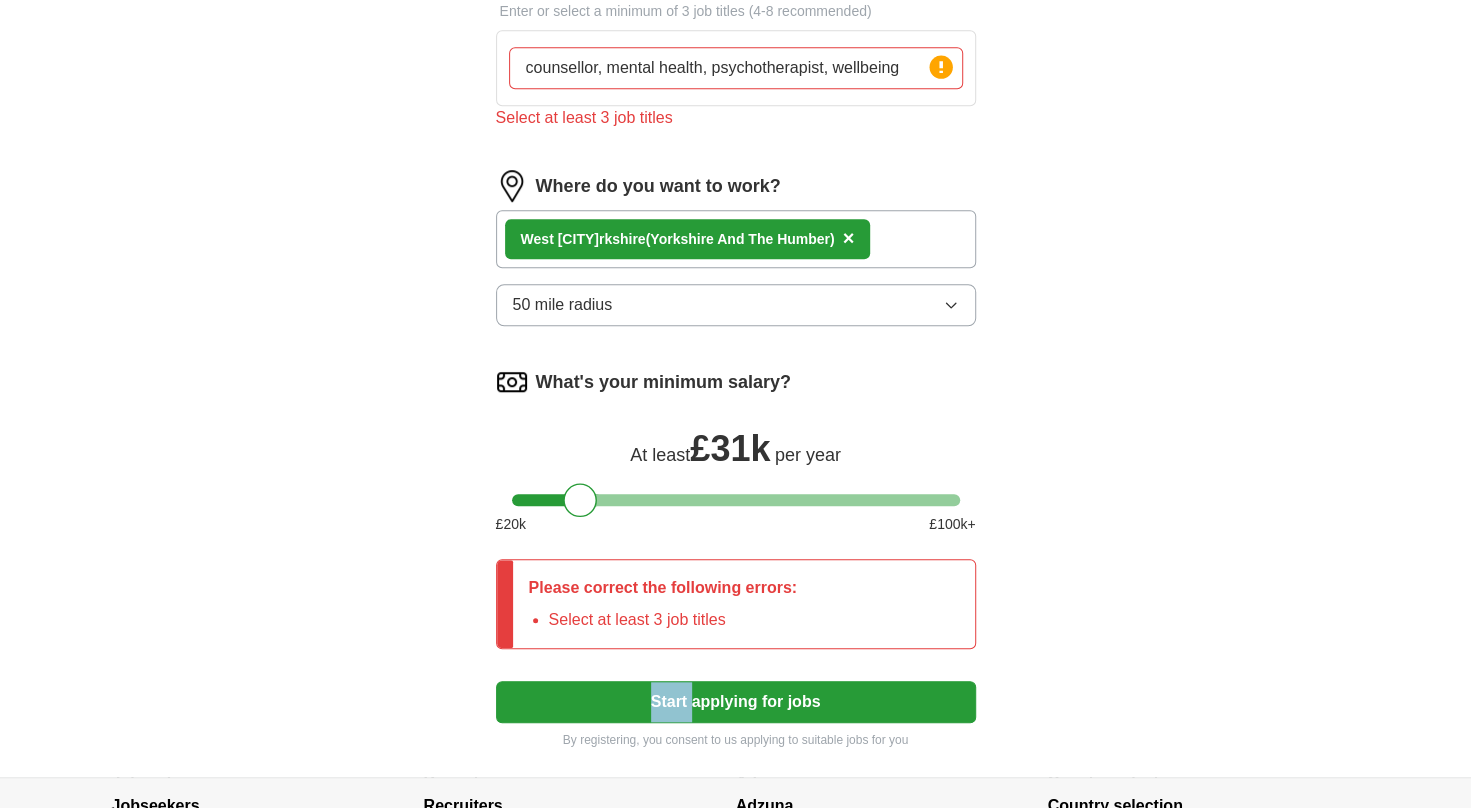 click on "Select a CV AYSHA AHMED CV Update 1.docx 29/07/2025, 23:25 Upload a different  CV By uploading your  CV  you agree to our   T&Cs   and   Privacy Notice . First Name ***** Last Name ***** What job are you looking for? Enter or select a minimum of 3 job titles (4-8 recommended) counsellor, mental health, psychotherapist, wellbeing Press return to add title Select at least 3 job titles Where do you want to work? West [STATE] ([REGION]) × 50 mile radius What's your minimum salary? At least  £ 31k   per year £ 20 k £ 100 k+ Please correct the following errors: Select at least 3 job titles Start applying for jobs By registering, you consent to us applying to suitable jobs for you" at bounding box center (736, 158) 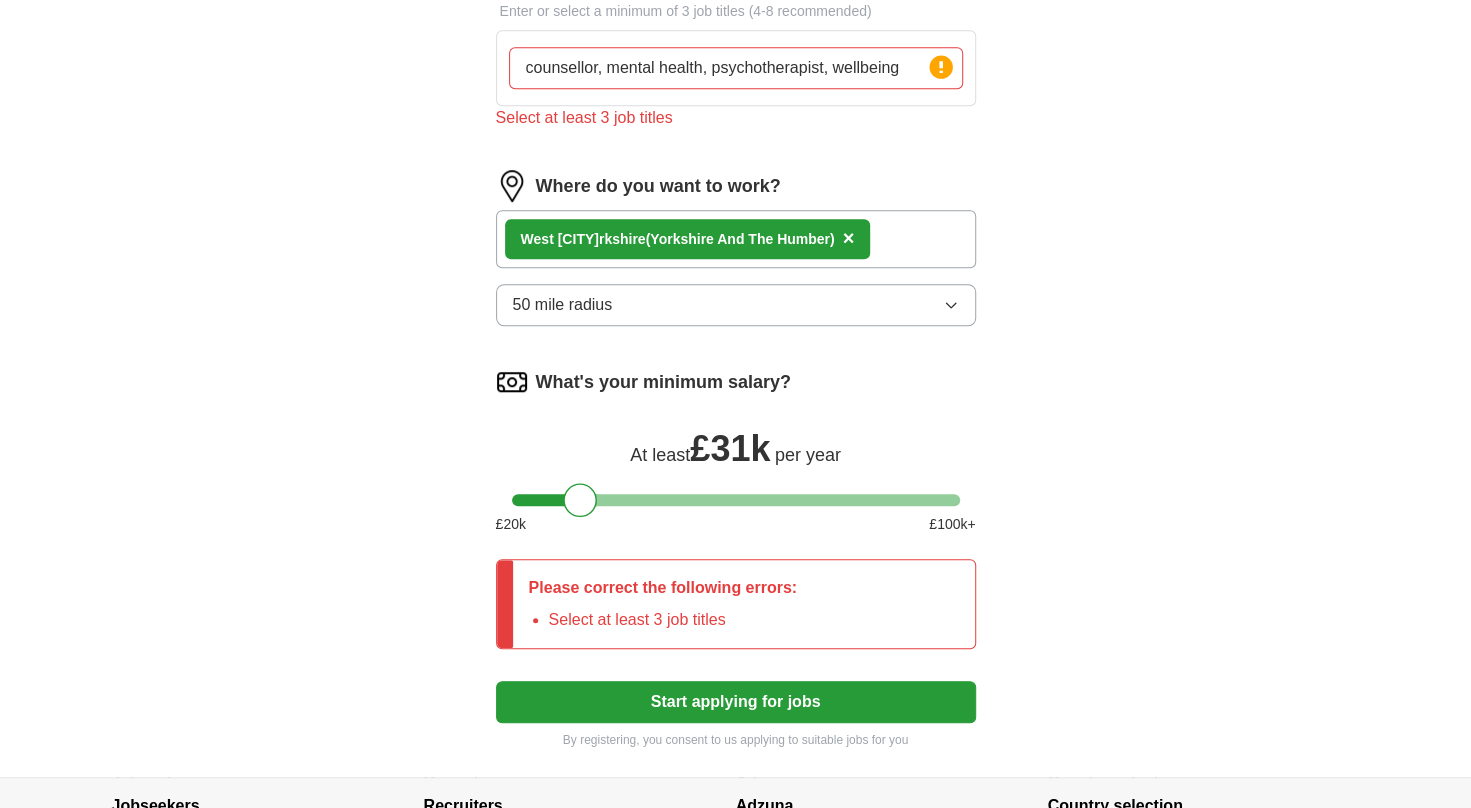 click on "ApplyIQ Let ApplyIQ do the hard work of searching and applying for jobs. Just tell us what you're looking for, and we'll do the rest. Select a CV [FIRST] [LAST] CV Update [DATE], [TIME] Upload a different CV By uploading your CV you agree to our T&Cs and Privacy Notice . First Name ***** Last Name ***** What job are you looking for? Enter or select a minimum of 3 job titles (4-8 recommended) counsellor, mental health, psychotherapist, wellbeing Press return to add title Select at least 3 job titles Where do you want to work? [REGION] ([REGION]) × 50 mile radius What's your minimum salary? At least £ 31k per year £ 20 k £ 100 k+ Please correct the following errors: Select at least 3 job titles Start applying for jobs By registering, you consent to us applying to suitable jobs for you" at bounding box center [735, 66] 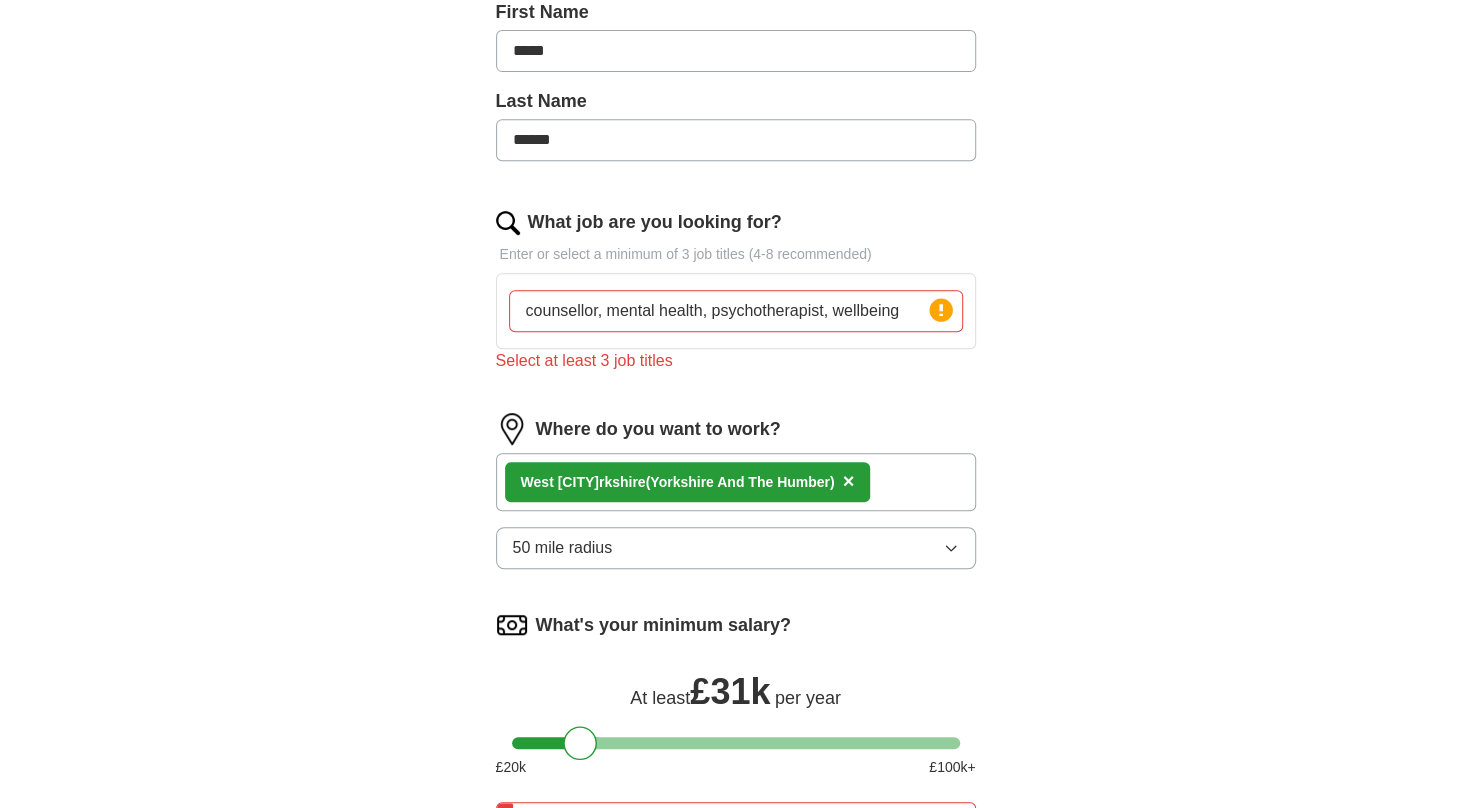 scroll, scrollTop: 434, scrollLeft: 0, axis: vertical 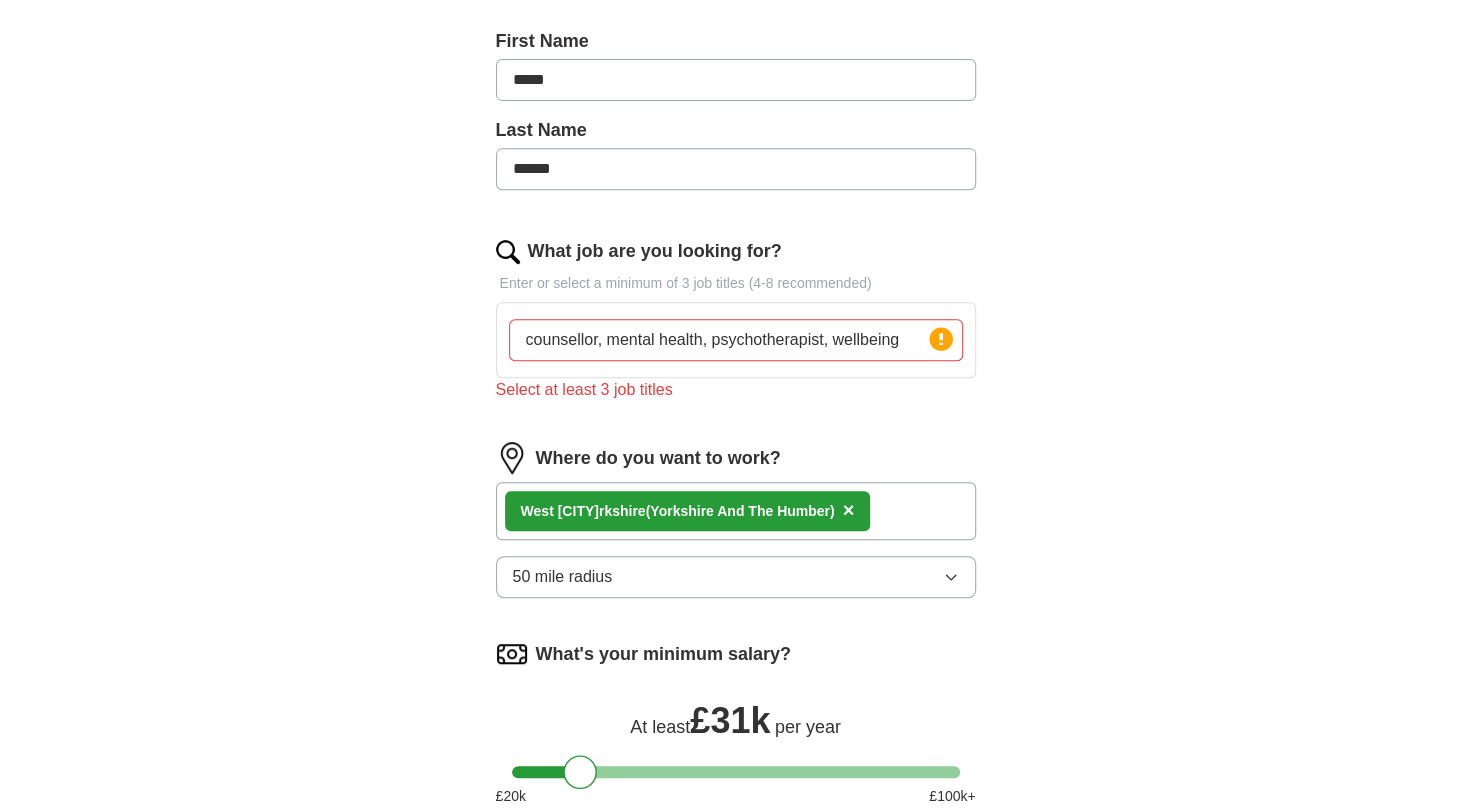 click on "counsellor, mental health, psychotherapist, wellbeing" at bounding box center [736, 340] 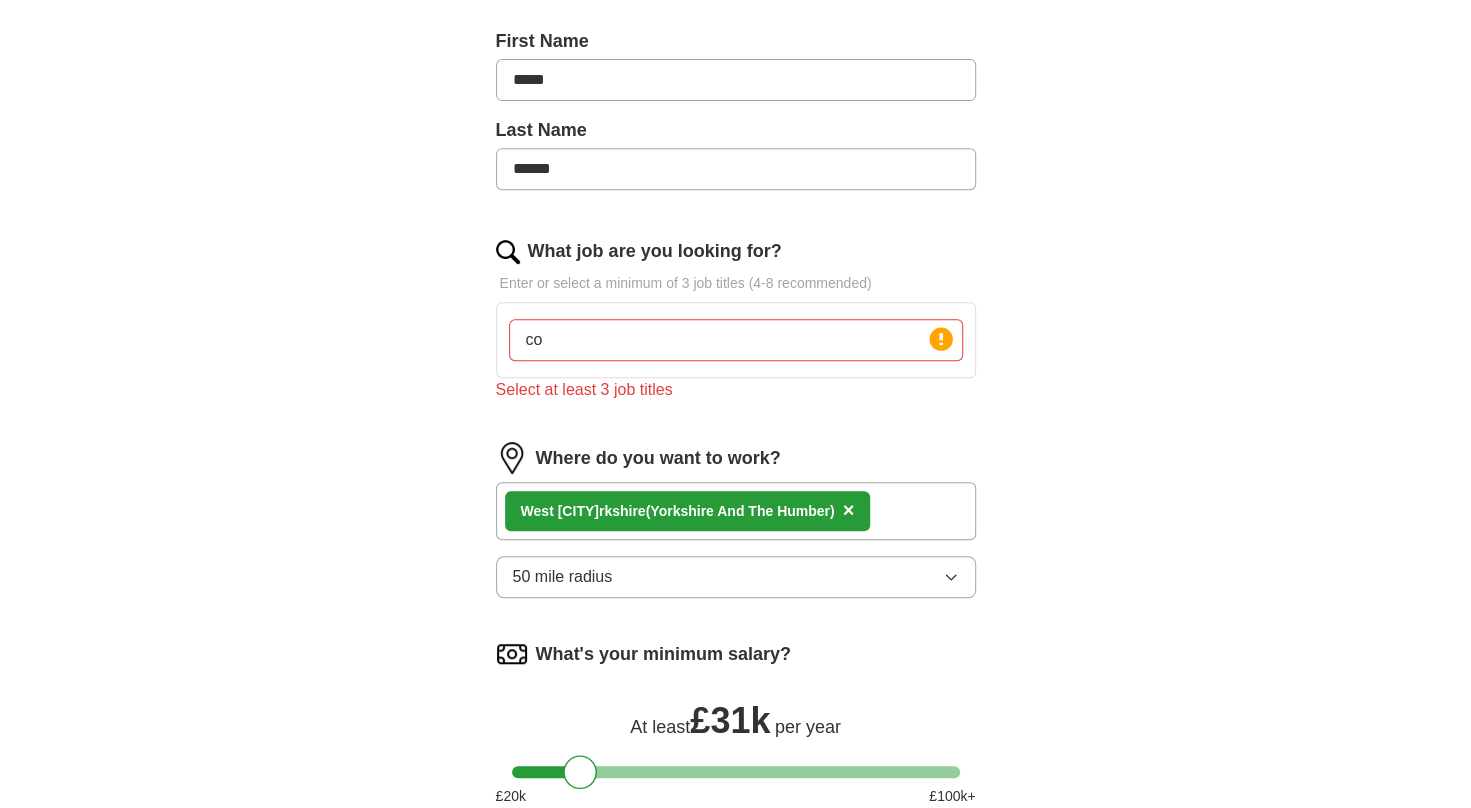 type on "c" 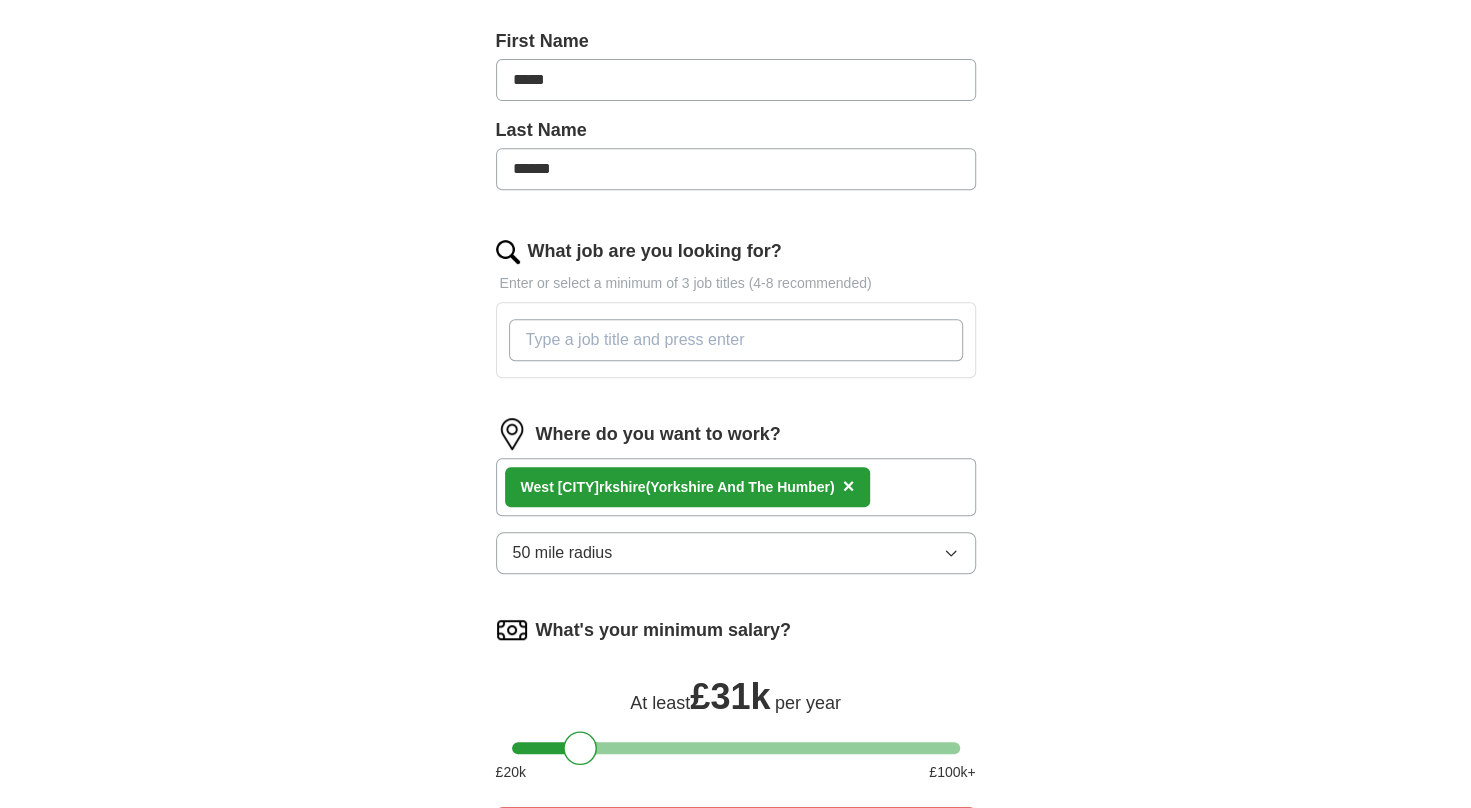 click on "ApplyIQ Let  ApplyIQ  do the hard work of searching and applying for jobs. Just tell us what you're looking for, and we'll do the rest. Select a CV AYSHA AHMED CV Update 1.docx 29/07/2025, 23:25 Upload a different  CV By uploading your  CV  you agree to our   T&Cs   and   Privacy Notice . First Name ***** Last Name ***** What job are you looking for? Enter or select a minimum of 3 job titles (4-8 recommended) Where do you want to work? West [STATE] ([REGION]) × 50 mile radius What's your minimum salary? At least  £ 31k   per year £ 20 k £ 100 k+ Please correct the following errors: Select at least 3 job titles Start applying for jobs By registering, you consent to us applying to suitable jobs for you" at bounding box center (736, 326) 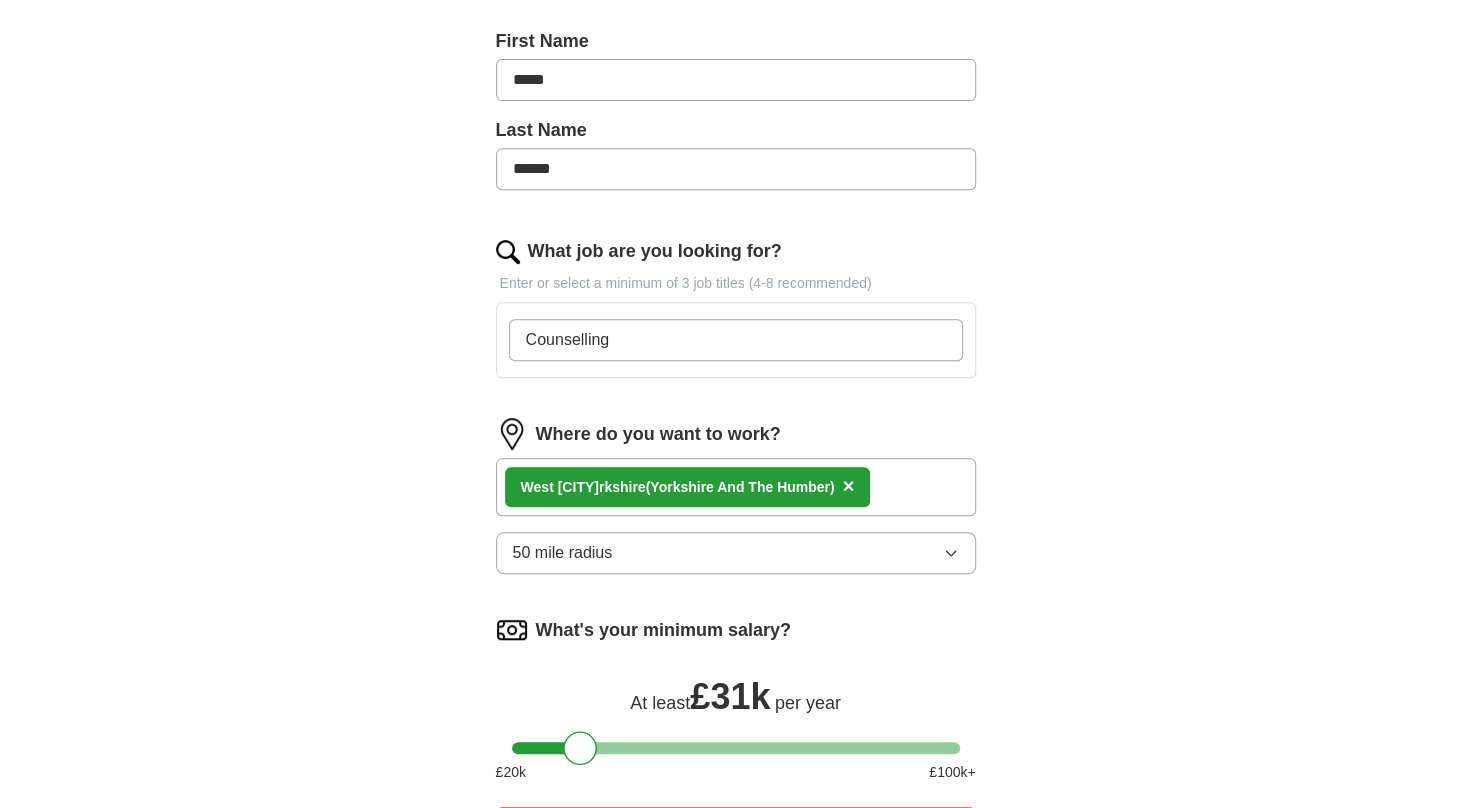 type on "Counselling" 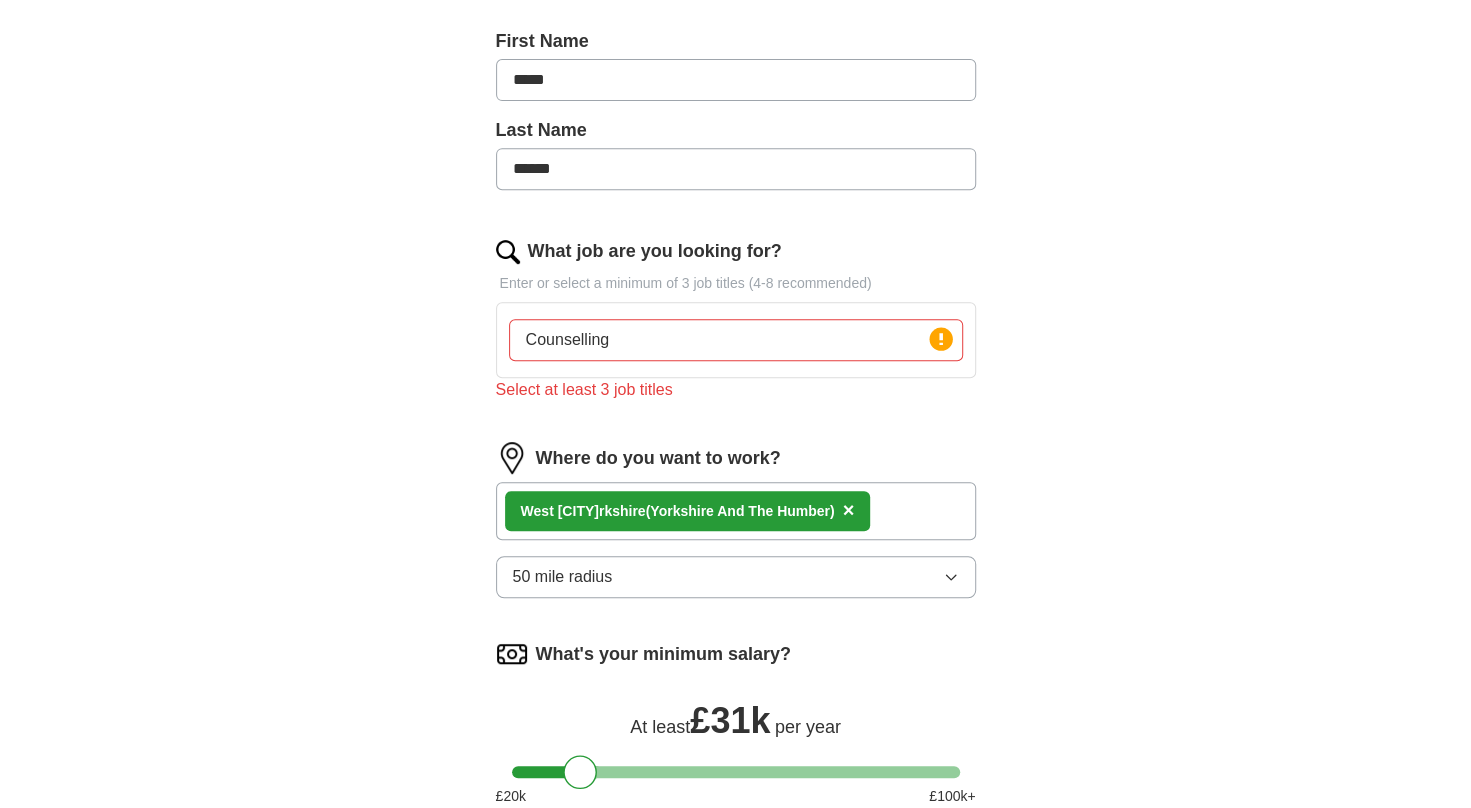 click on "Counselling" at bounding box center (736, 340) 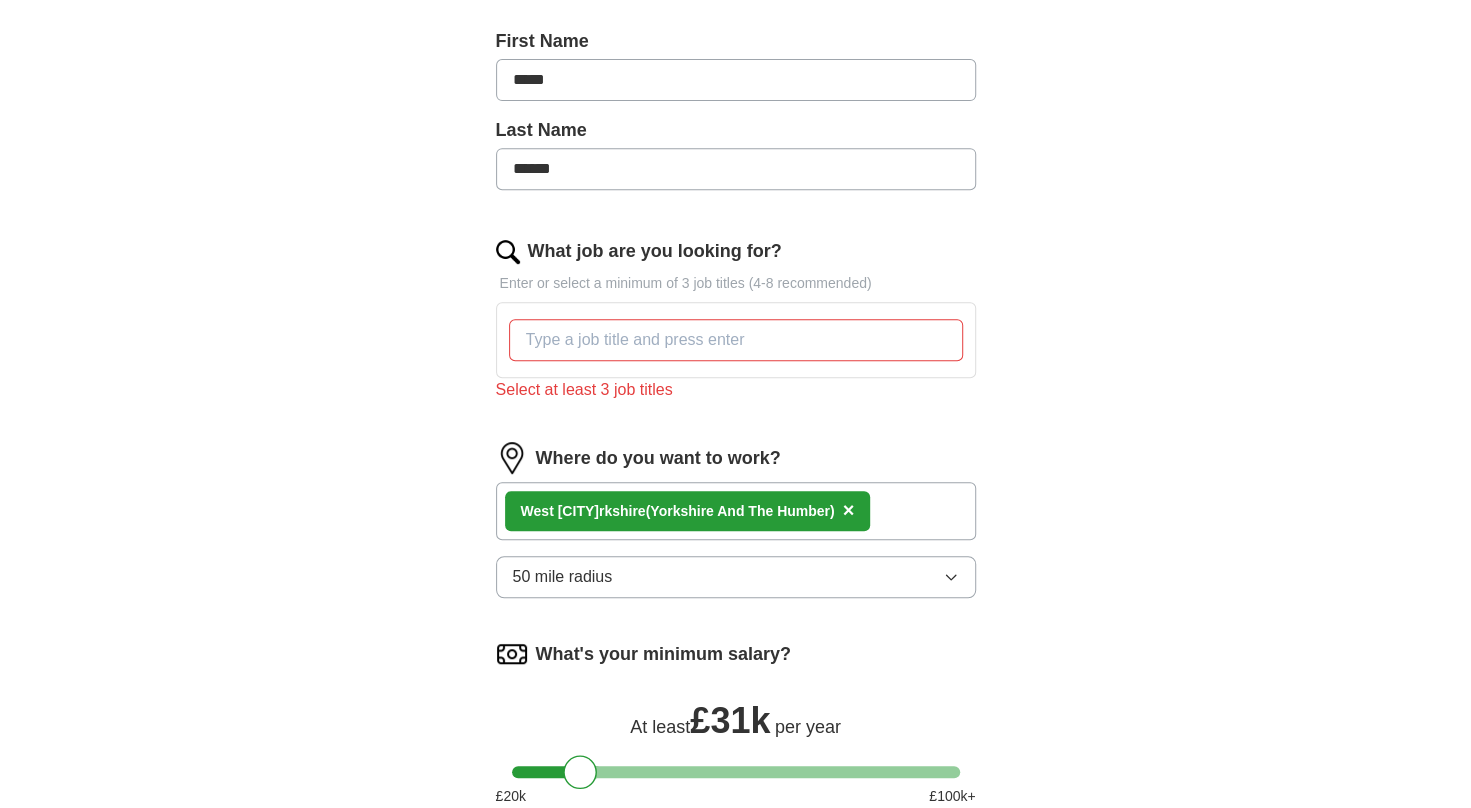 click on "ApplyIQ Let ApplyIQ do the hard work of searching and applying for jobs. Just tell us what you're looking for, and we'll do the rest. Select a CV [FIRST] [LAST] CV Update [DATE], [TIME] Upload a different CV By uploading your CV you agree to our T&Cs and Privacy Notice . First Name ***** Last Name ***** What job are you looking for? Enter or select a minimum of 3 job titles (4-8 recommended) Select at least 3 job titles Where do you want to work? [REGION] ([REGION]) × 50 mile radius What's your minimum salary? At least £ 31k per year £ 20 k £ 100 k+ Please correct the following errors: Select at least 3 job titles Start applying for jobs By registering, you consent to us applying to suitable jobs for you" at bounding box center [736, 338] 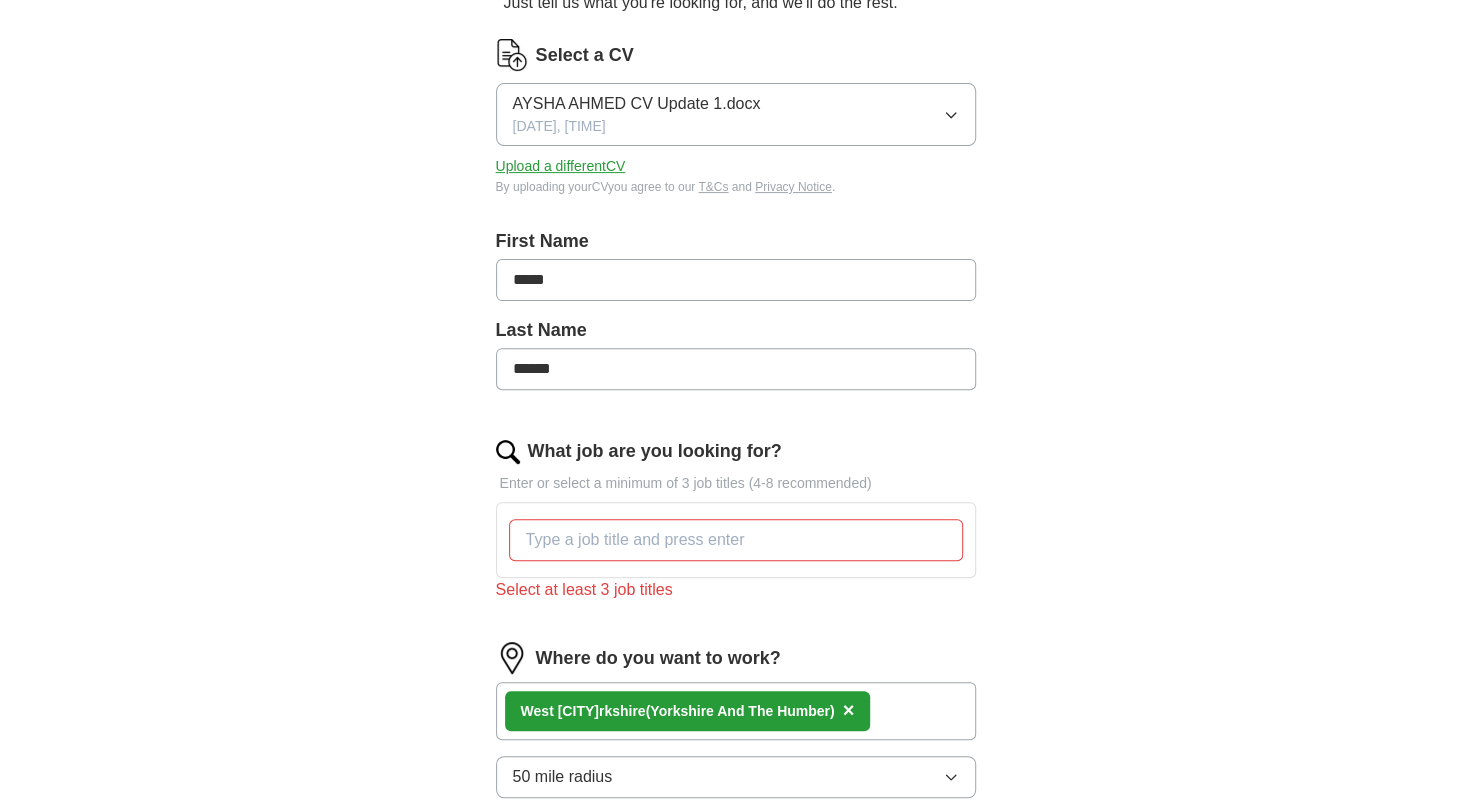 scroll, scrollTop: 234, scrollLeft: 0, axis: vertical 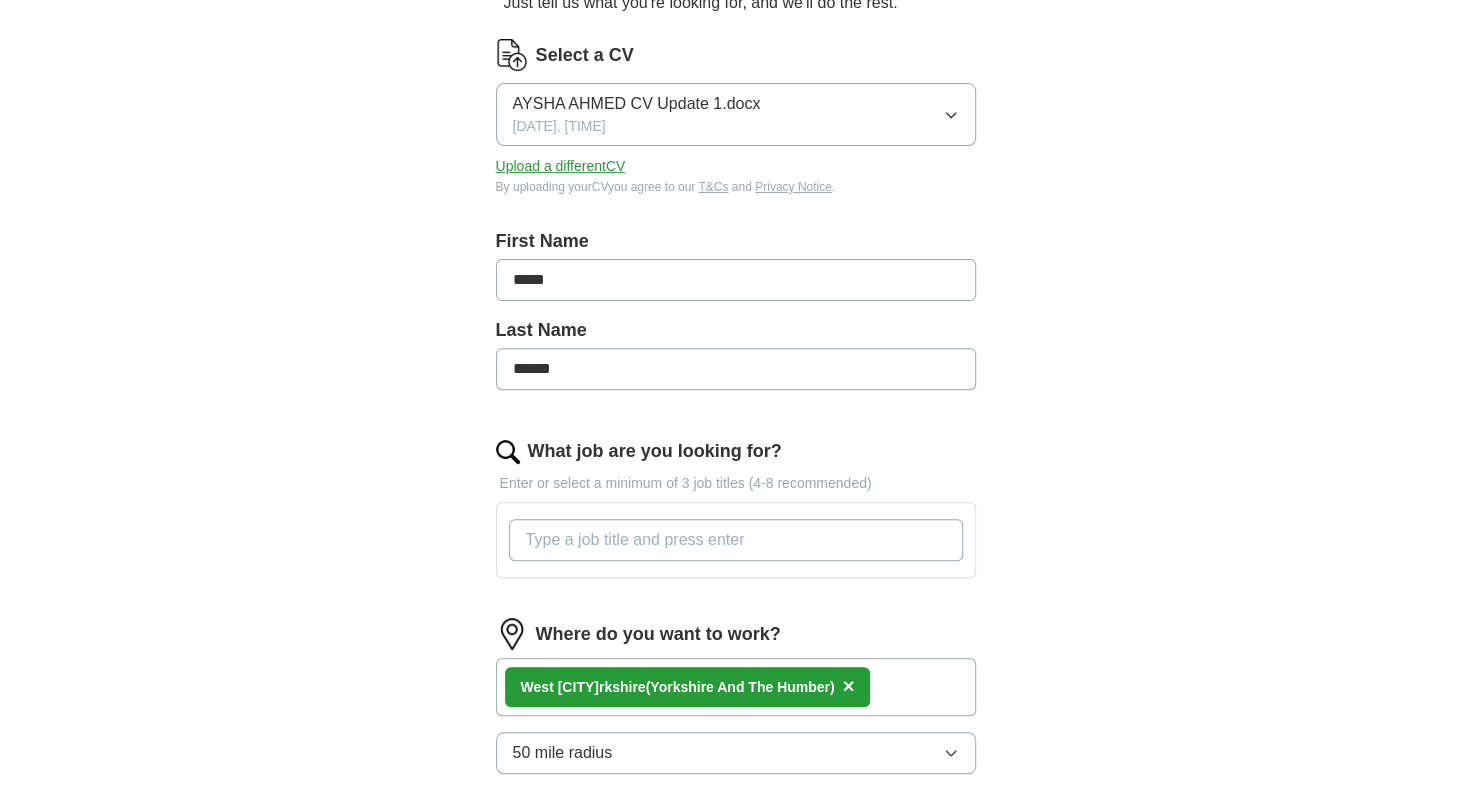 click on "What job are you looking for?" at bounding box center (736, 540) 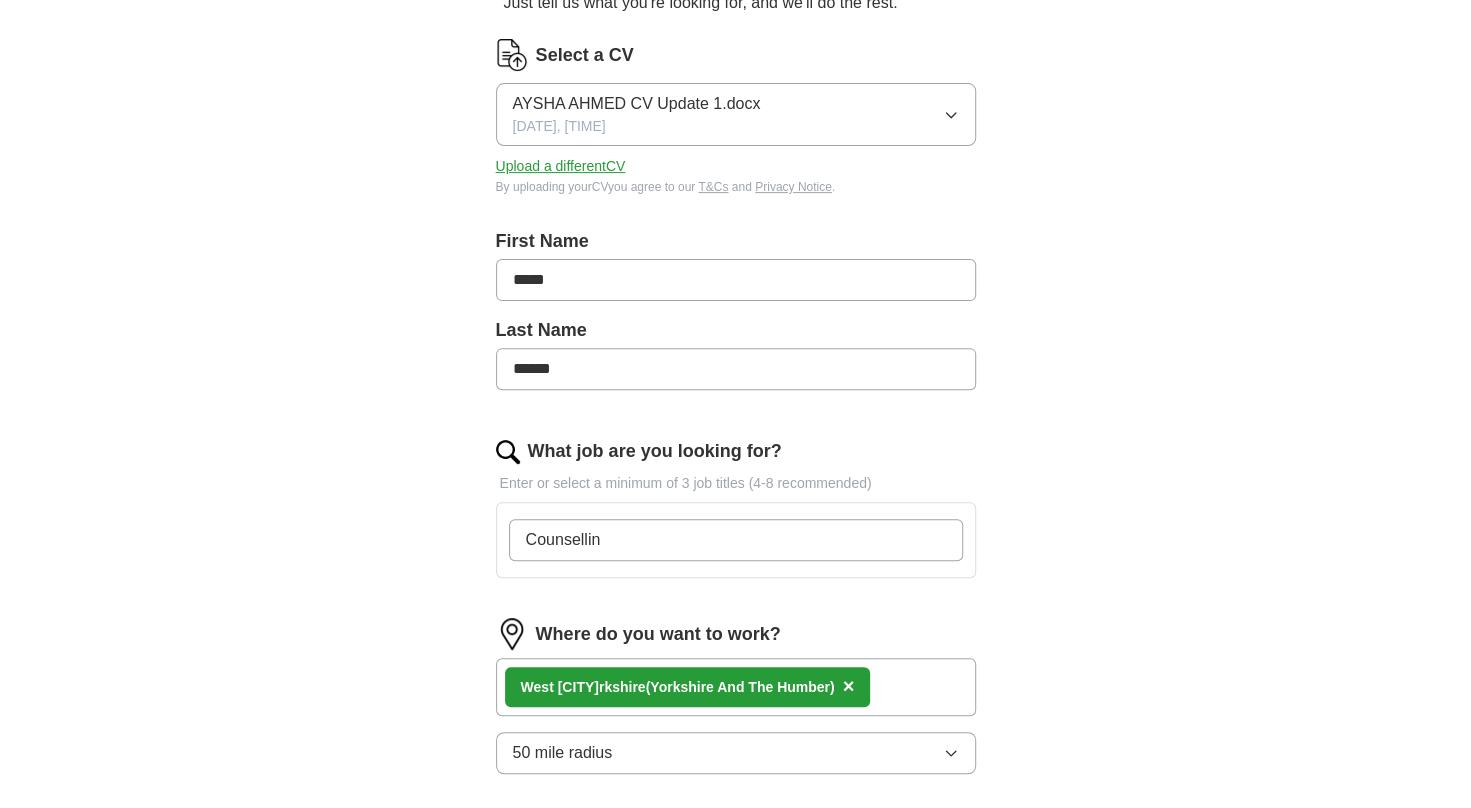 type on "Counselling" 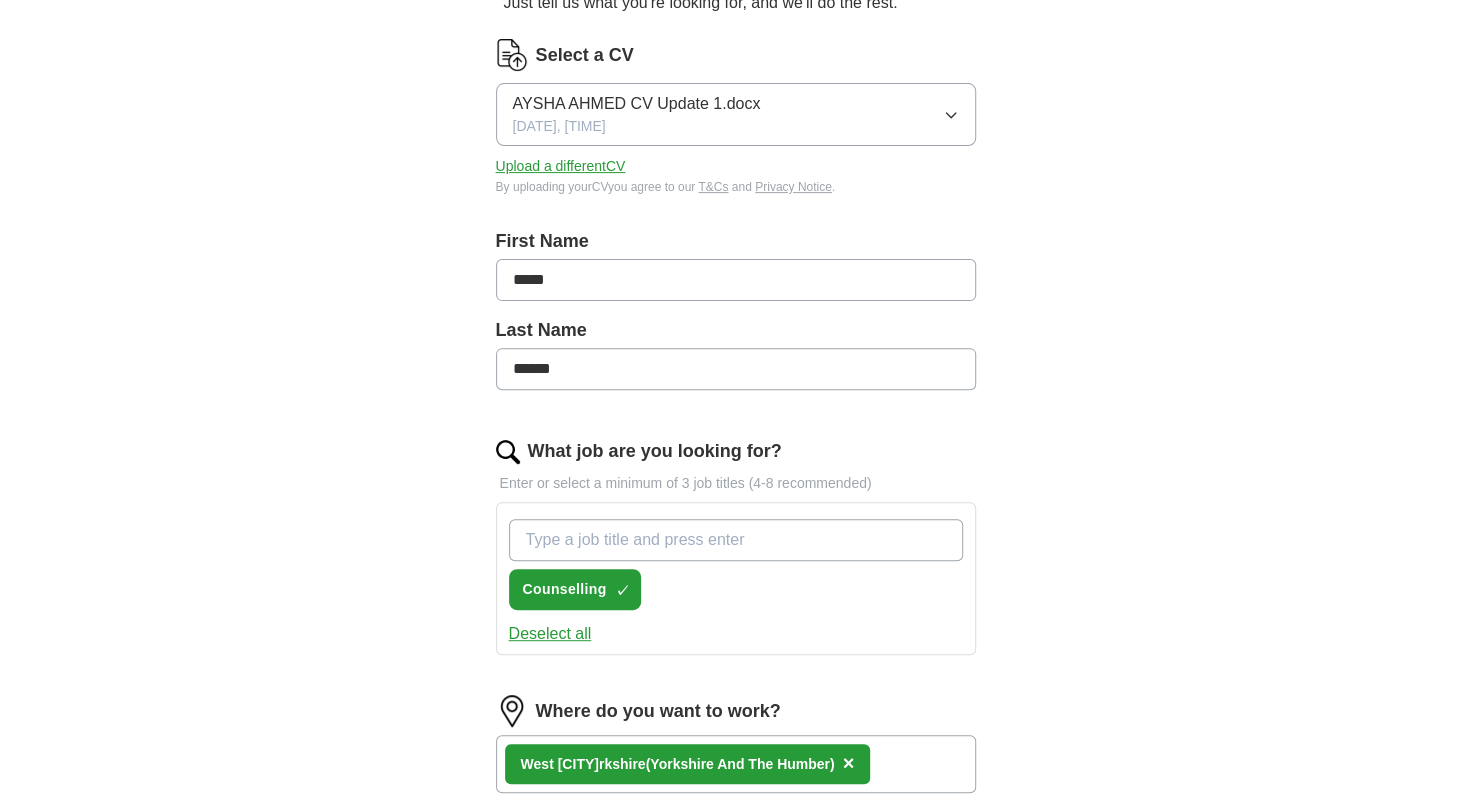 click on "What job are you looking for?" at bounding box center [736, 540] 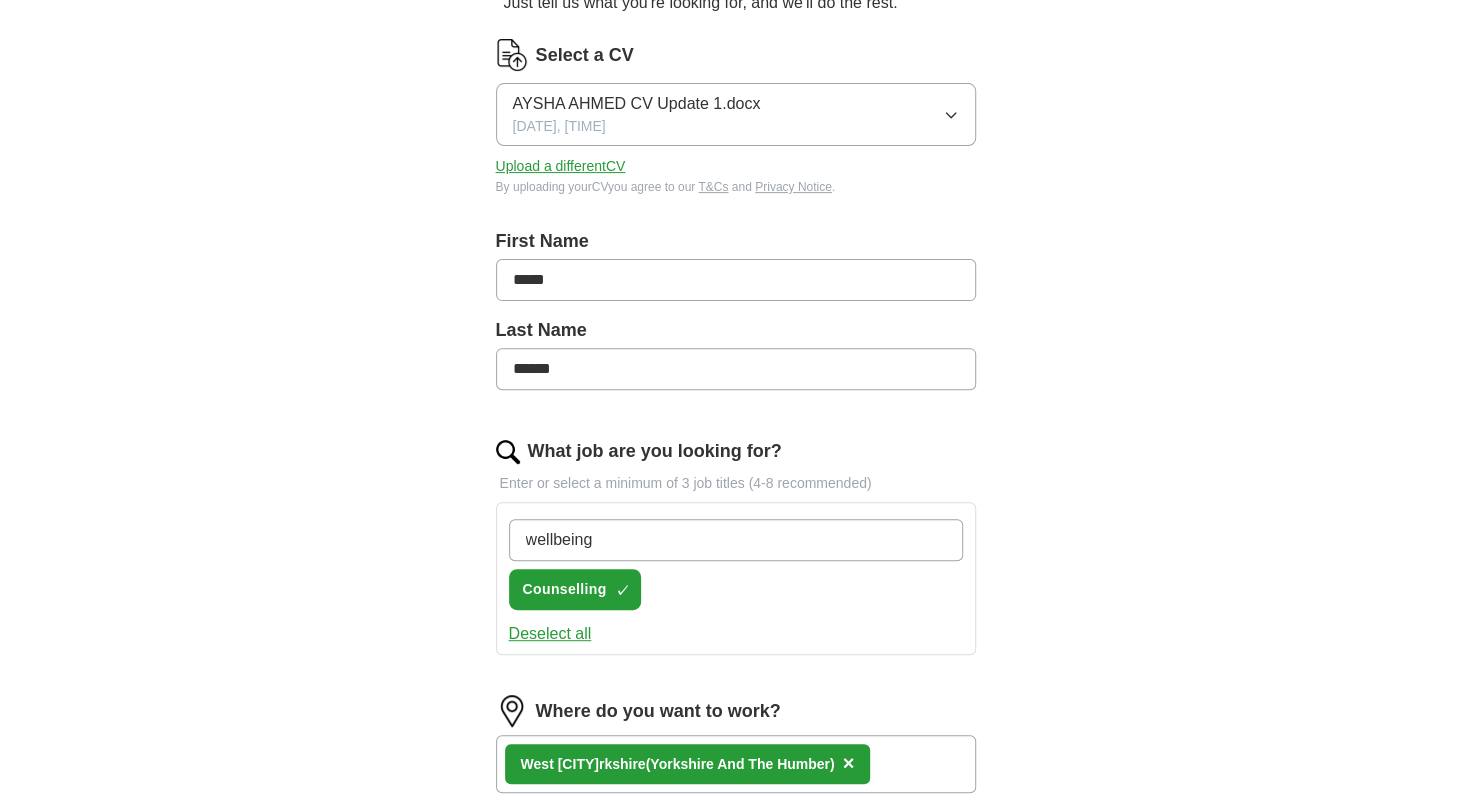 type on "wellbeing" 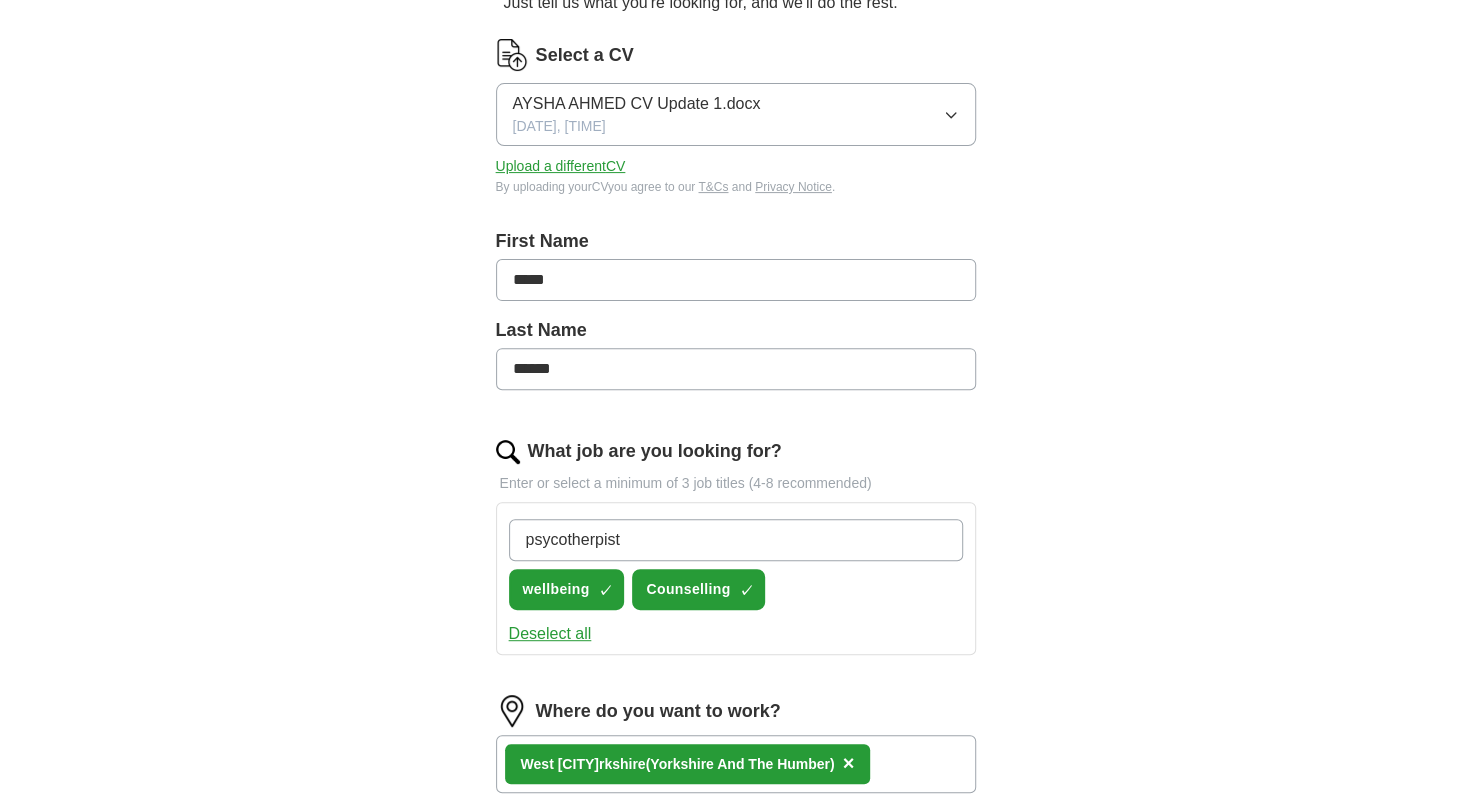 click on "psycotherpist" at bounding box center (736, 540) 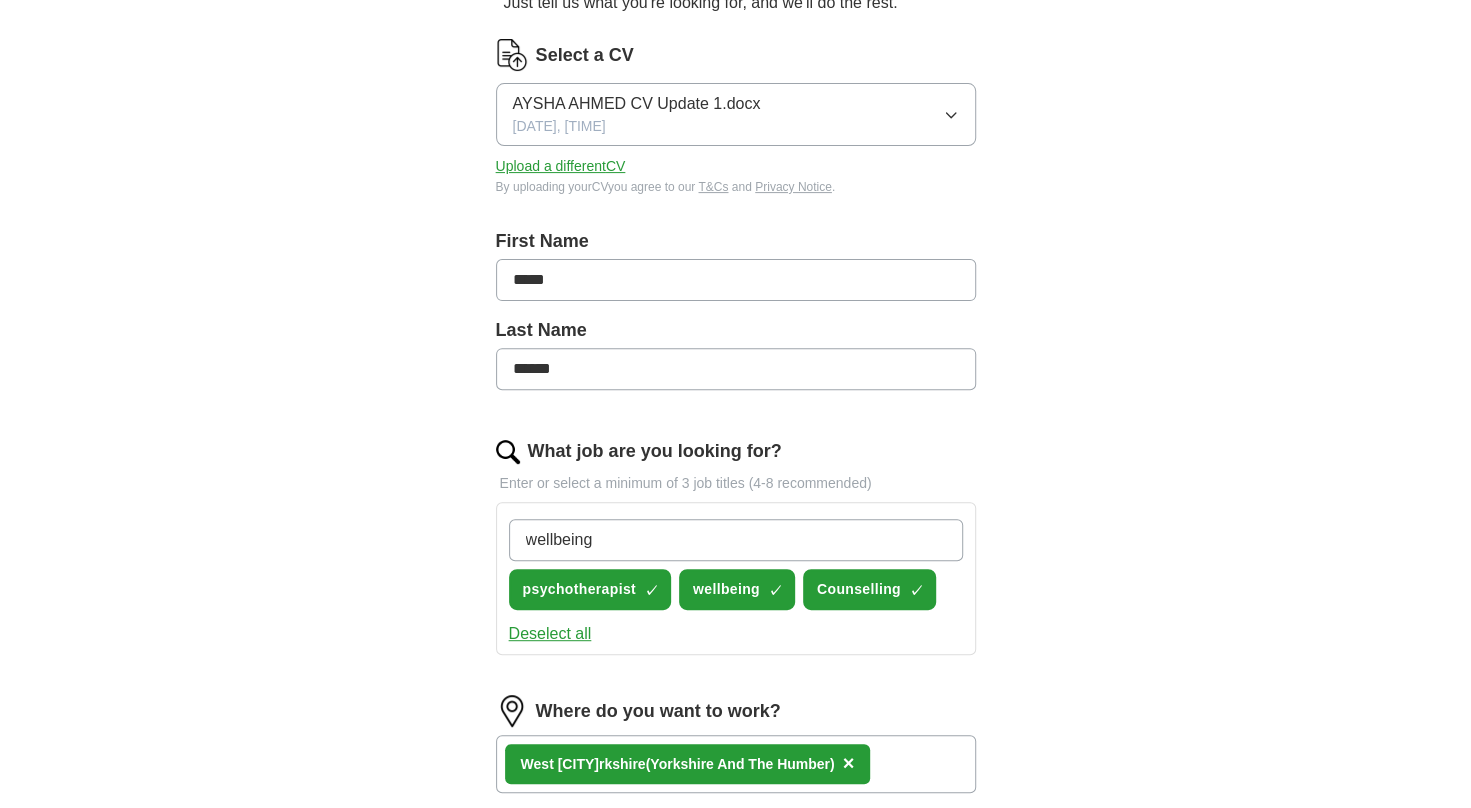 type on "wellbeing" 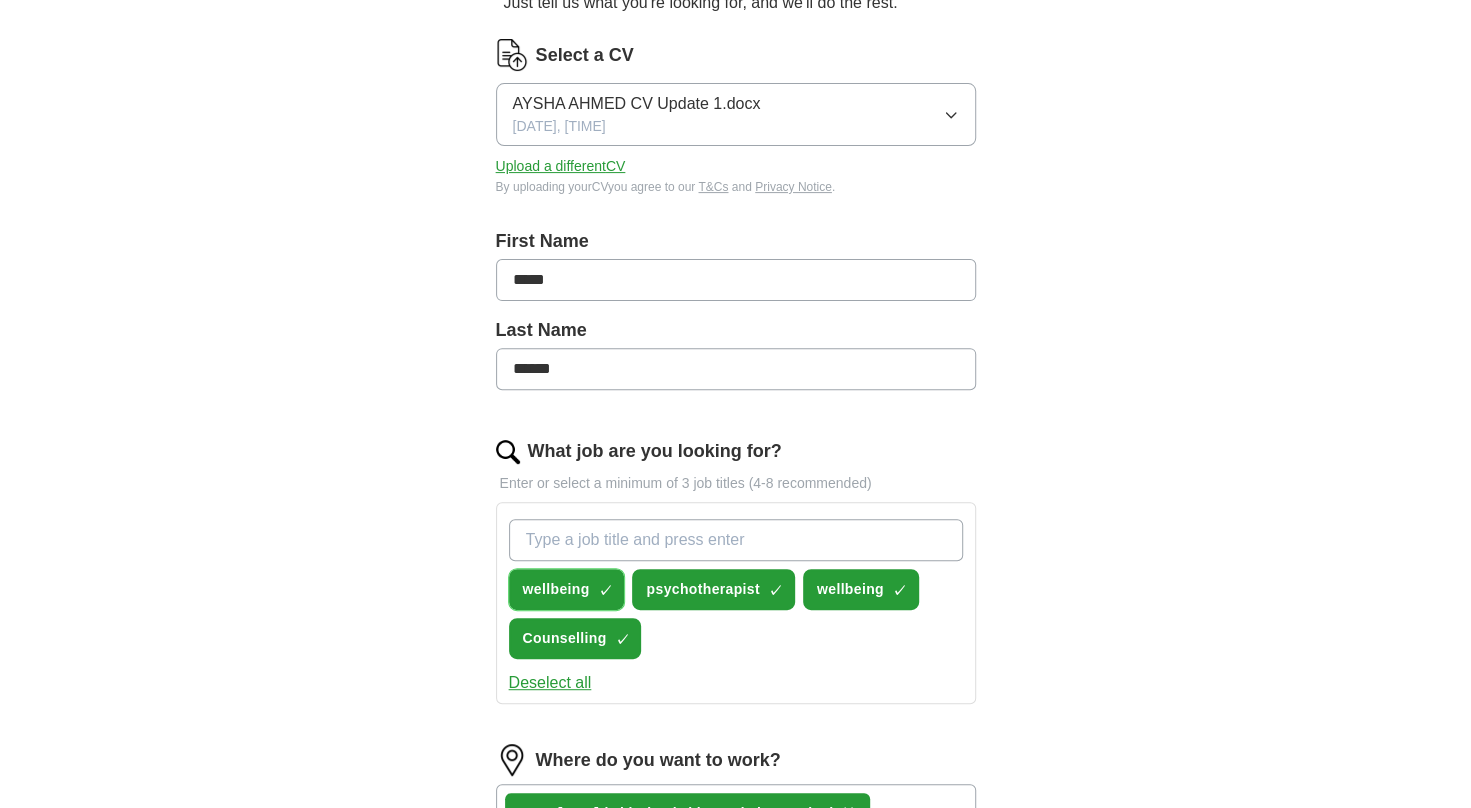 click on "×" at bounding box center (0, 0) 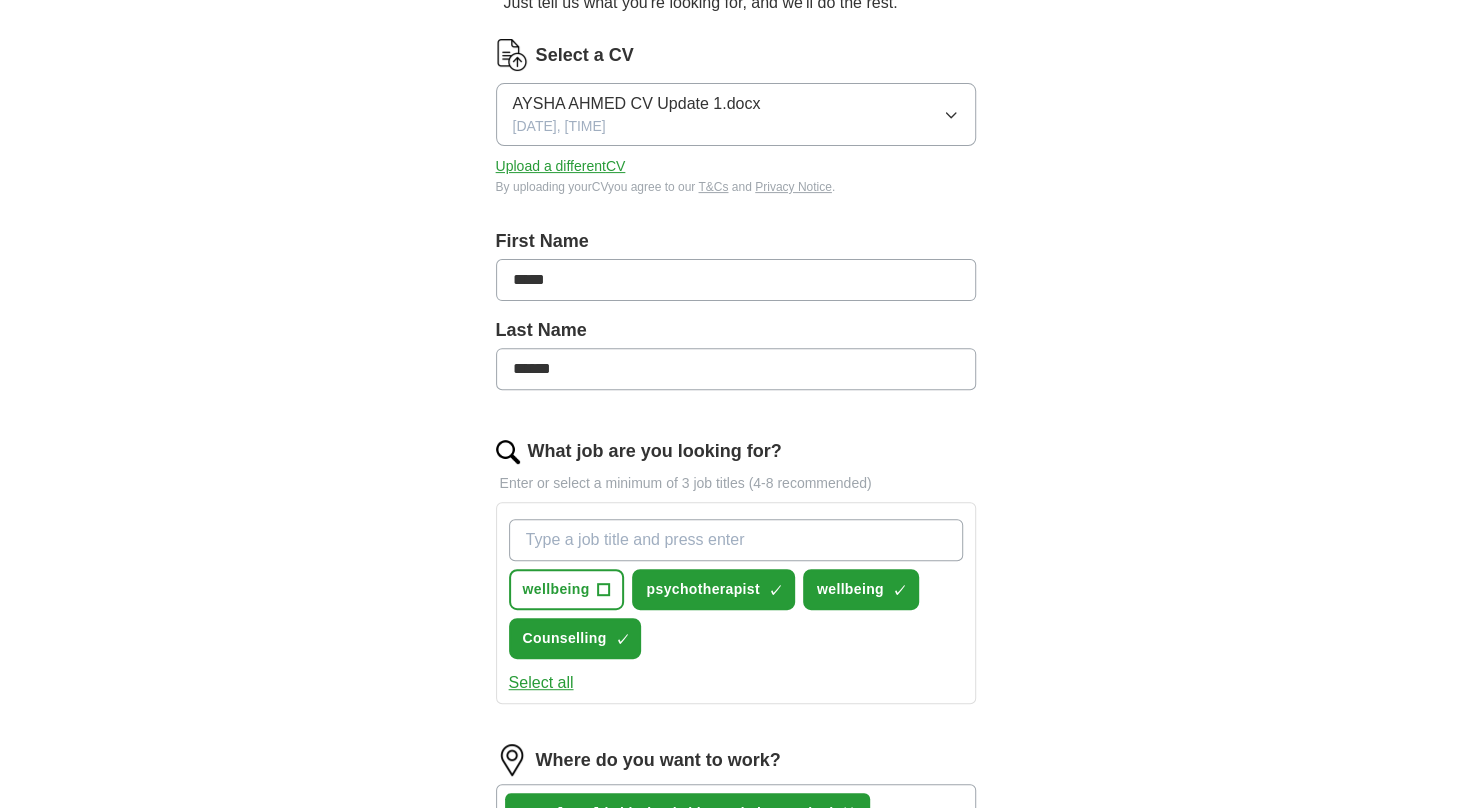 click on "What job are you looking for?" at bounding box center (736, 540) 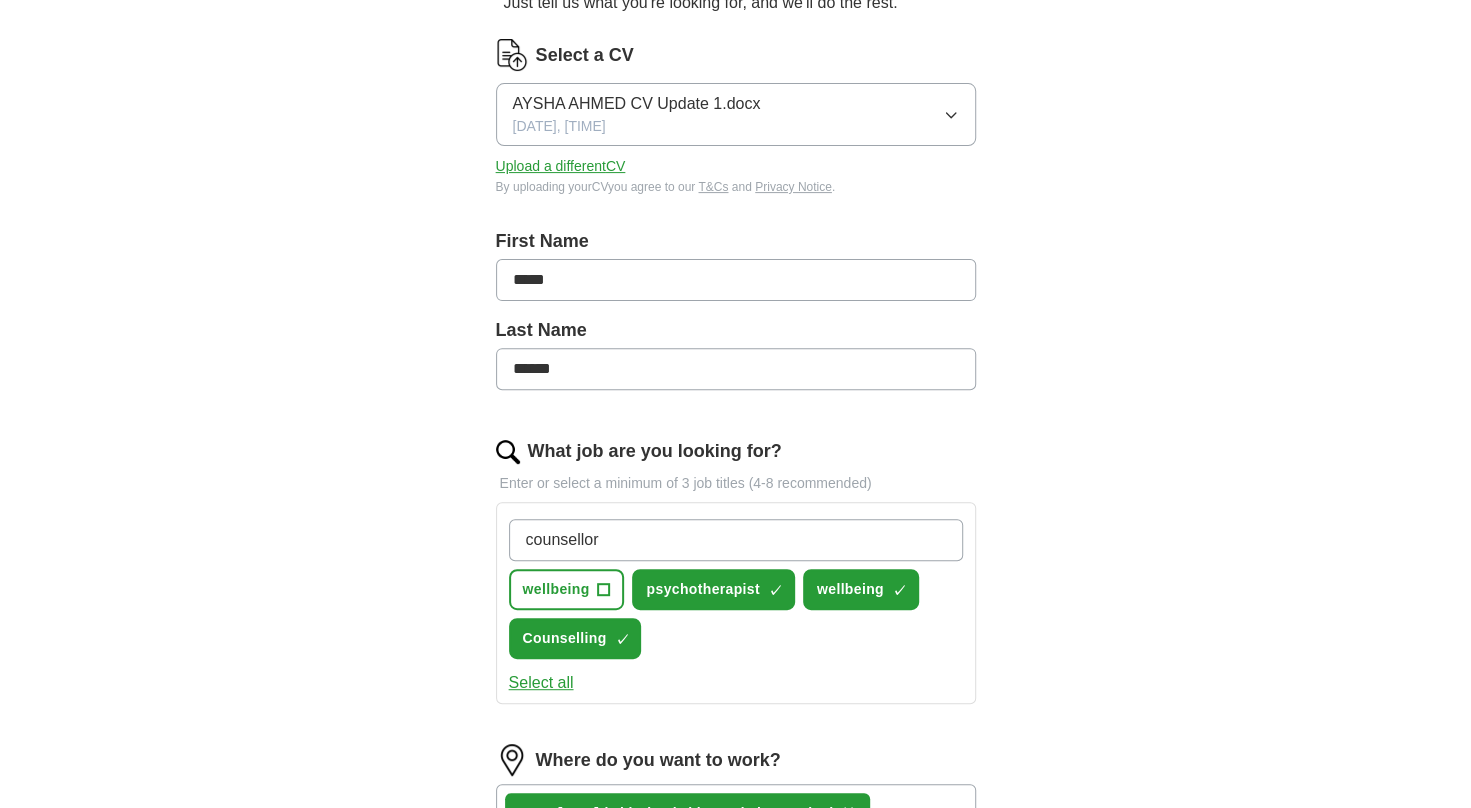 type on "counsellor" 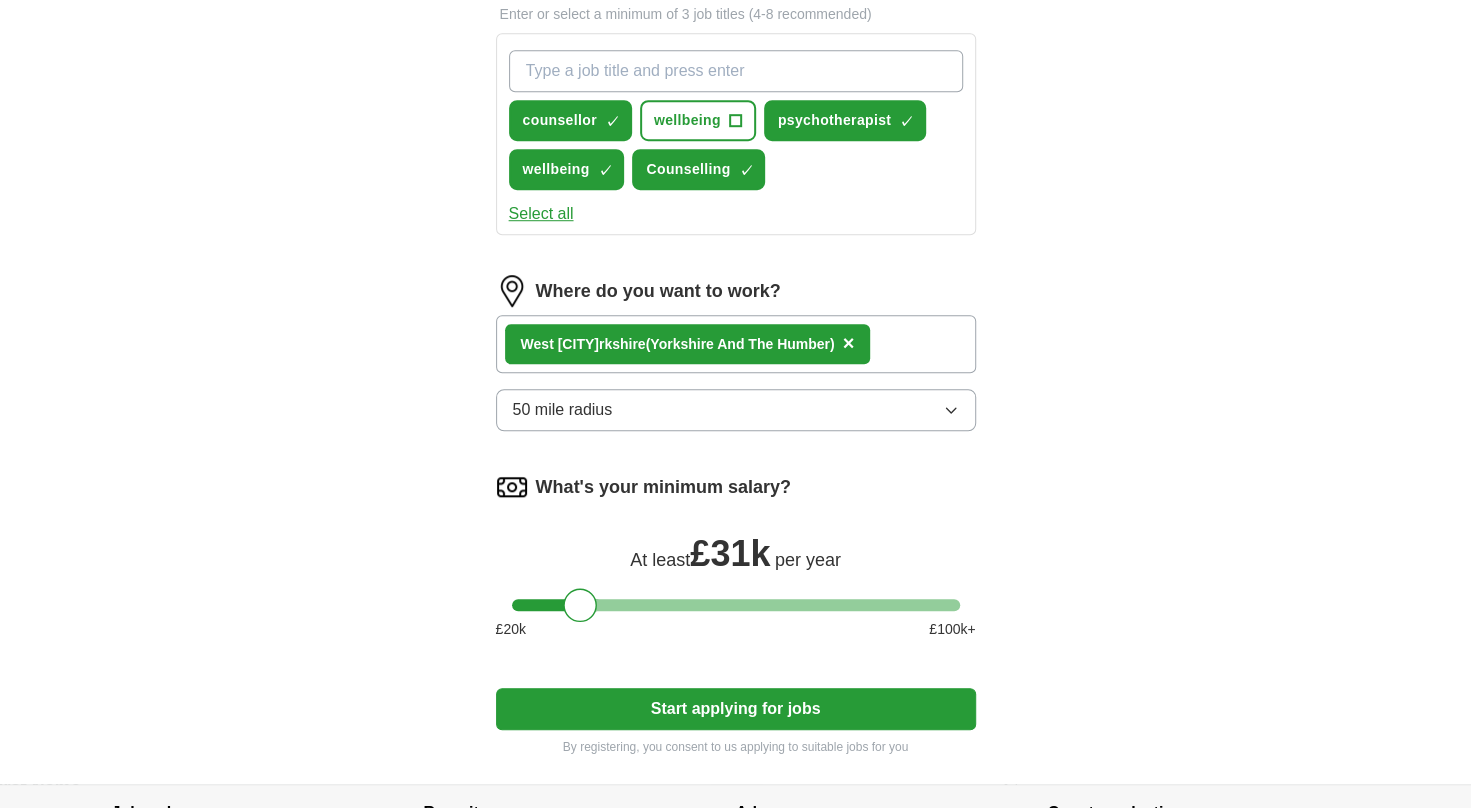 scroll, scrollTop: 718, scrollLeft: 0, axis: vertical 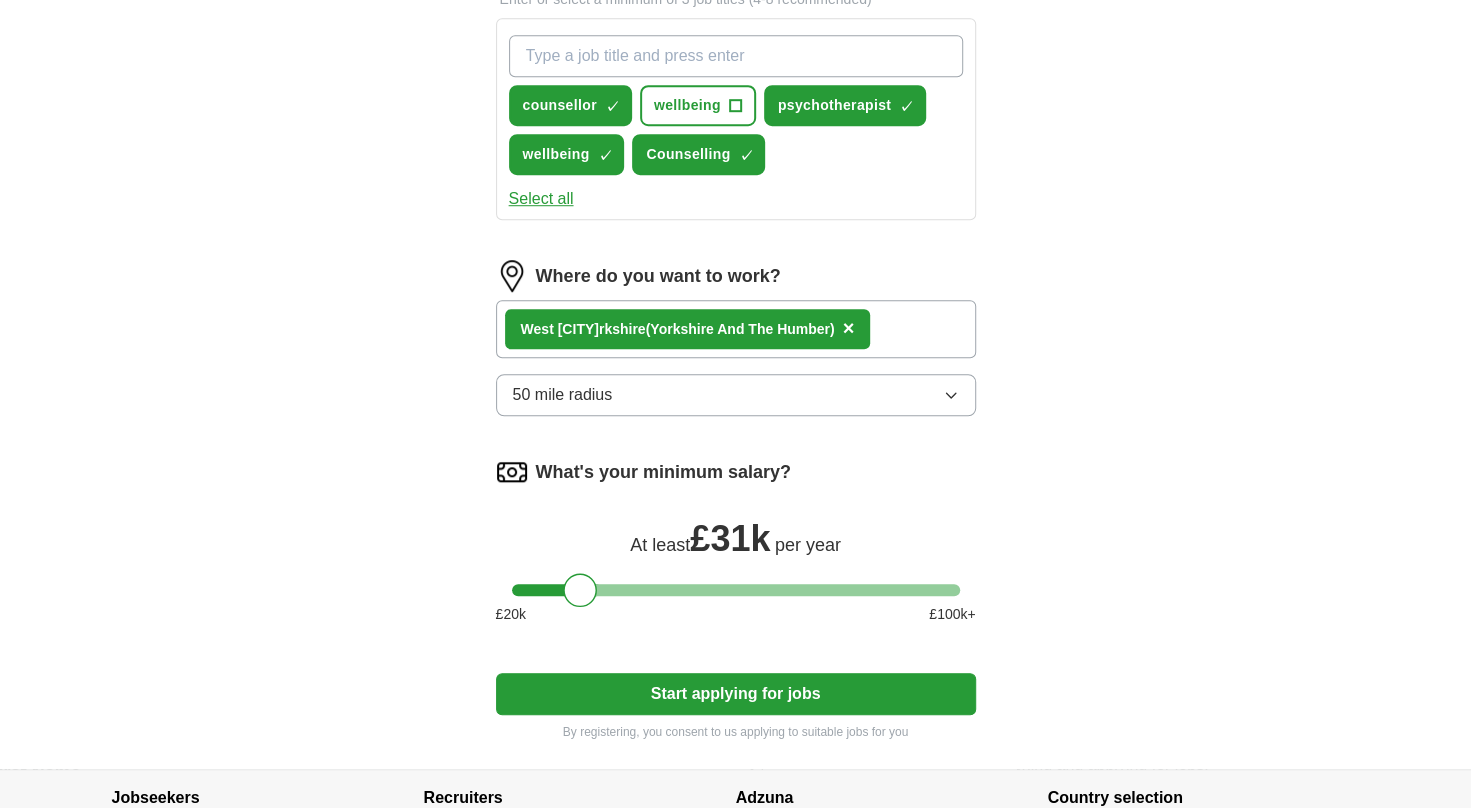 click on "Start applying for jobs" at bounding box center [736, 694] 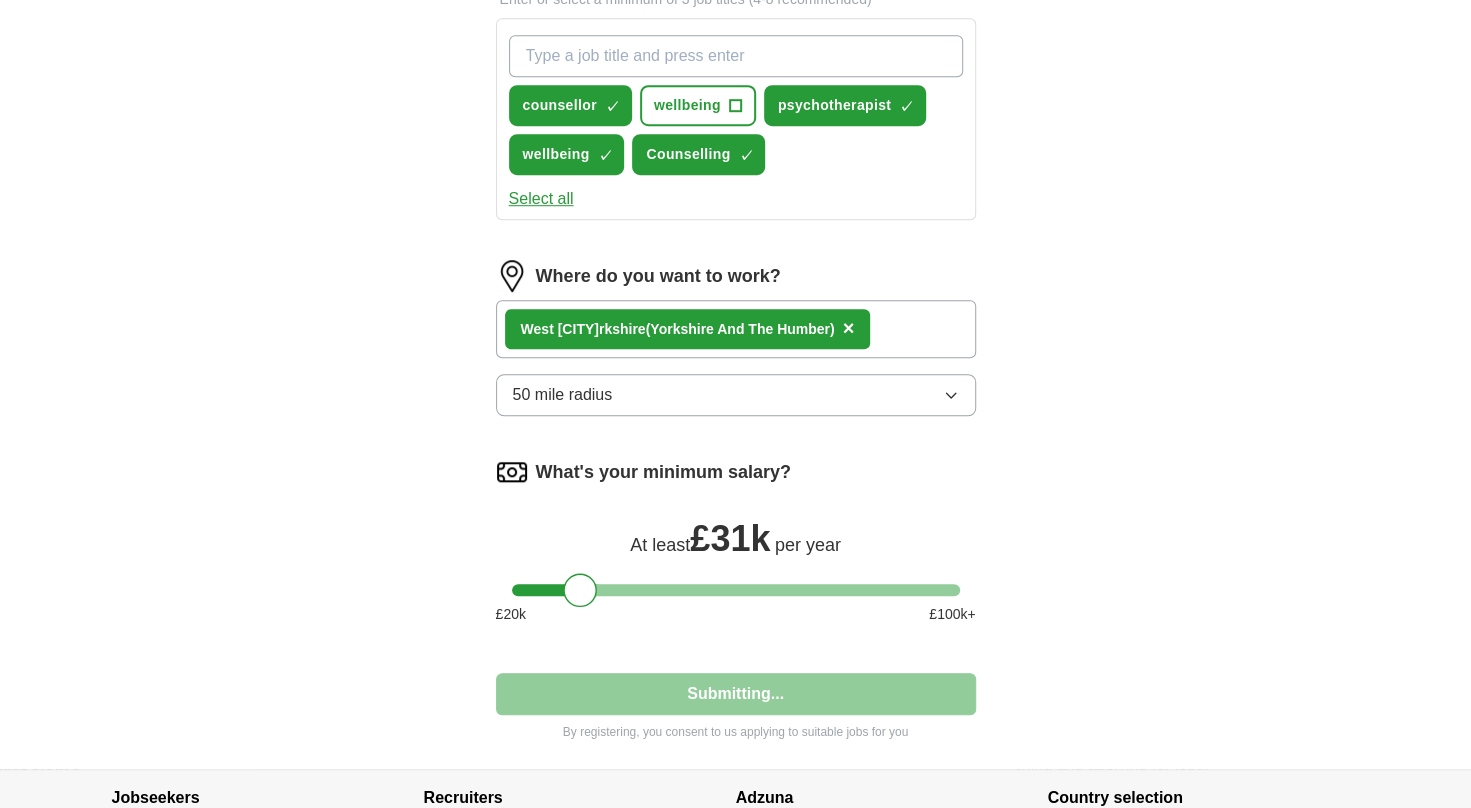 select on "**" 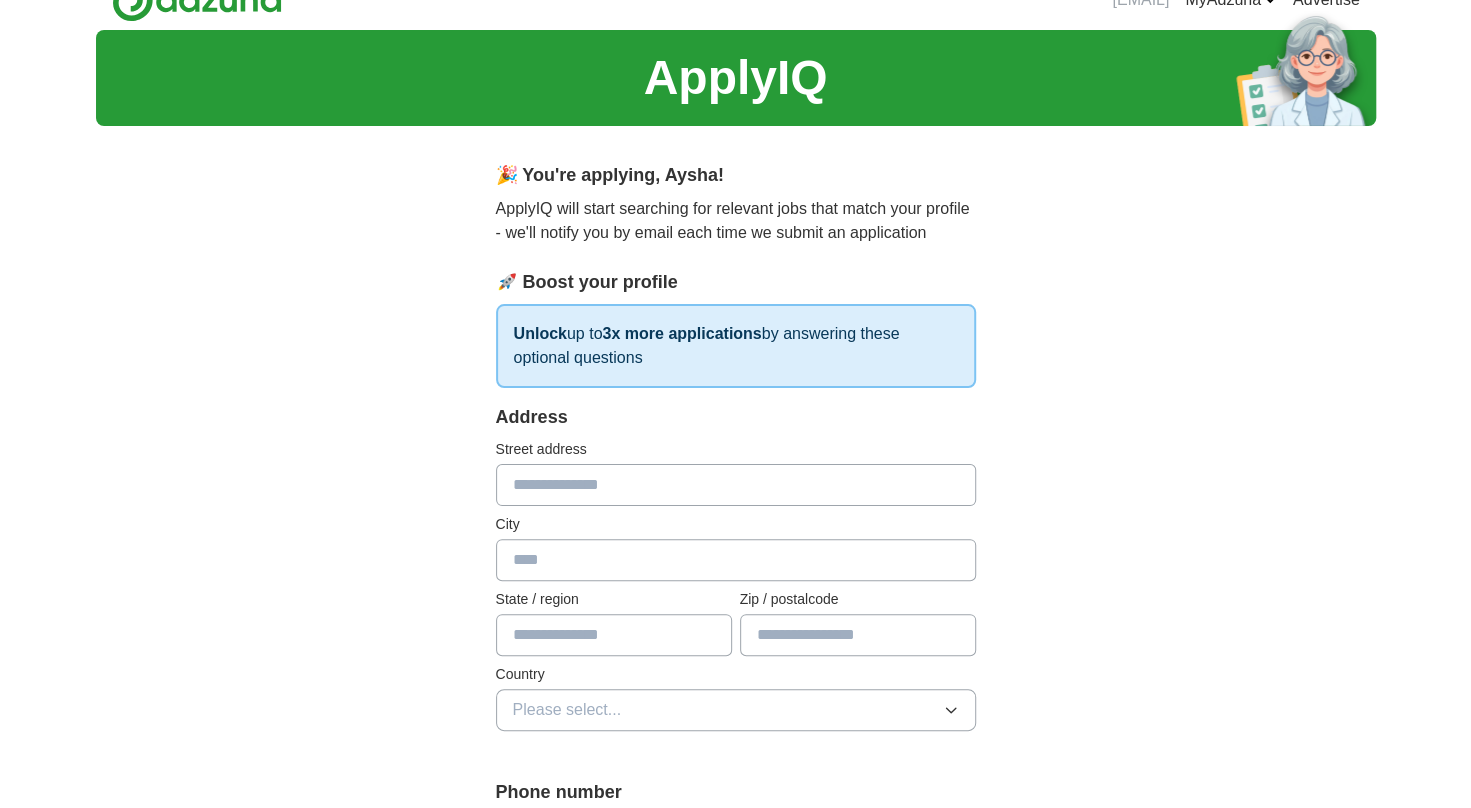 scroll, scrollTop: 0, scrollLeft: 0, axis: both 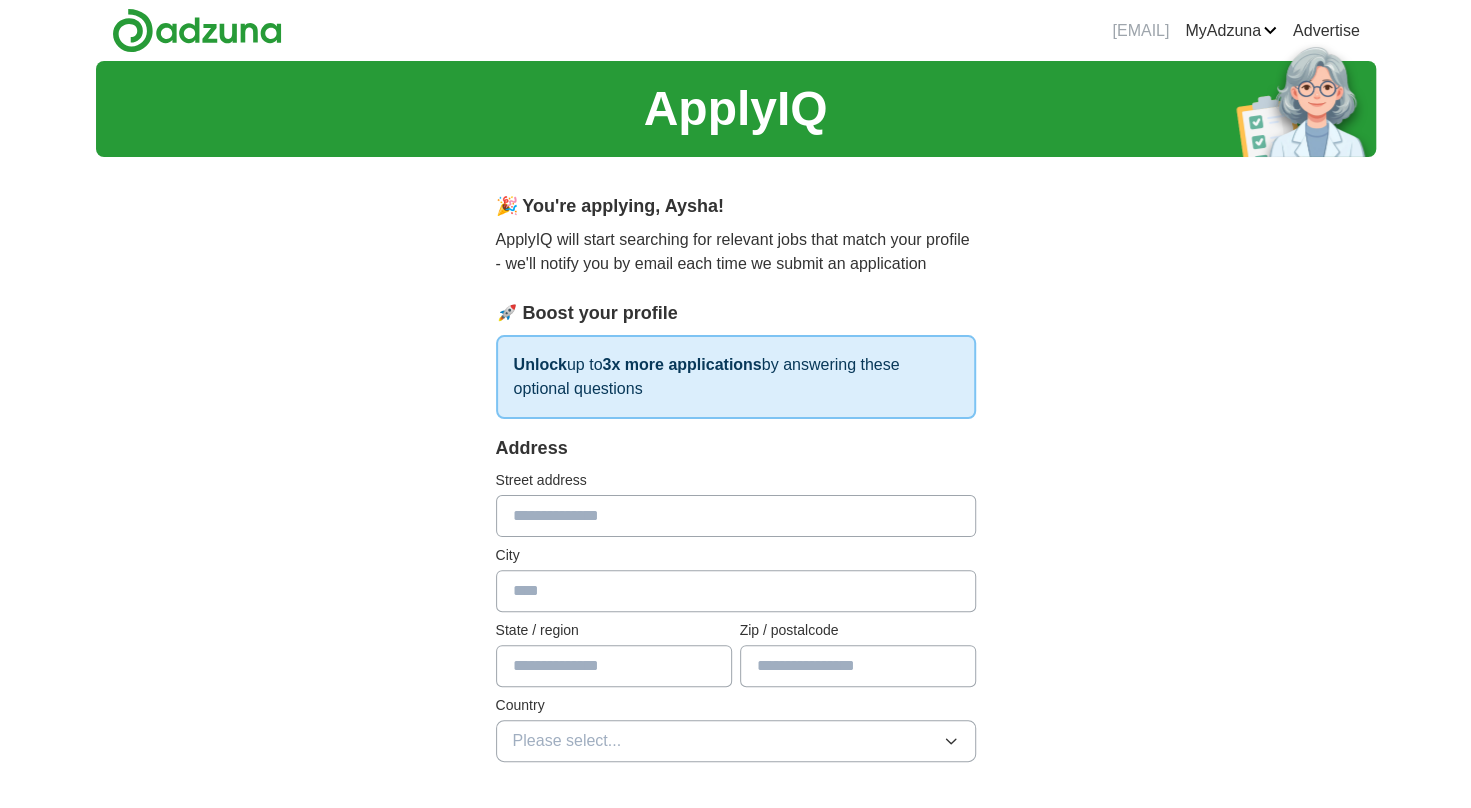 click at bounding box center (736, 516) 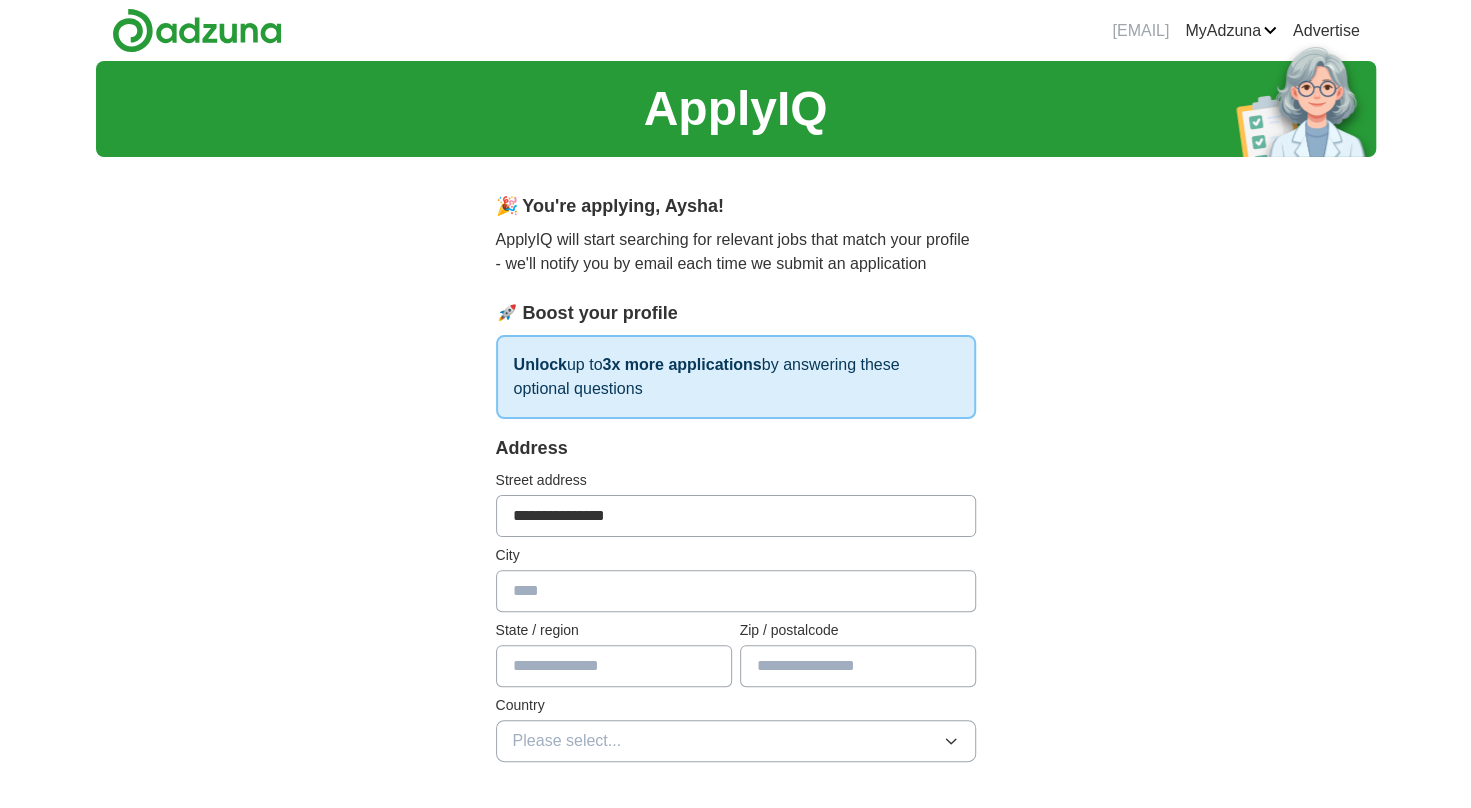 type on "**********" 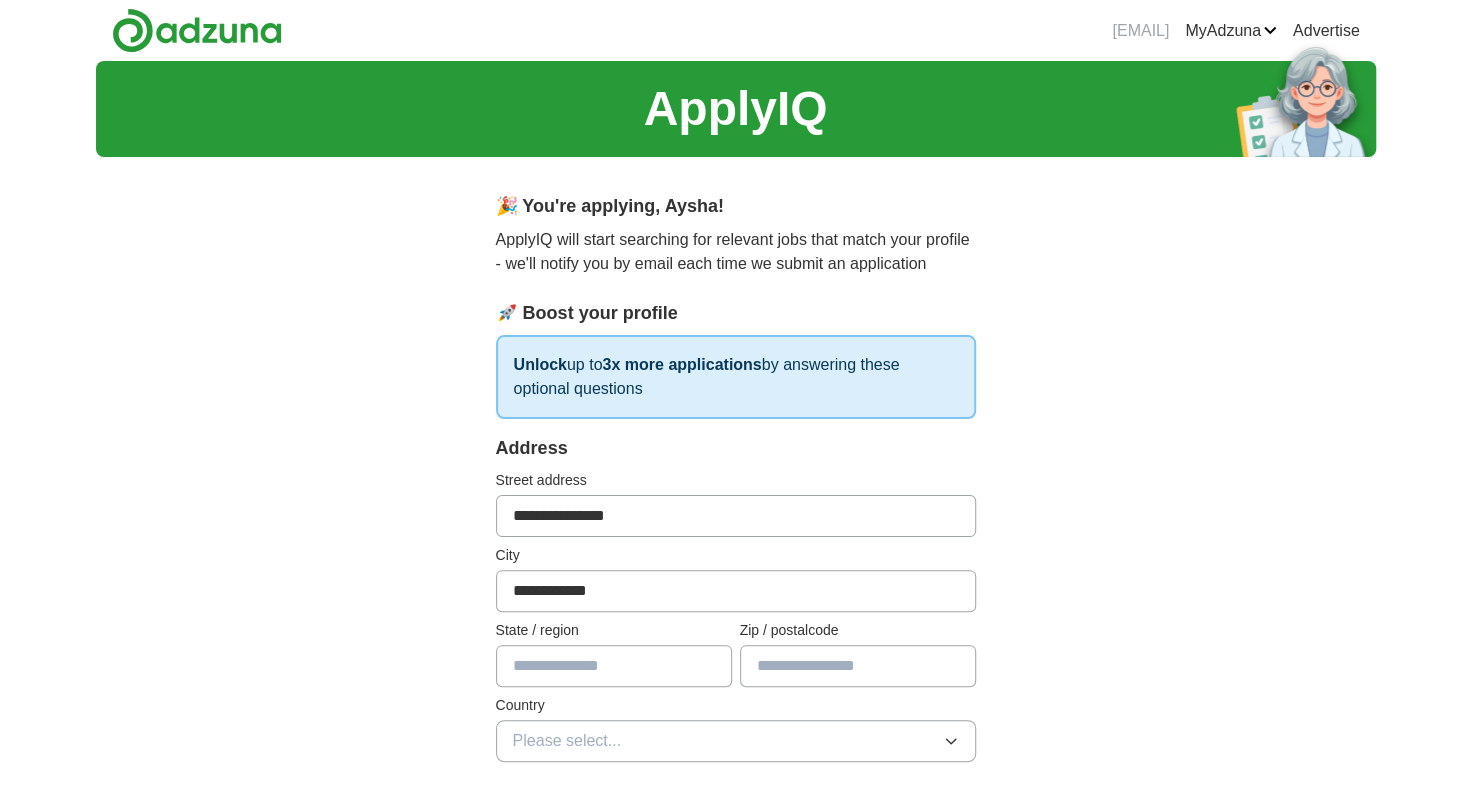 type on "**********" 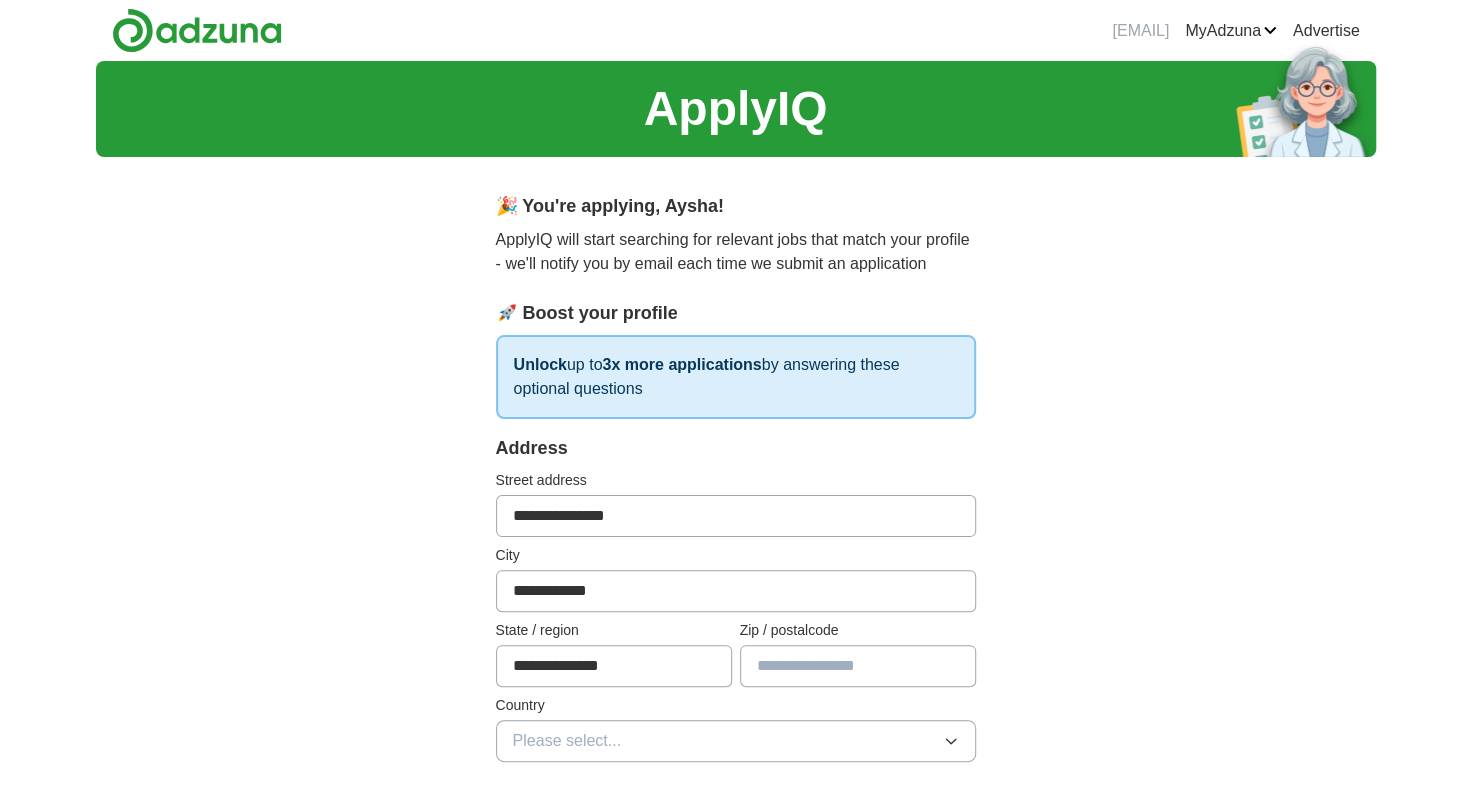 type on "*******" 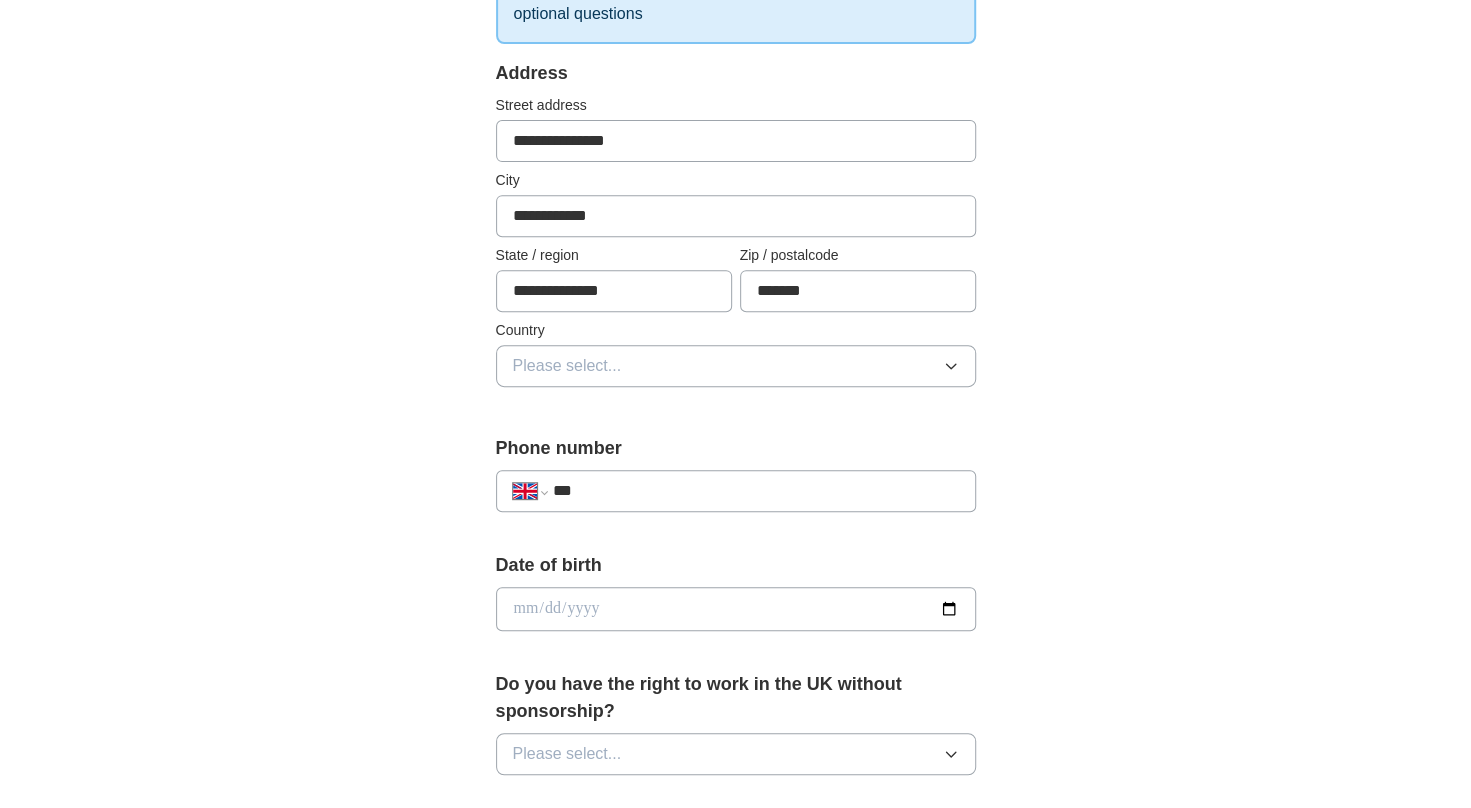 scroll, scrollTop: 382, scrollLeft: 0, axis: vertical 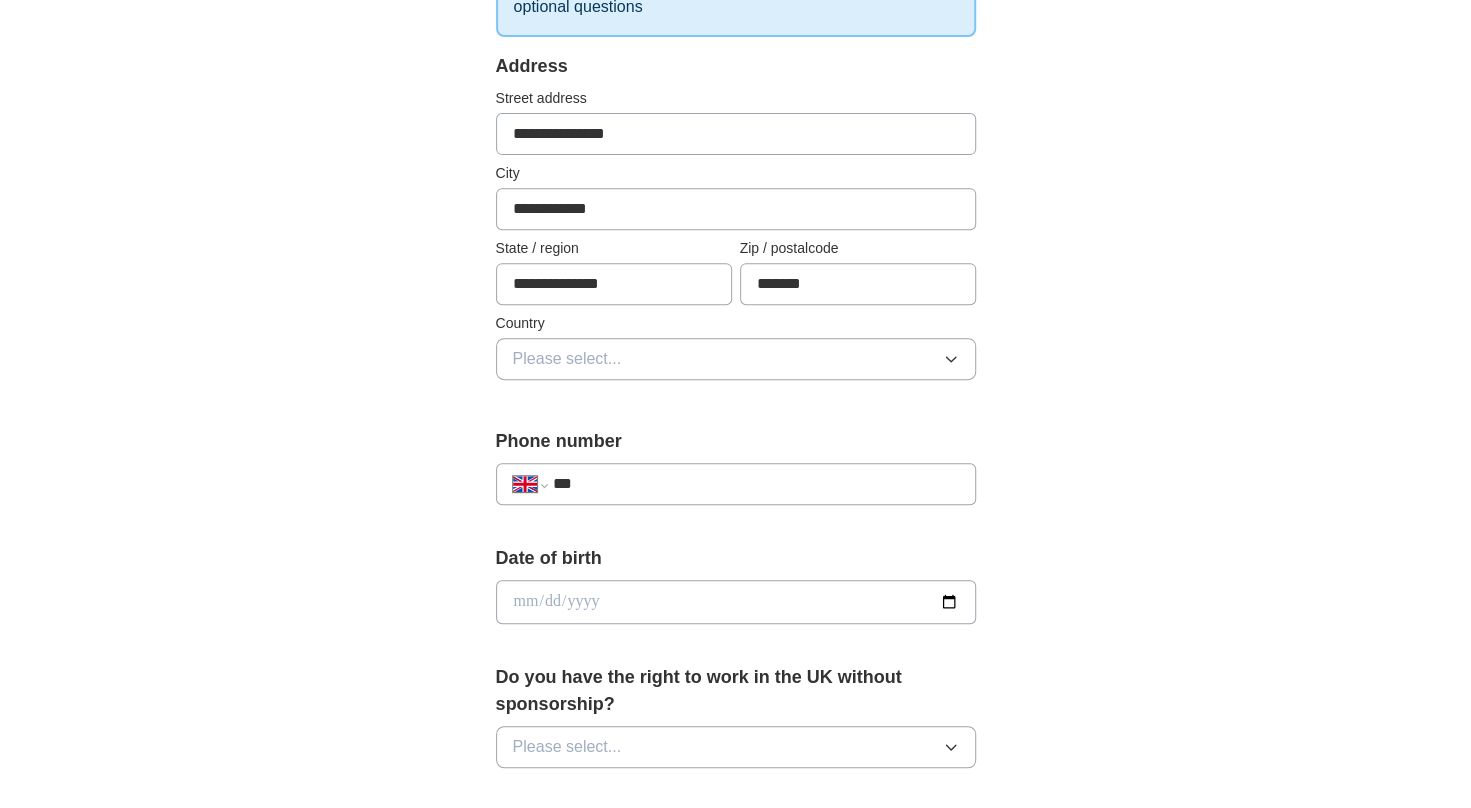 click on "Please select..." at bounding box center (736, 359) 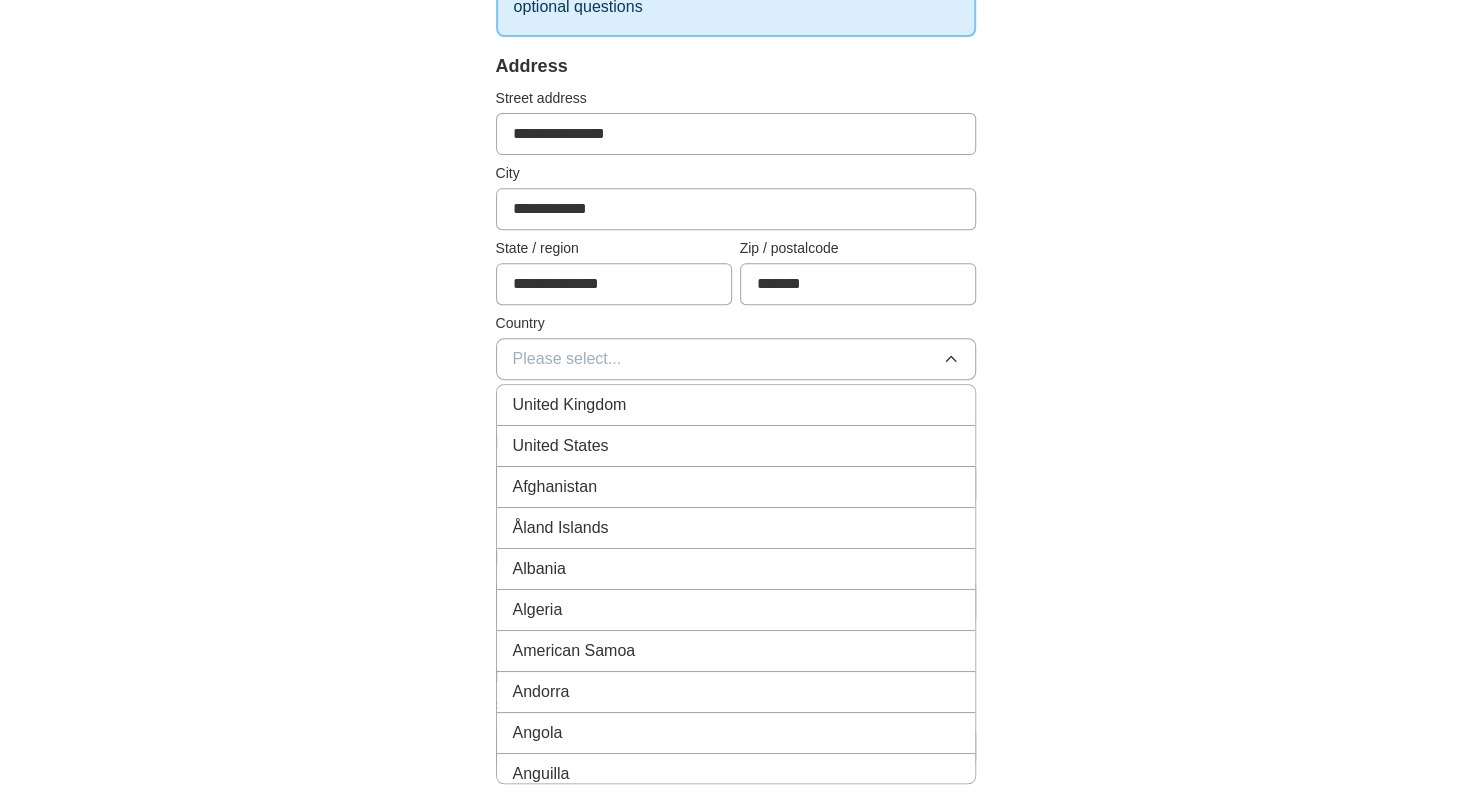 click on "United Kingdom" at bounding box center (736, 405) 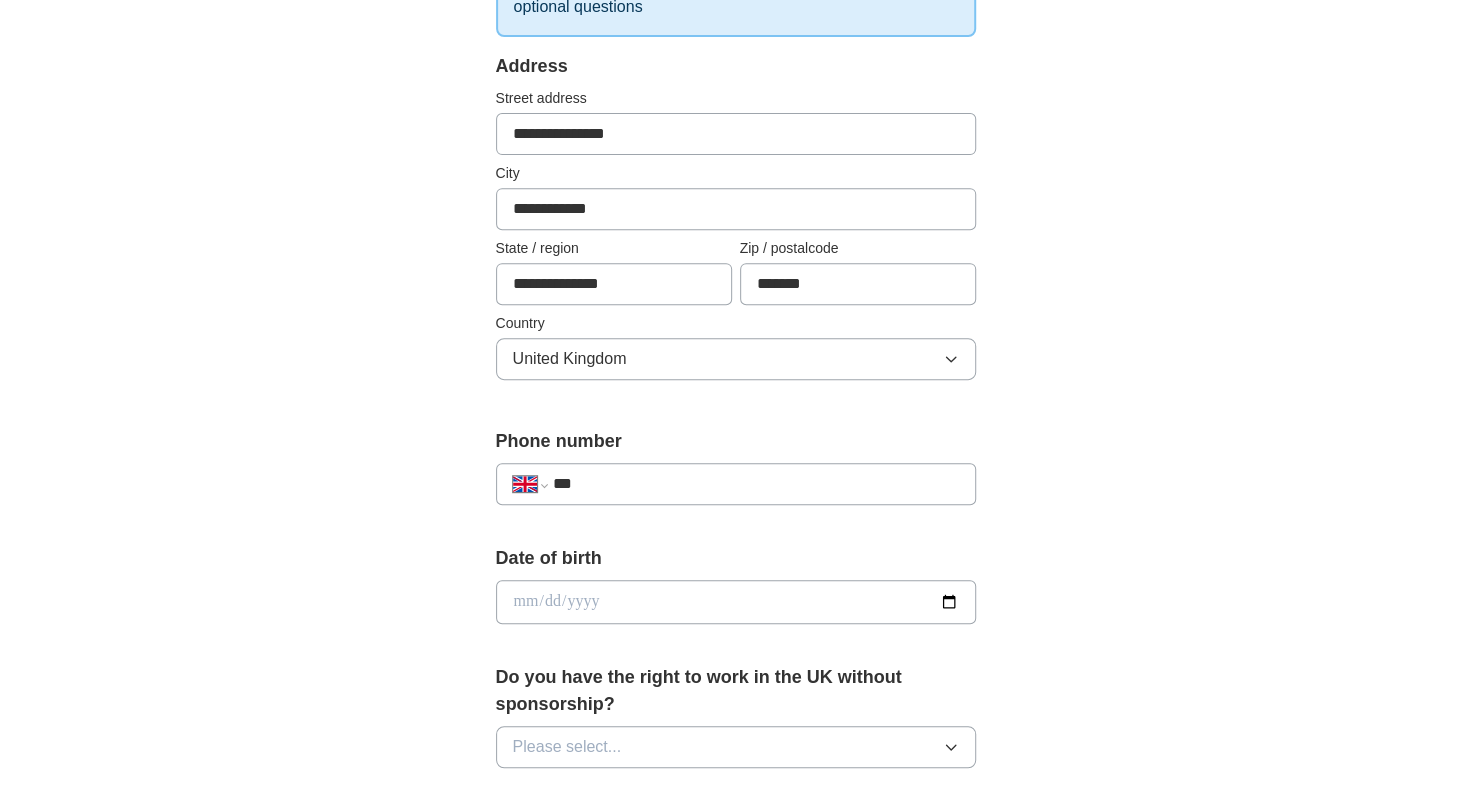 click on "**********" at bounding box center (736, 484) 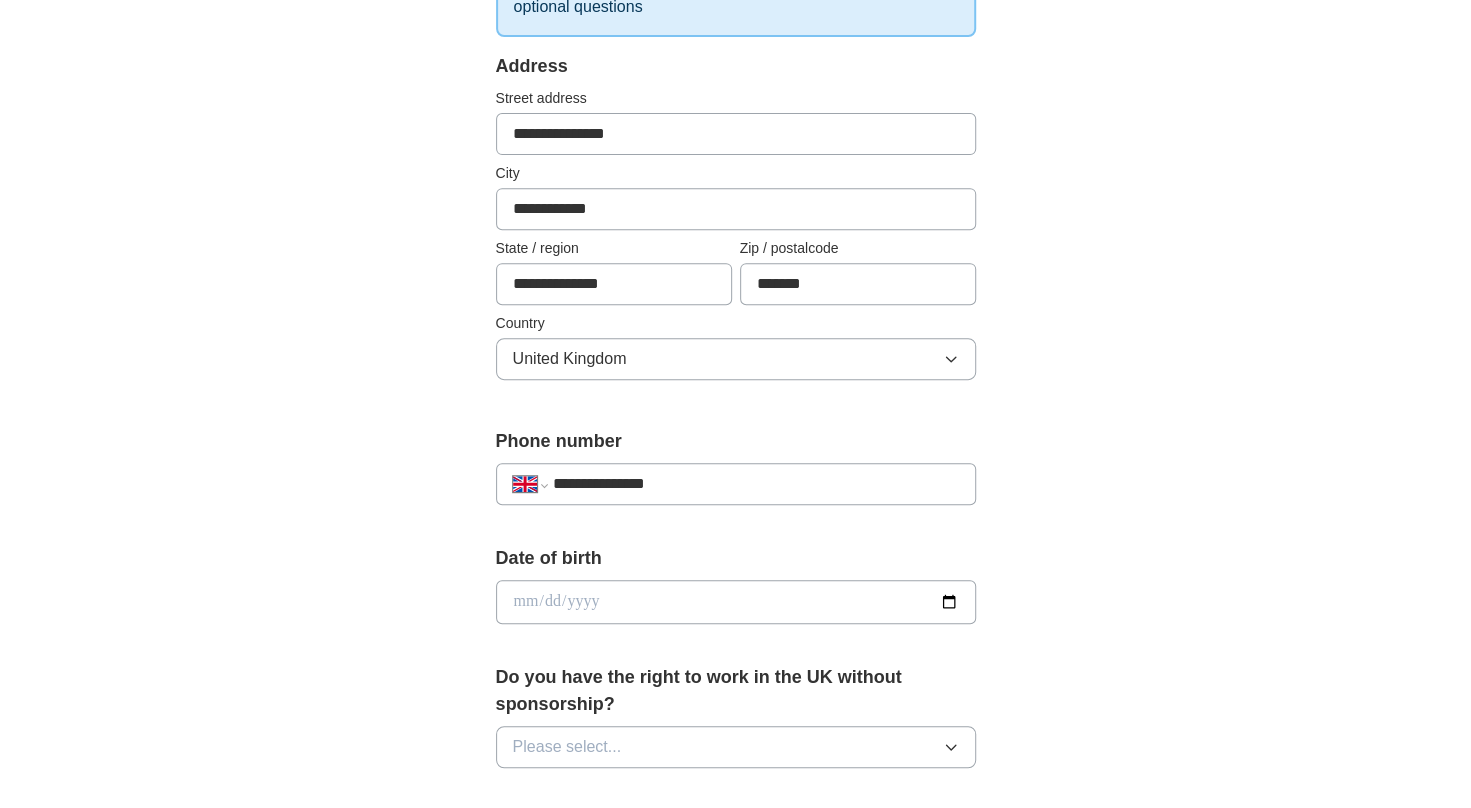 click at bounding box center [736, 602] 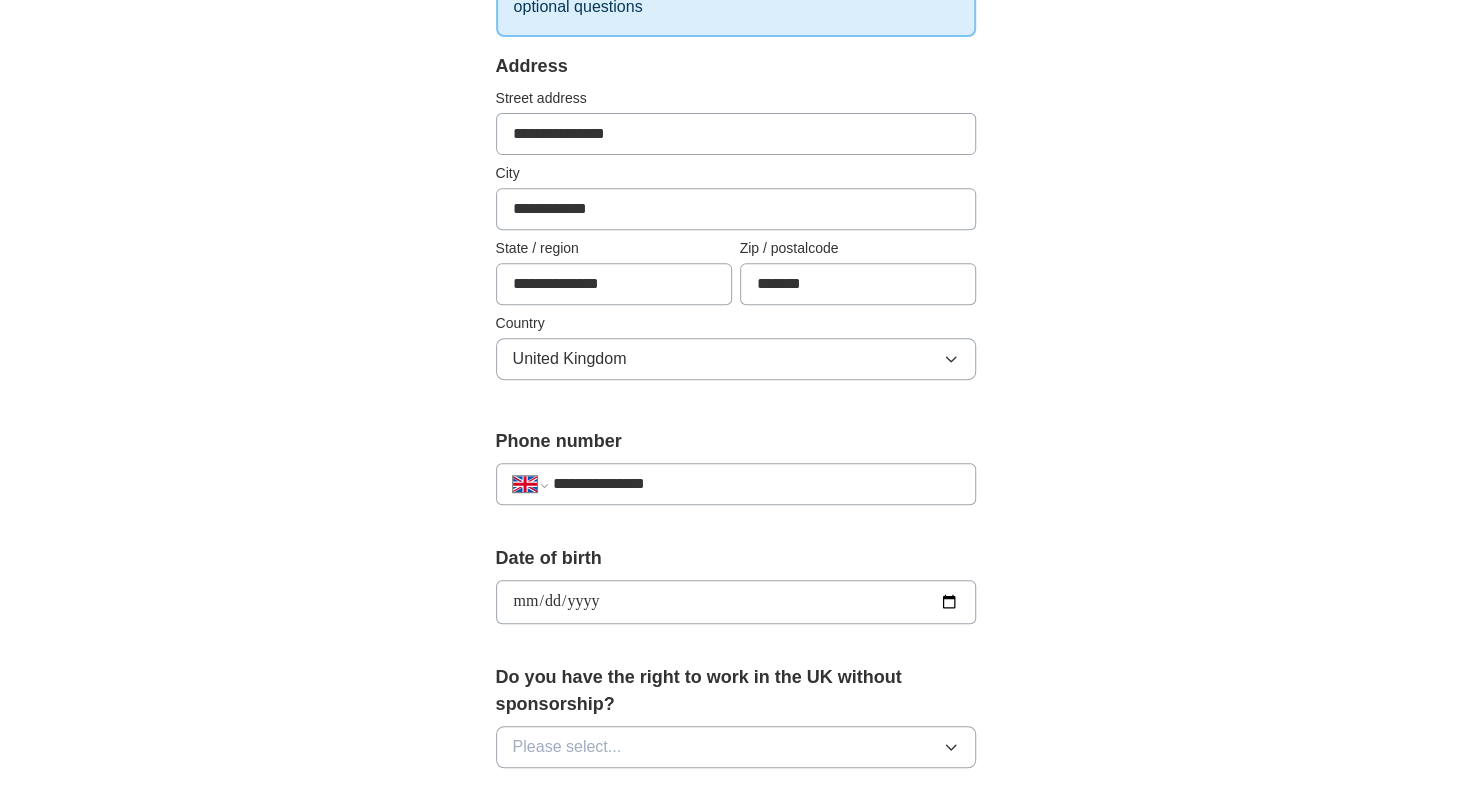 click on "**********" at bounding box center [736, 602] 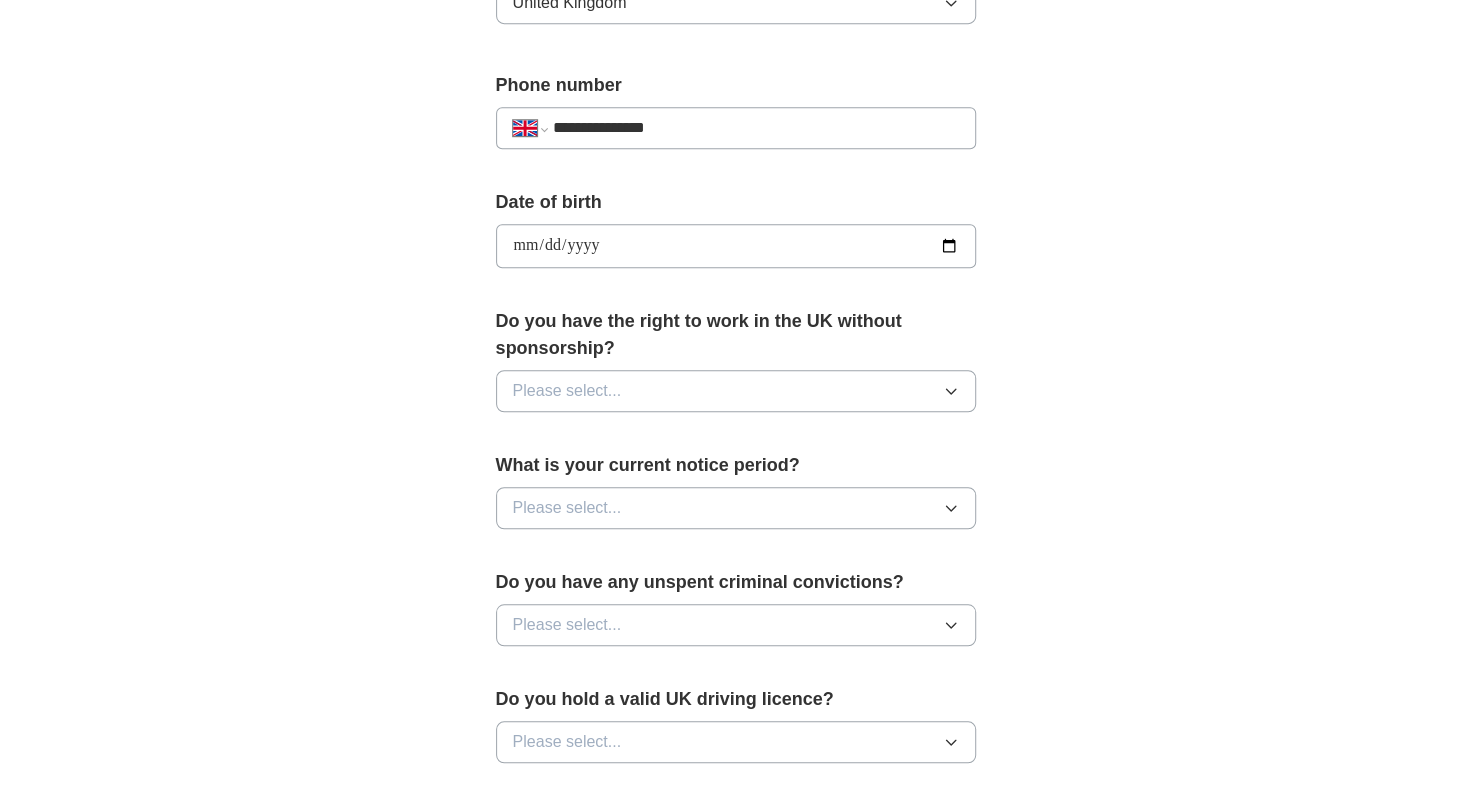 scroll, scrollTop: 743, scrollLeft: 0, axis: vertical 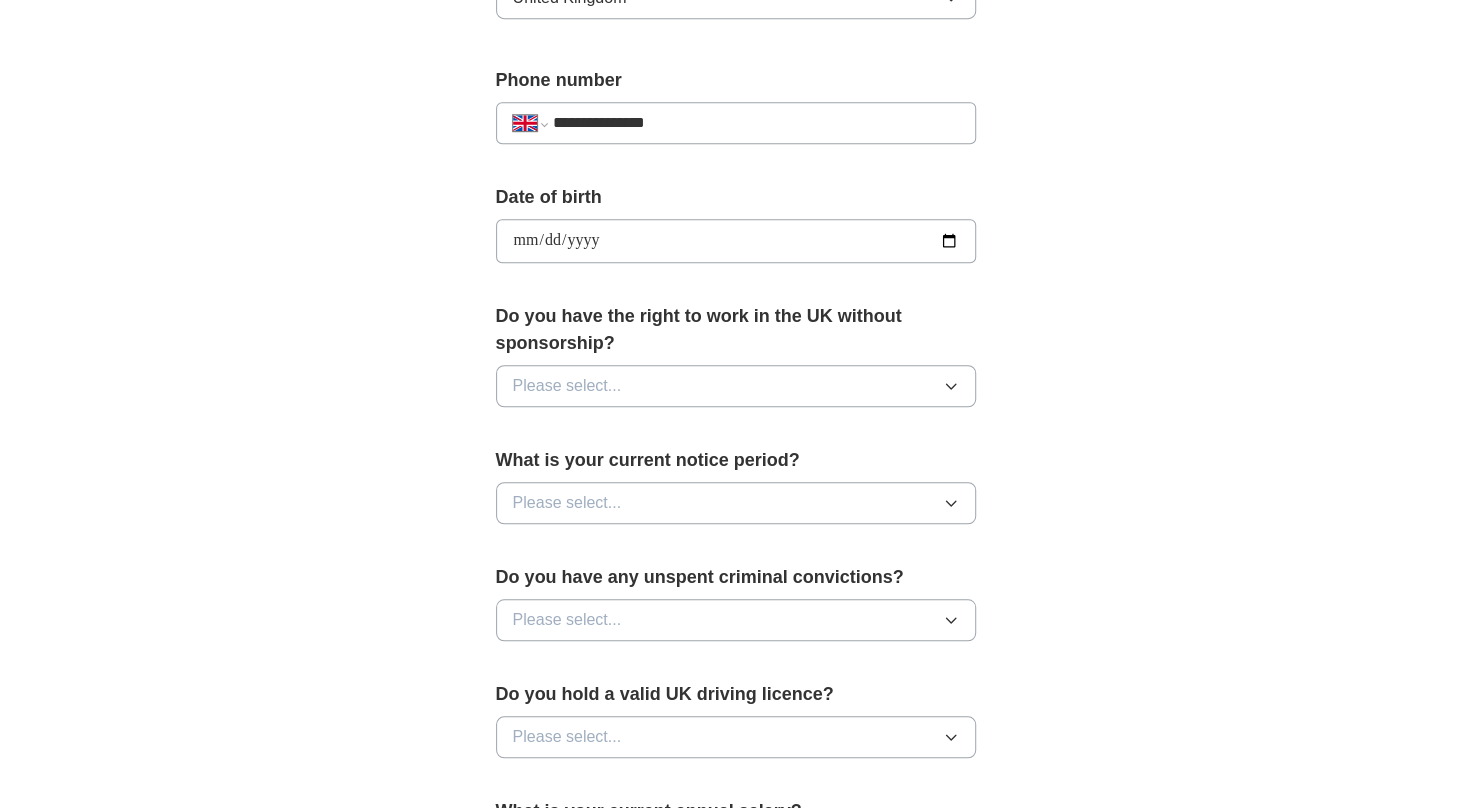 click on "Please select..." at bounding box center [736, 386] 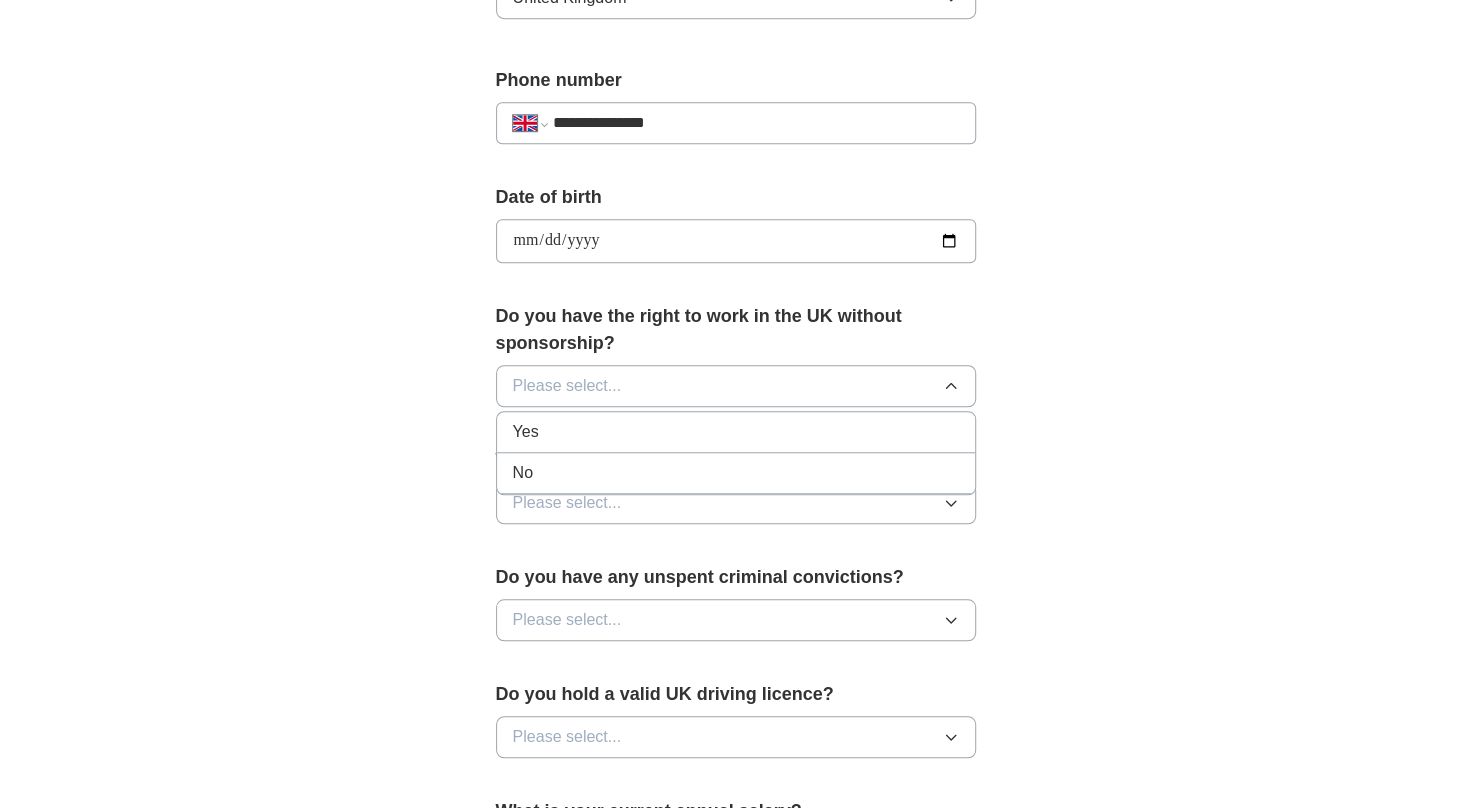 click on "Yes" at bounding box center [736, 432] 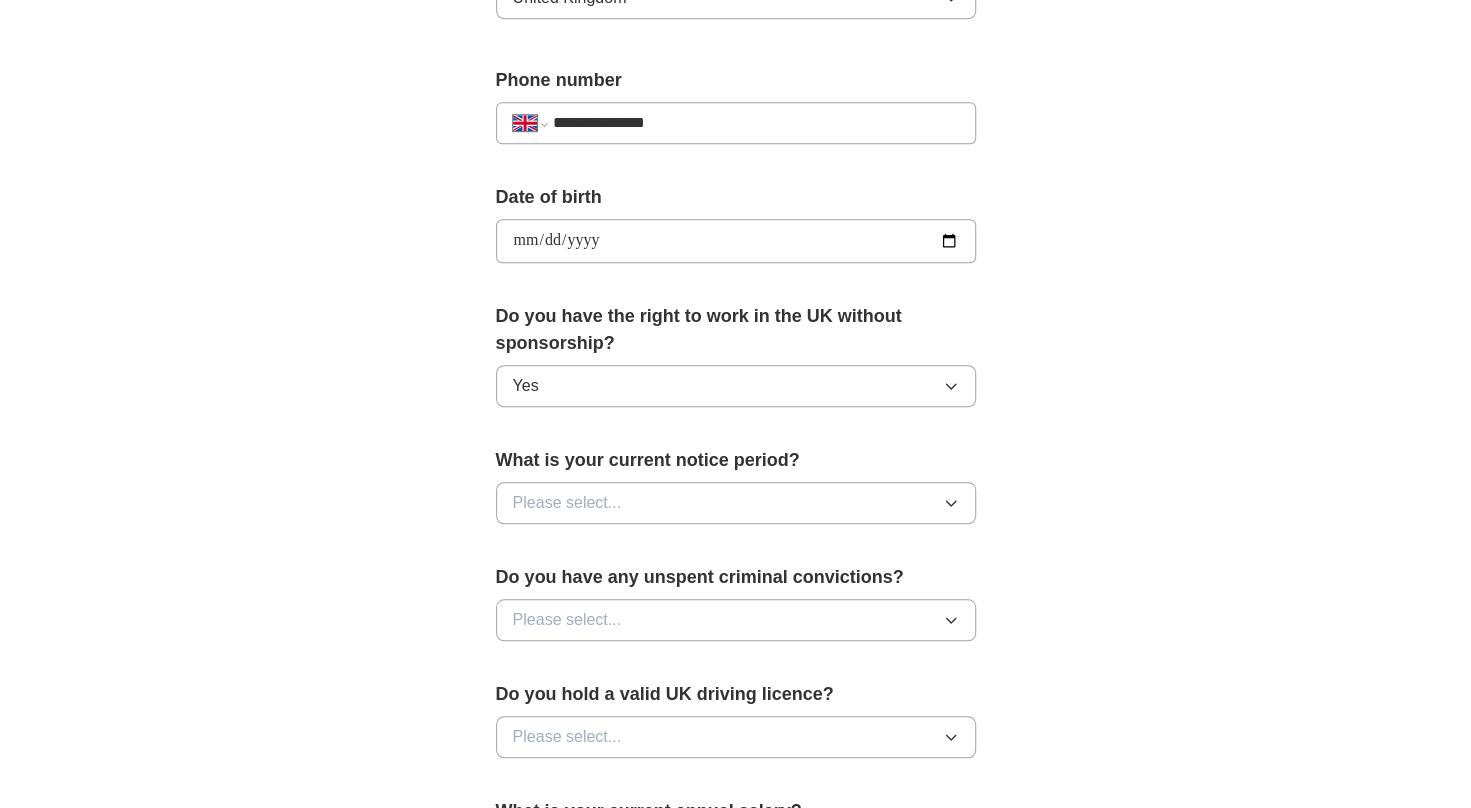 click on "Please select..." at bounding box center (736, 503) 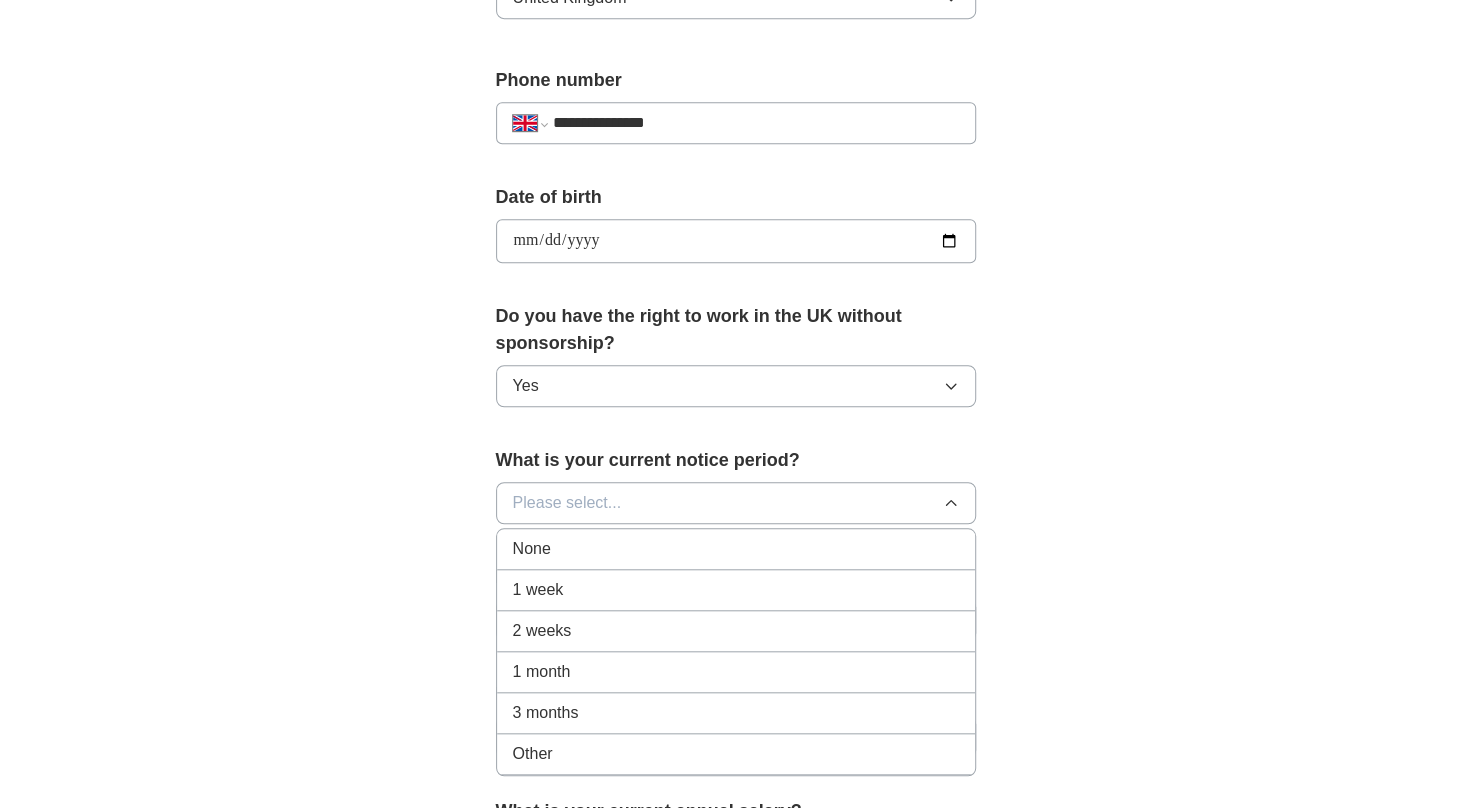 click on "Other" at bounding box center (736, 754) 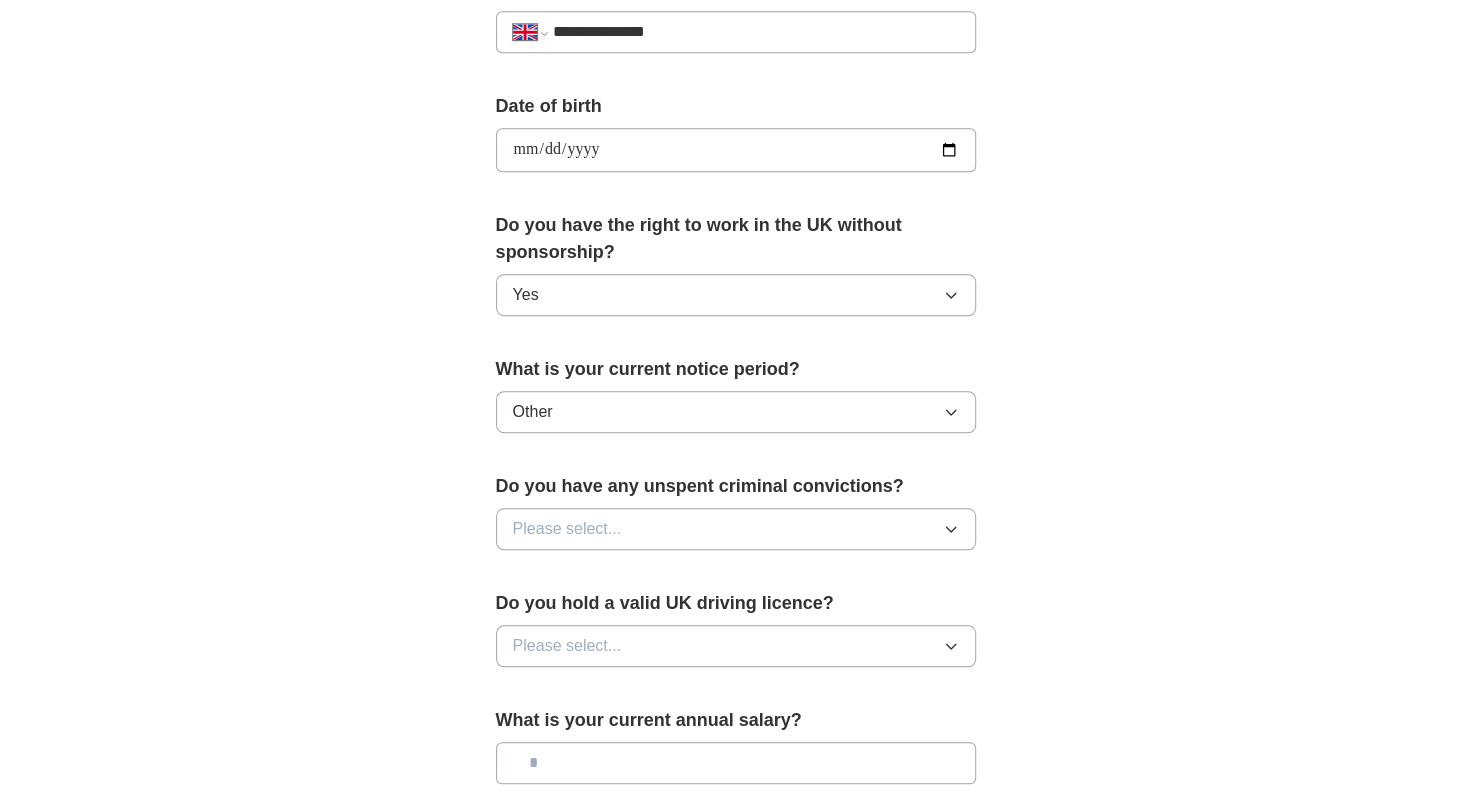 scroll, scrollTop: 838, scrollLeft: 0, axis: vertical 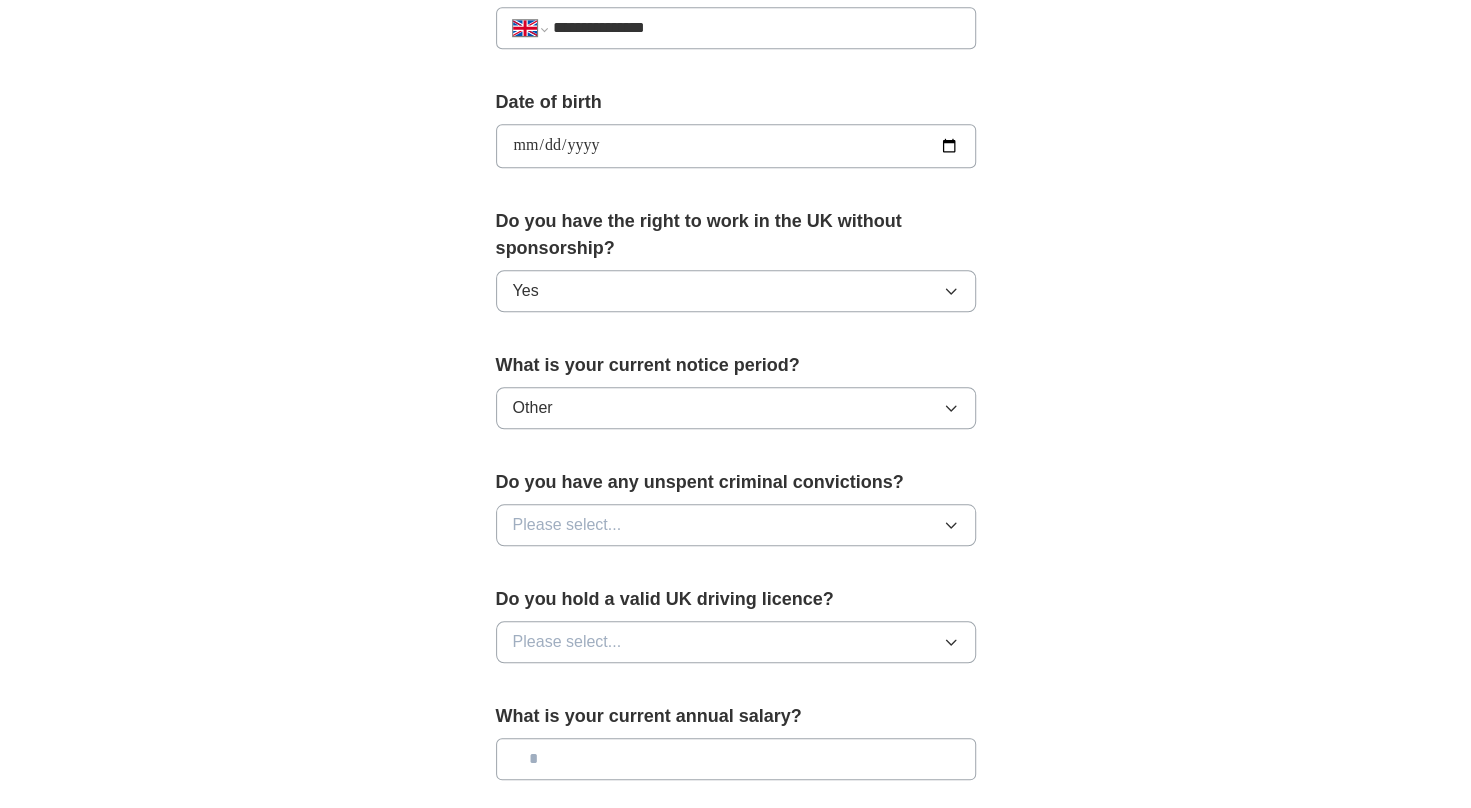 click on "Other" at bounding box center [736, 408] 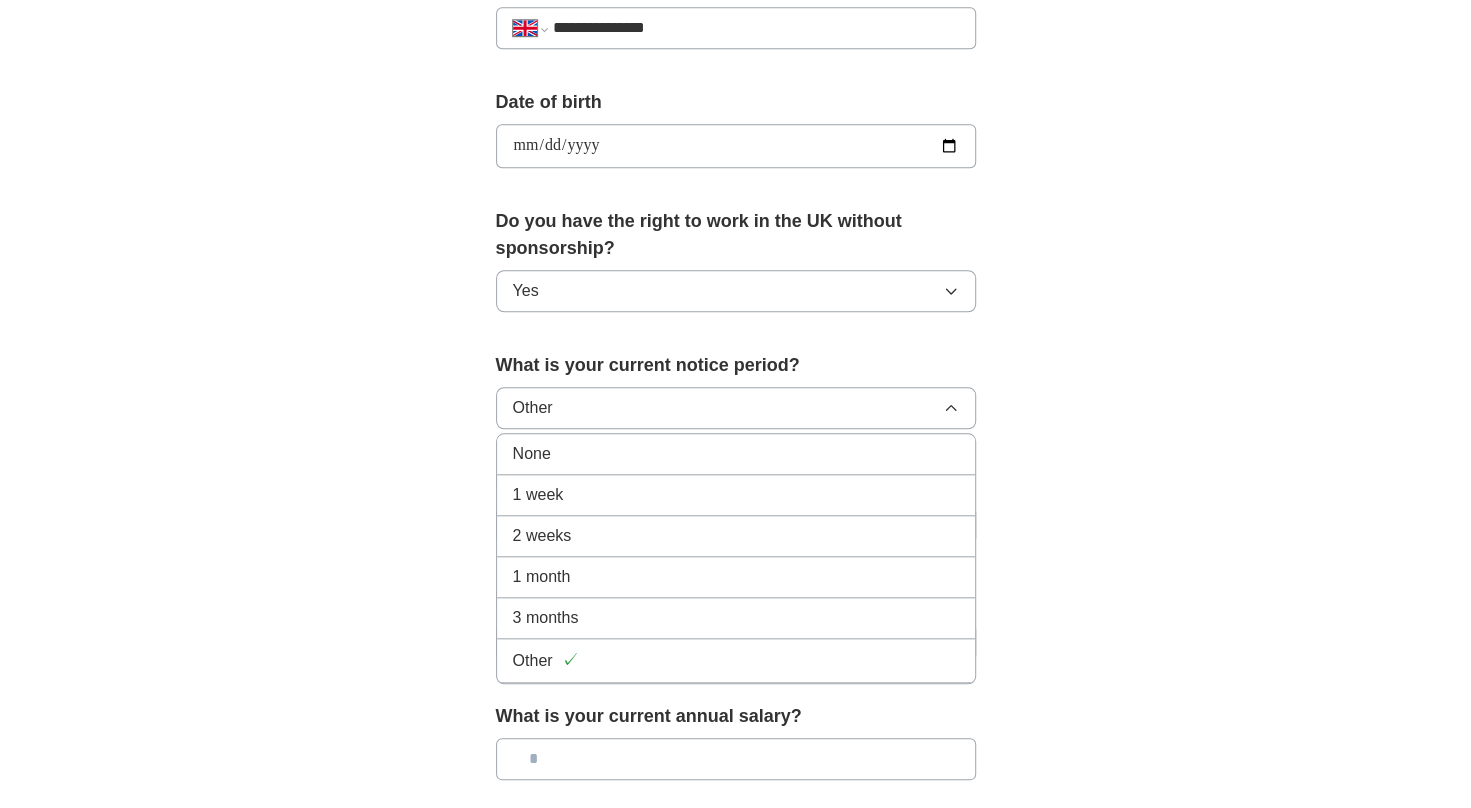 click on "None" at bounding box center (736, 454) 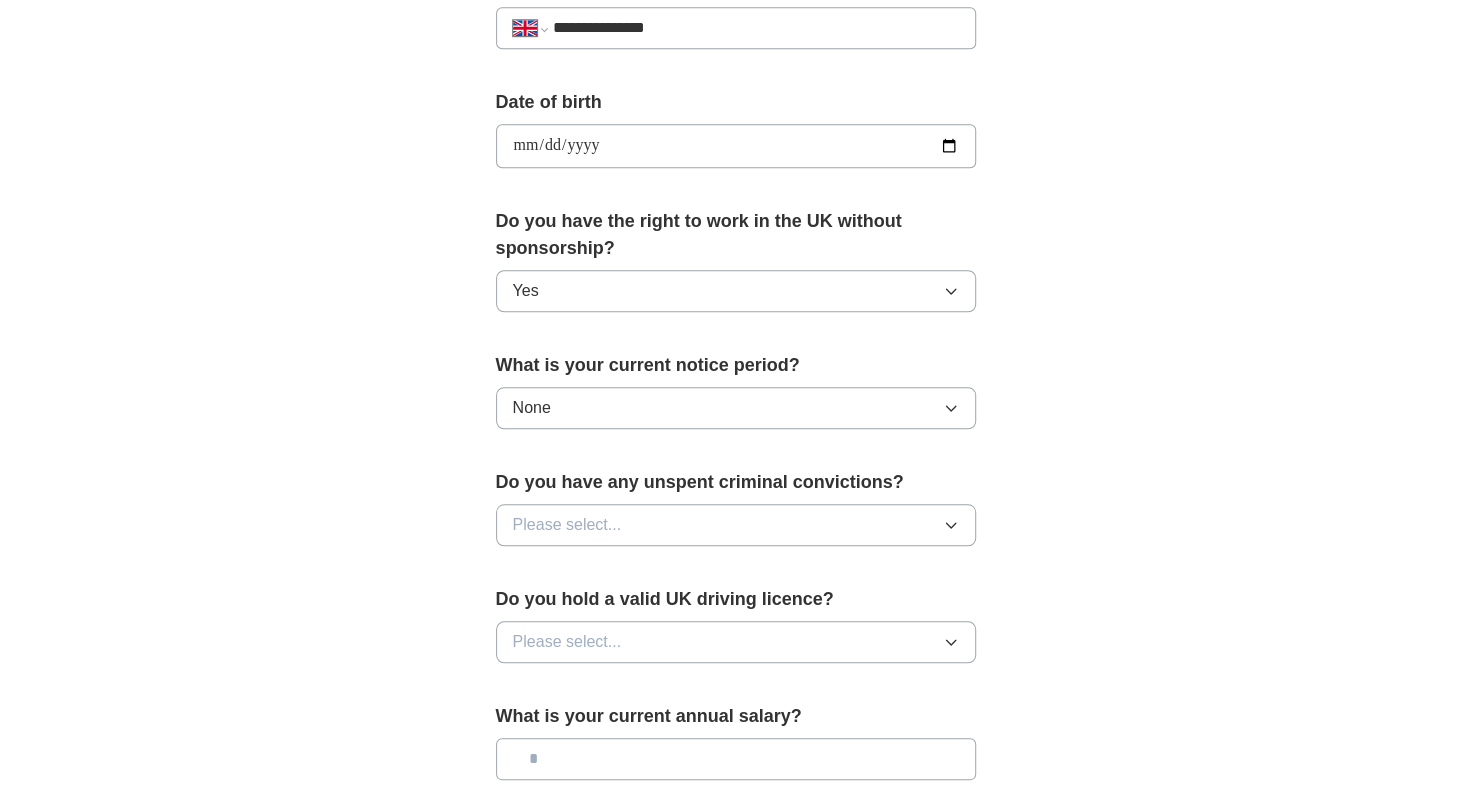 click on "Please select..." at bounding box center [567, 525] 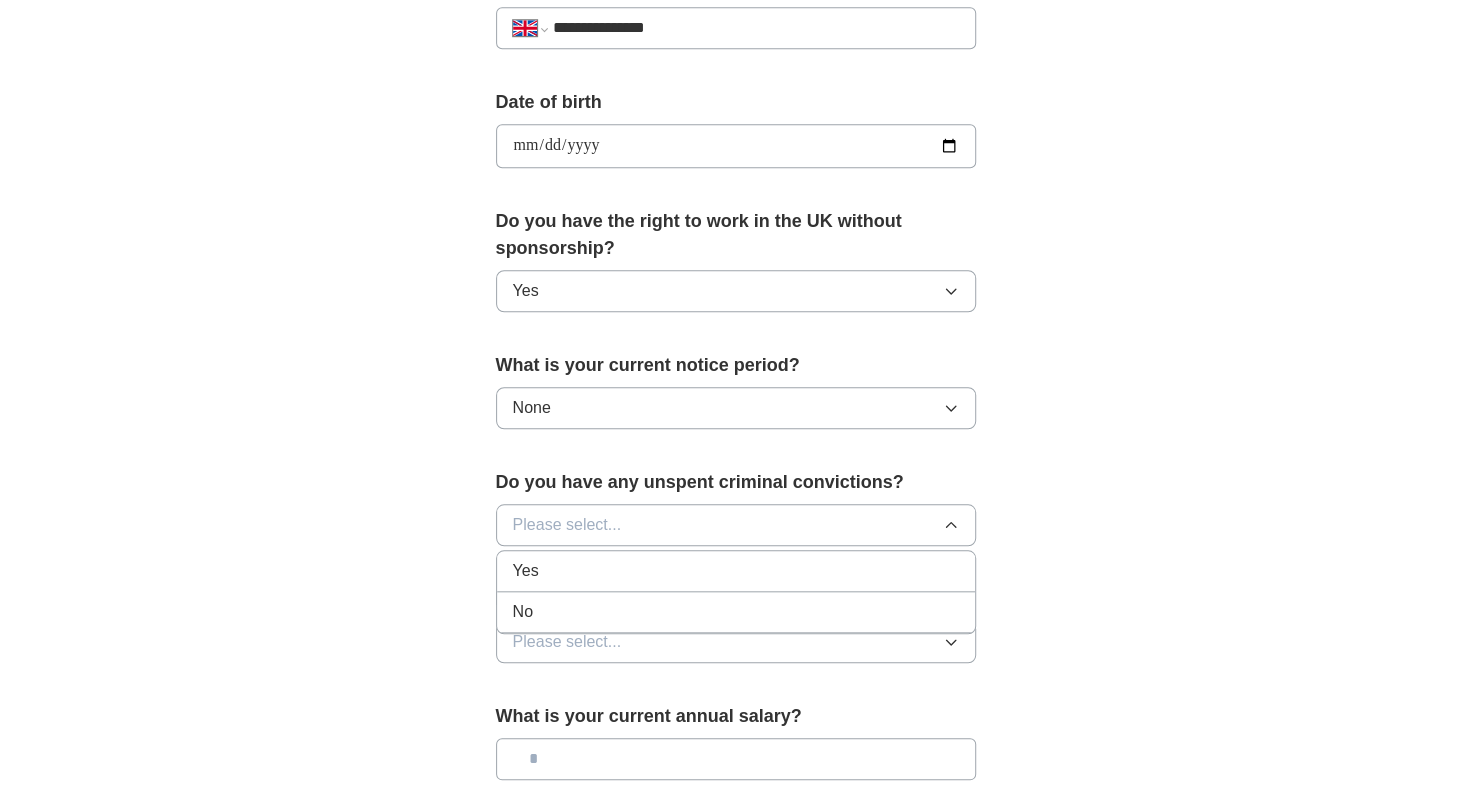 click on "No" at bounding box center [736, 612] 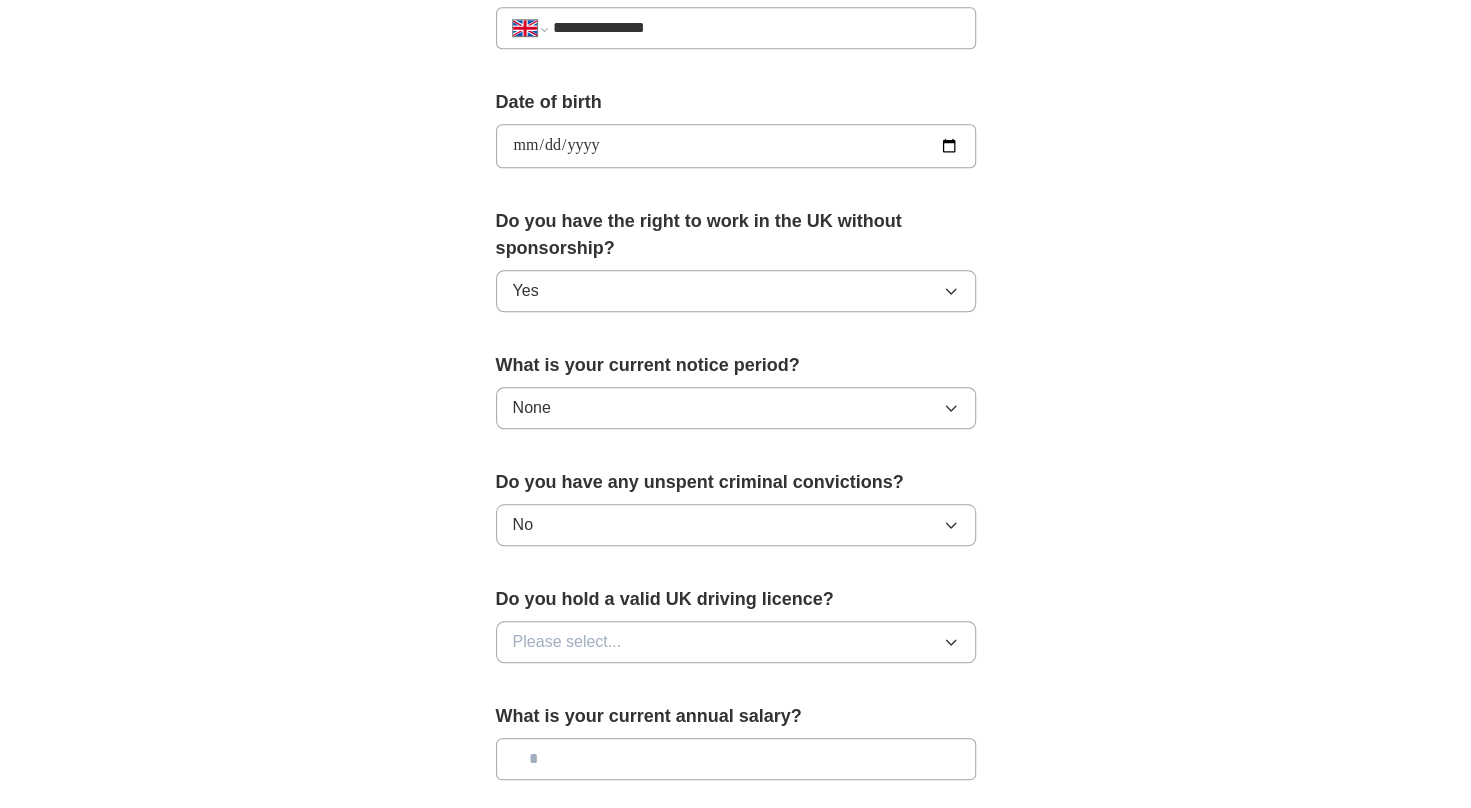 click on "Please select..." at bounding box center [567, 642] 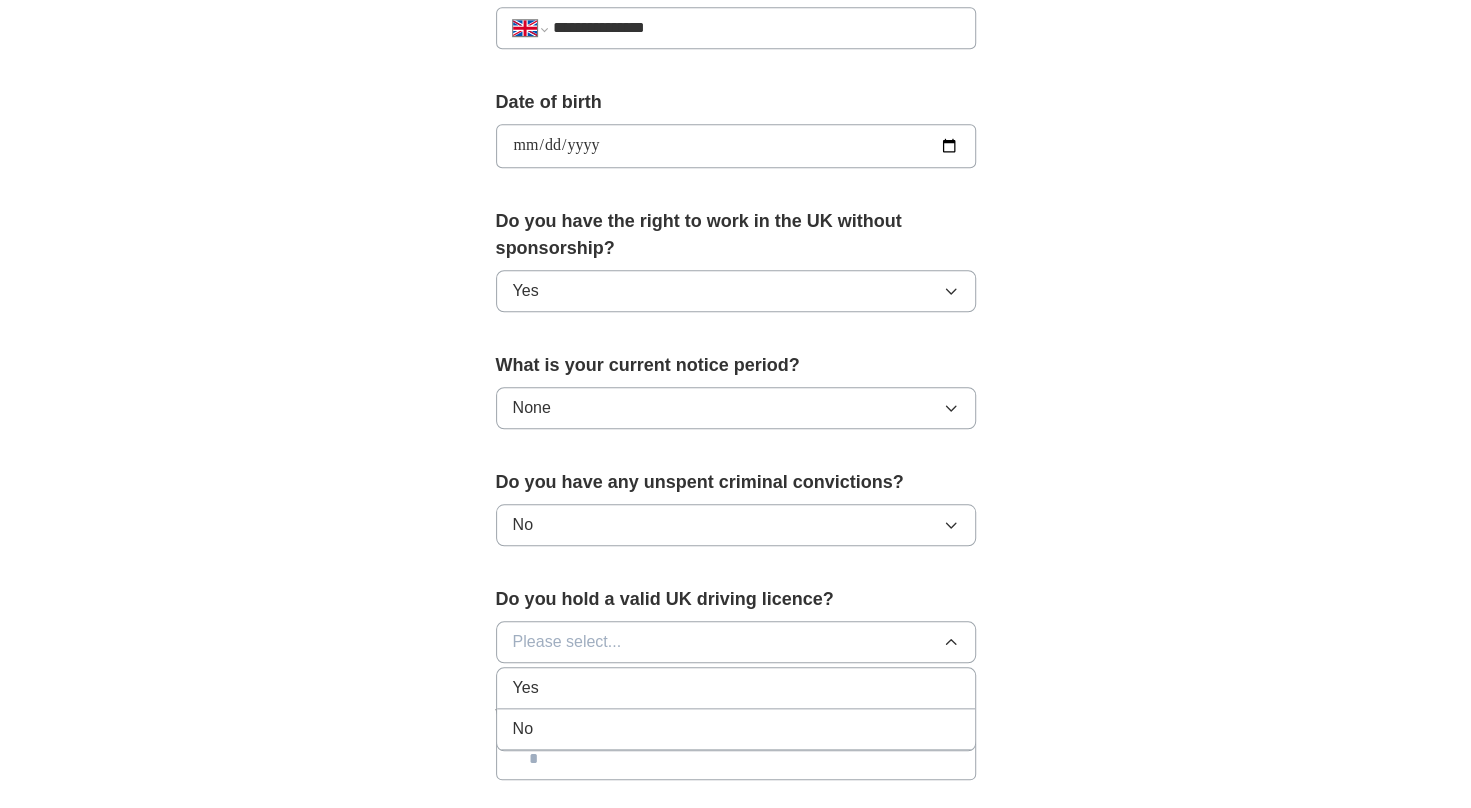 click on "Yes" at bounding box center [736, 688] 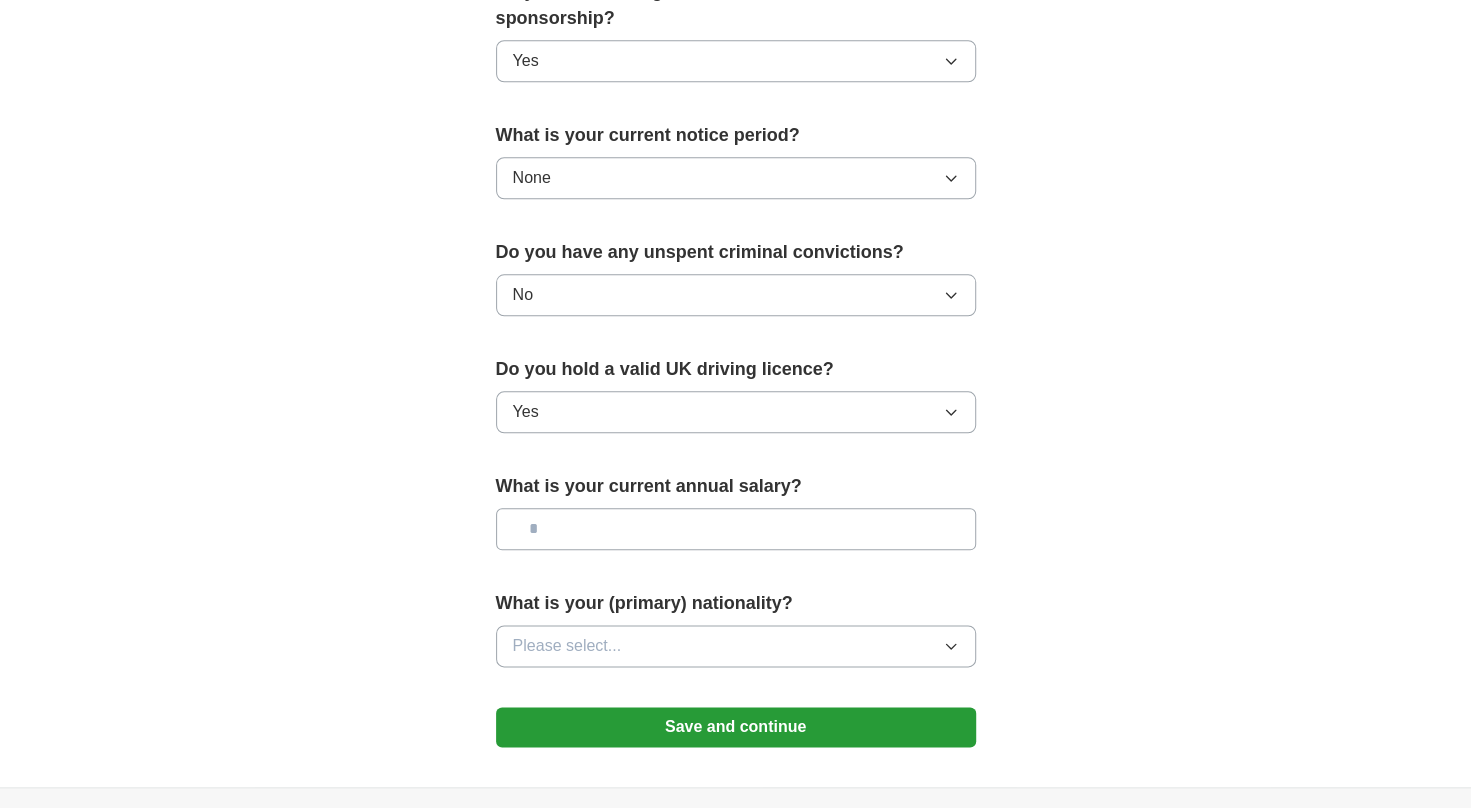 scroll, scrollTop: 1105, scrollLeft: 0, axis: vertical 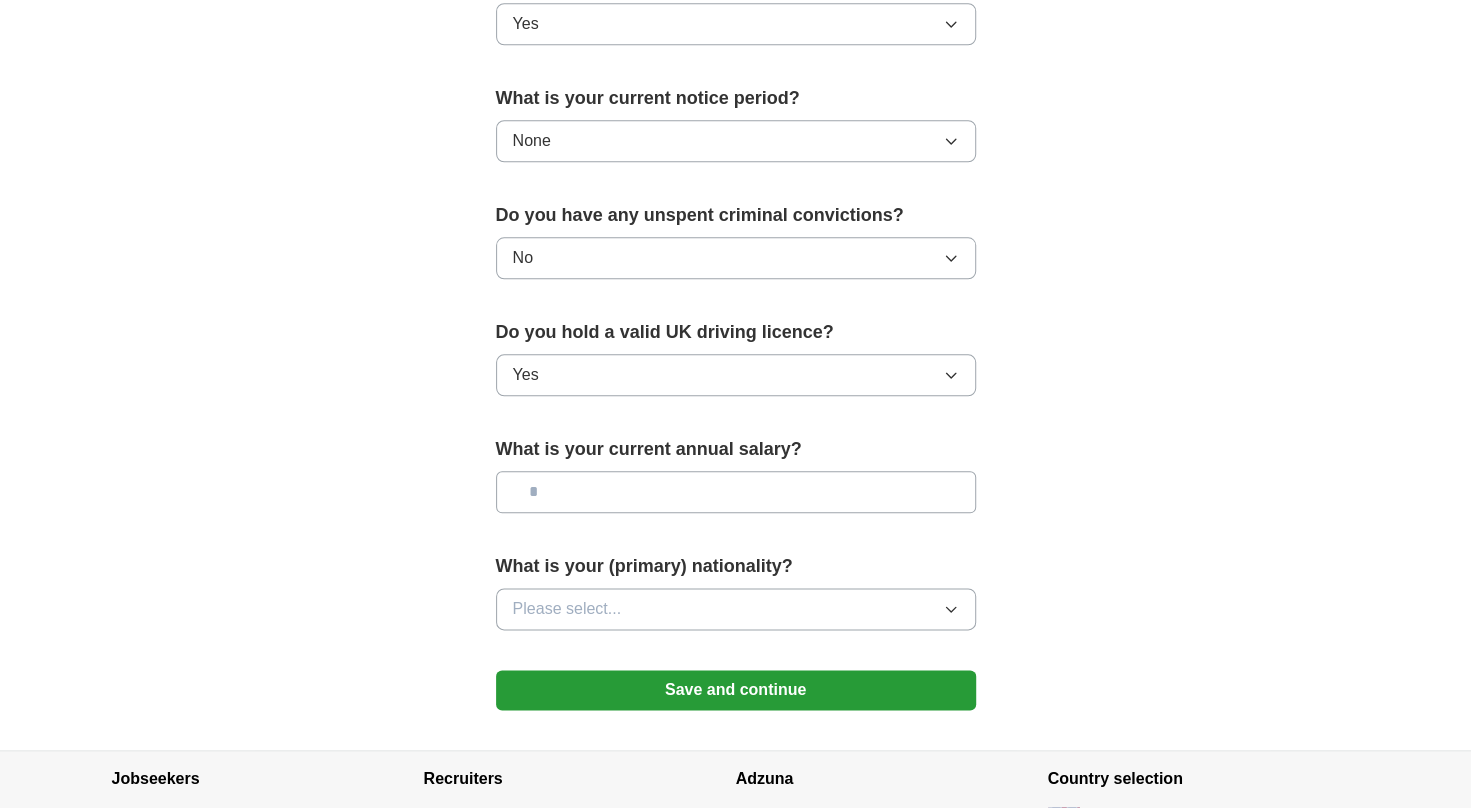 click at bounding box center [736, 492] 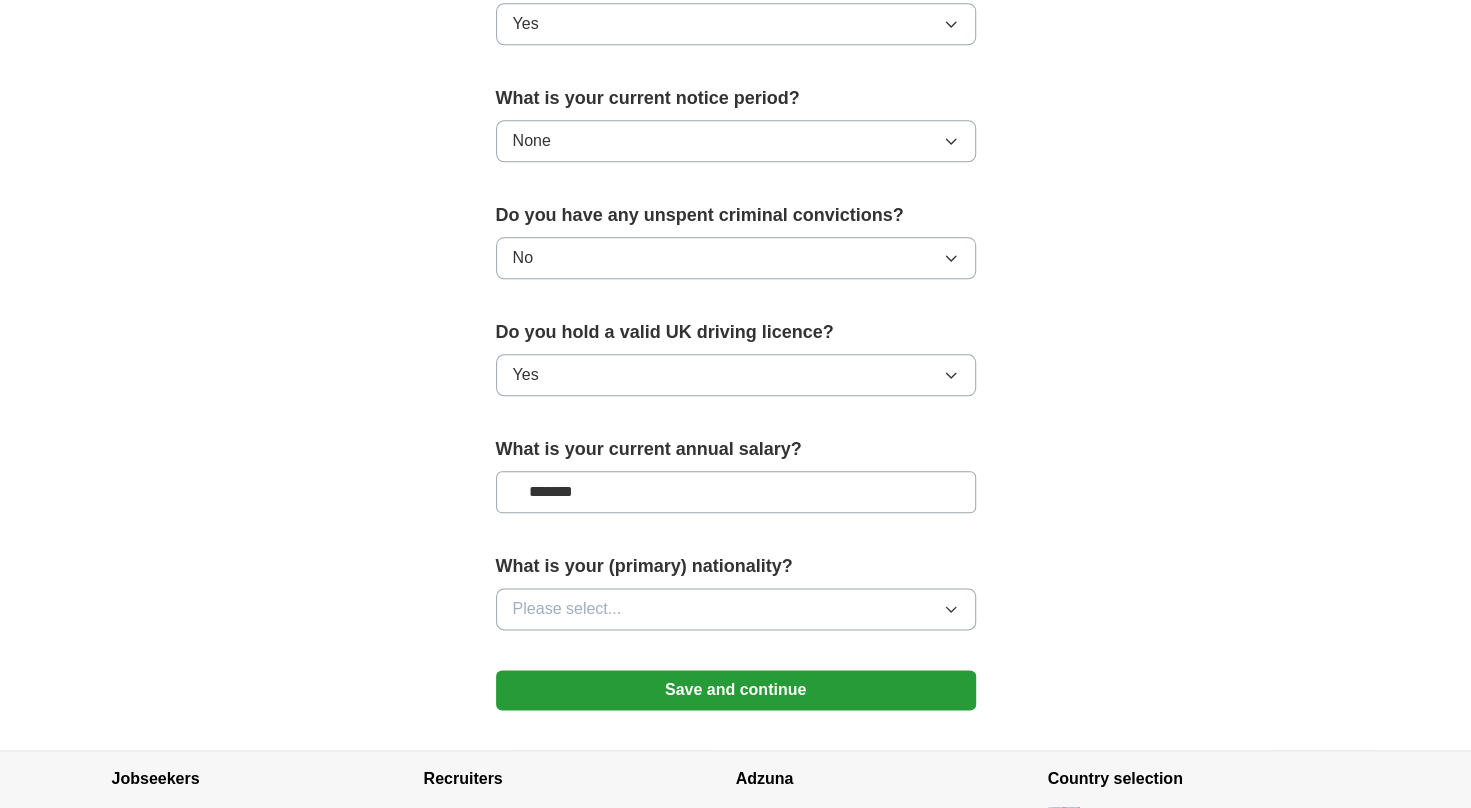 type on "*******" 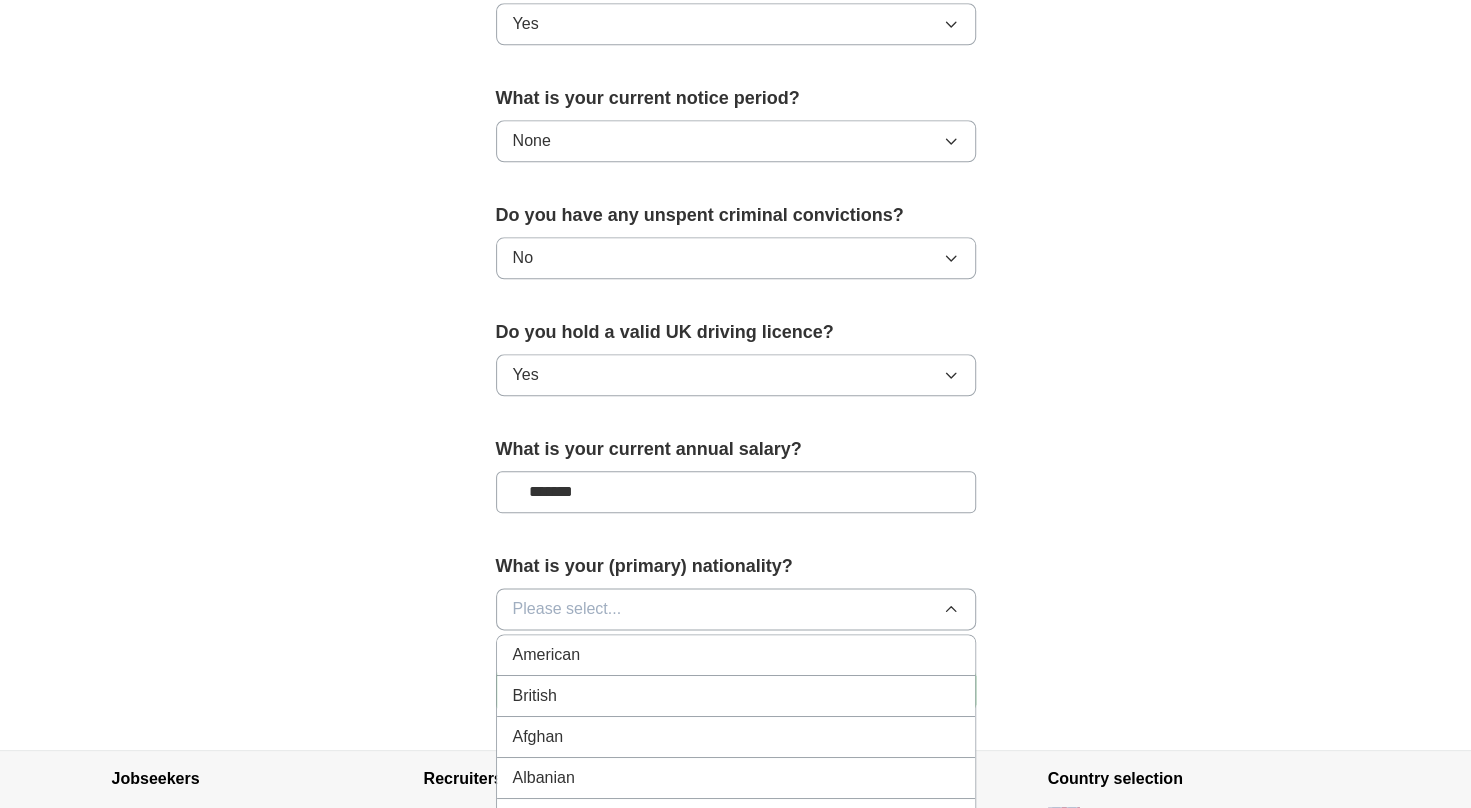 click on "British" at bounding box center [736, 696] 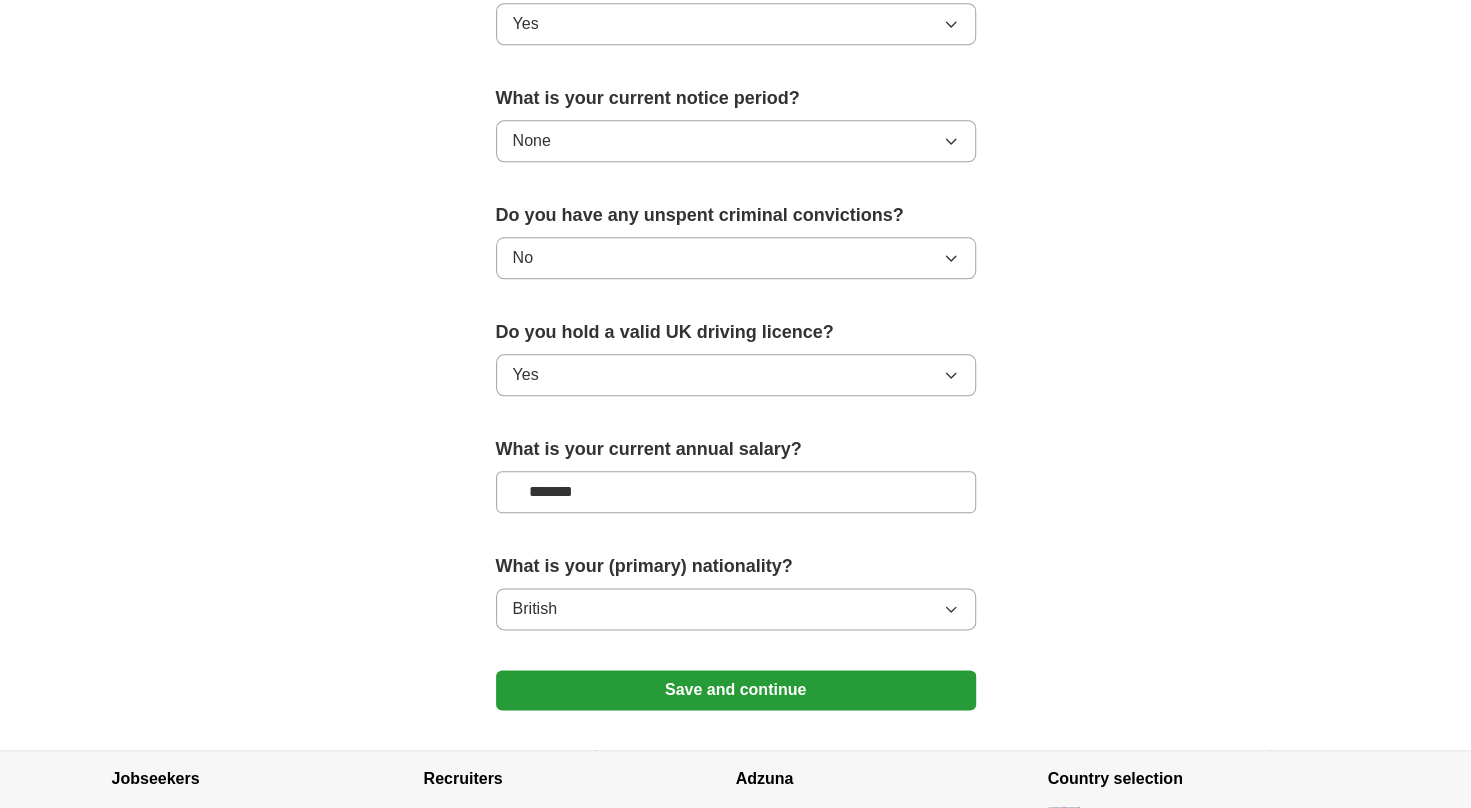 click on "British" at bounding box center (736, 609) 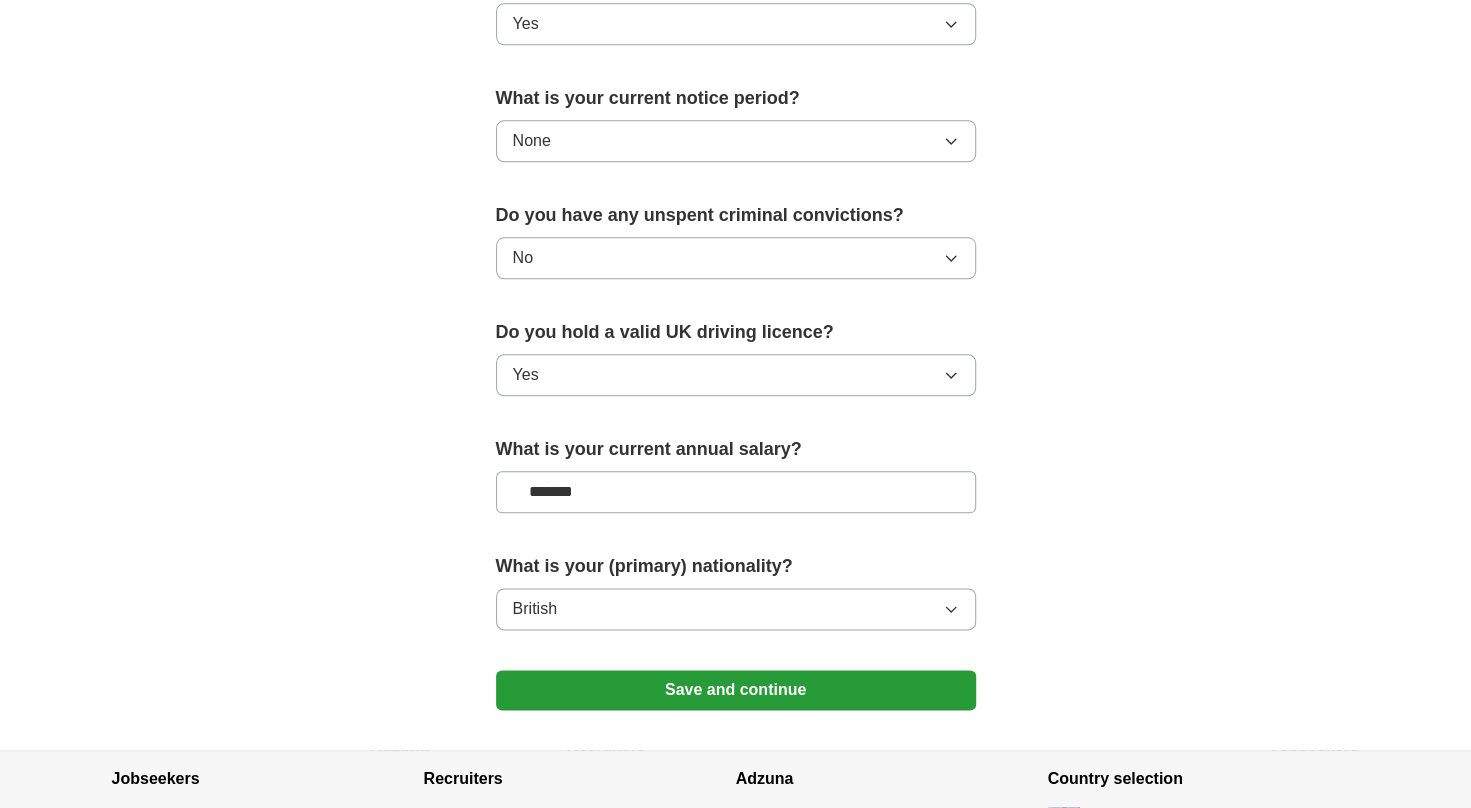 click on "Save and continue" at bounding box center (736, 690) 